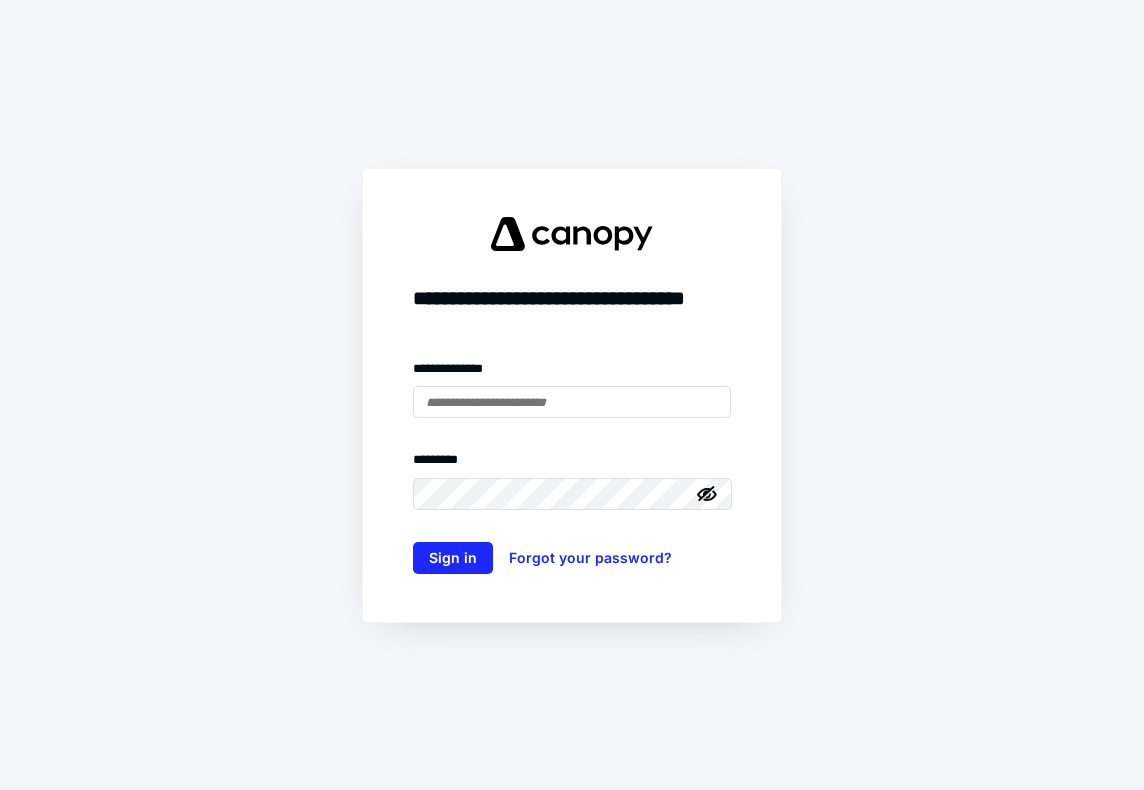 scroll, scrollTop: 0, scrollLeft: 0, axis: both 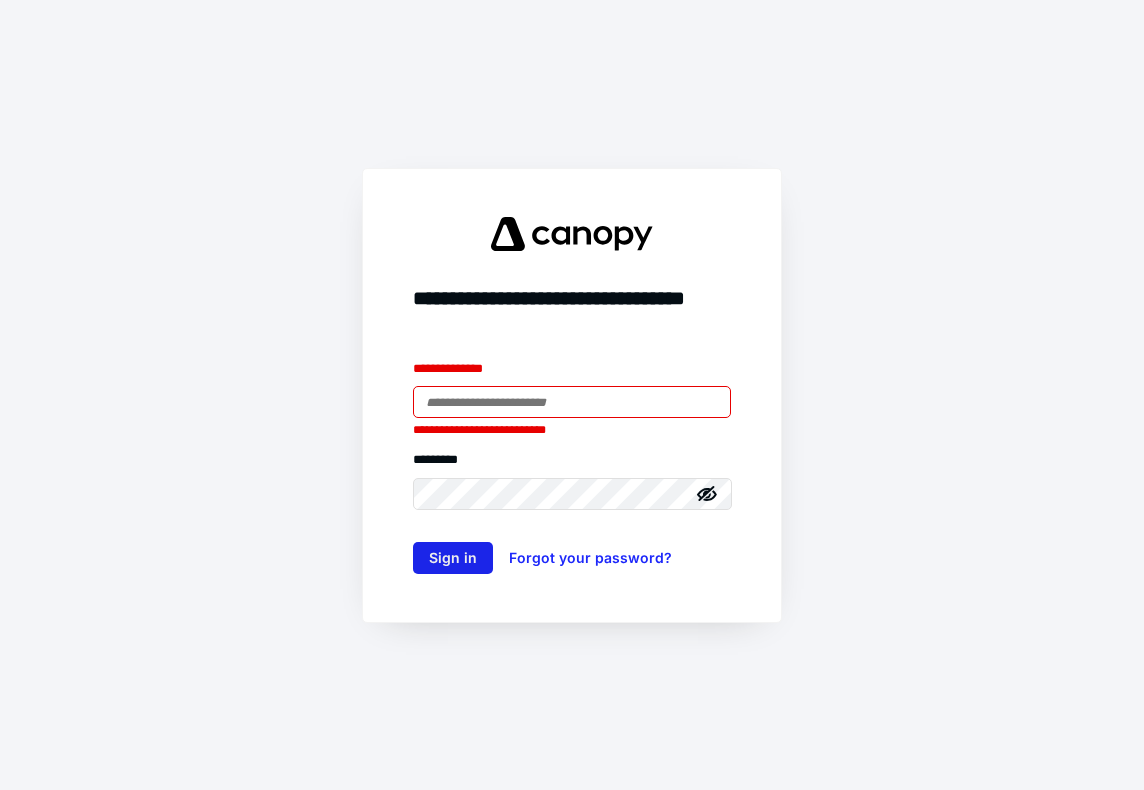 type on "**********" 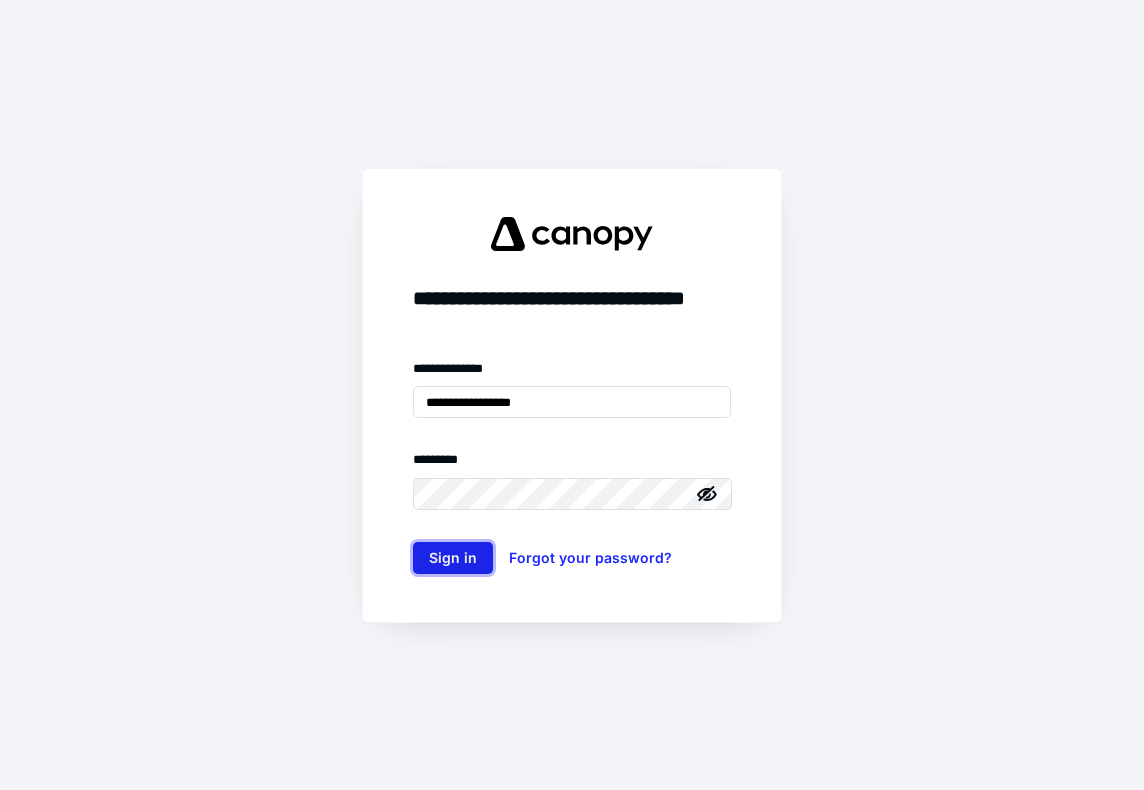 click on "Sign in" at bounding box center (453, 558) 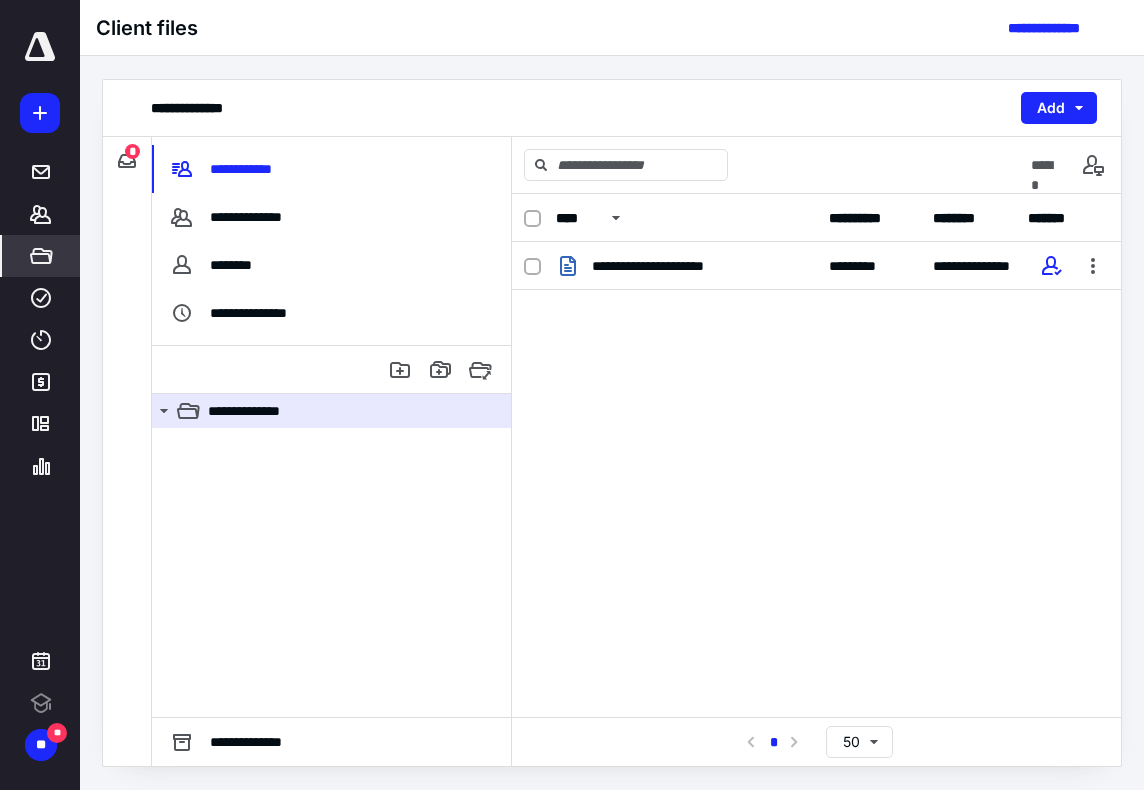 scroll, scrollTop: 0, scrollLeft: 0, axis: both 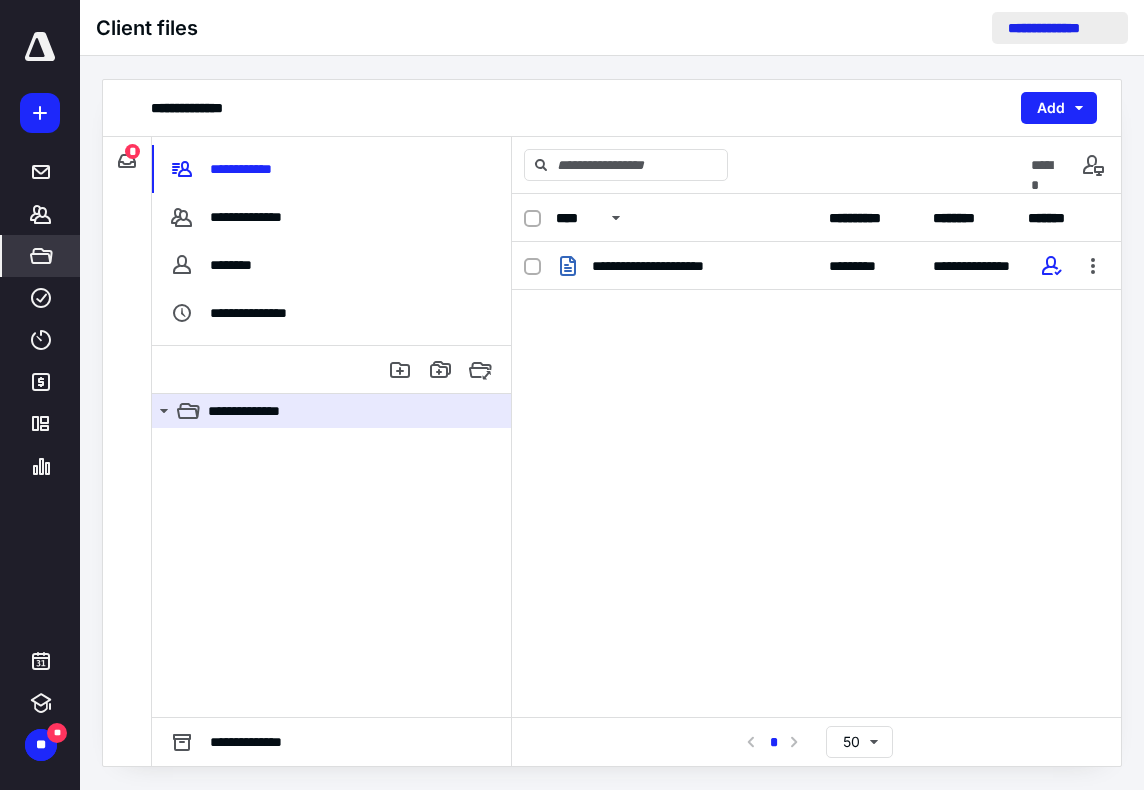 click on "**********" at bounding box center [1060, 28] 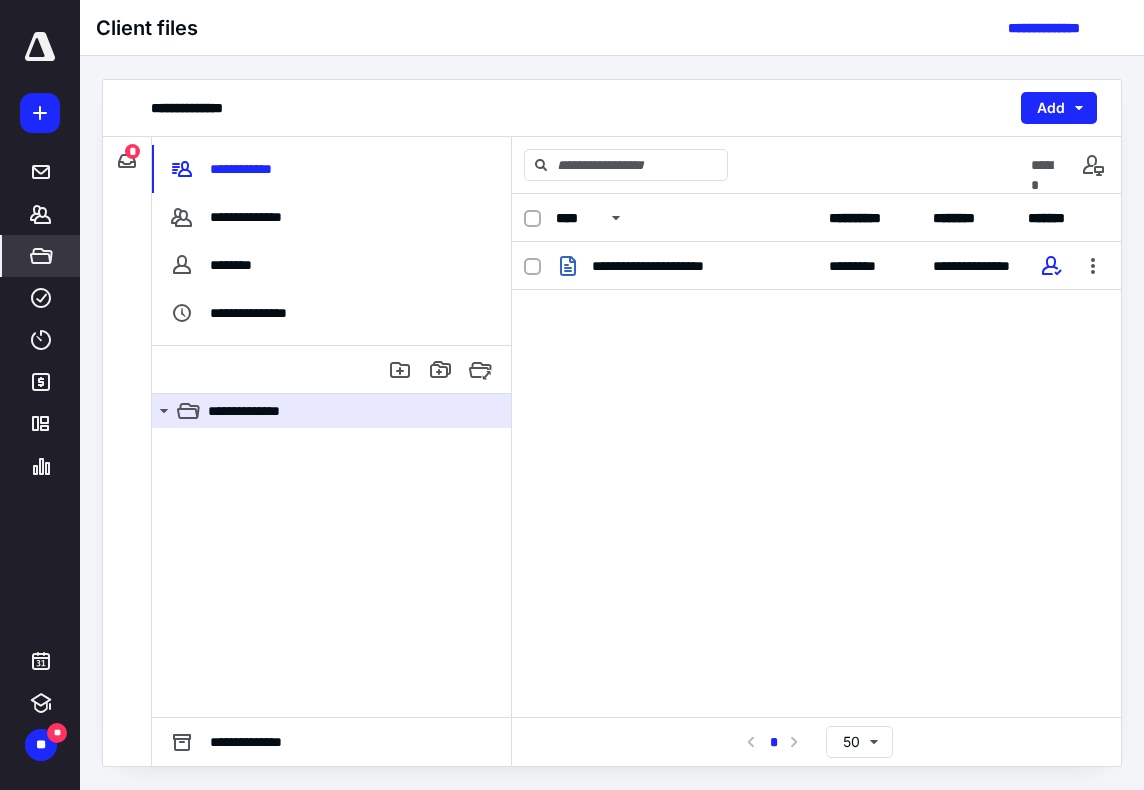 click on "*" at bounding box center (132, 151) 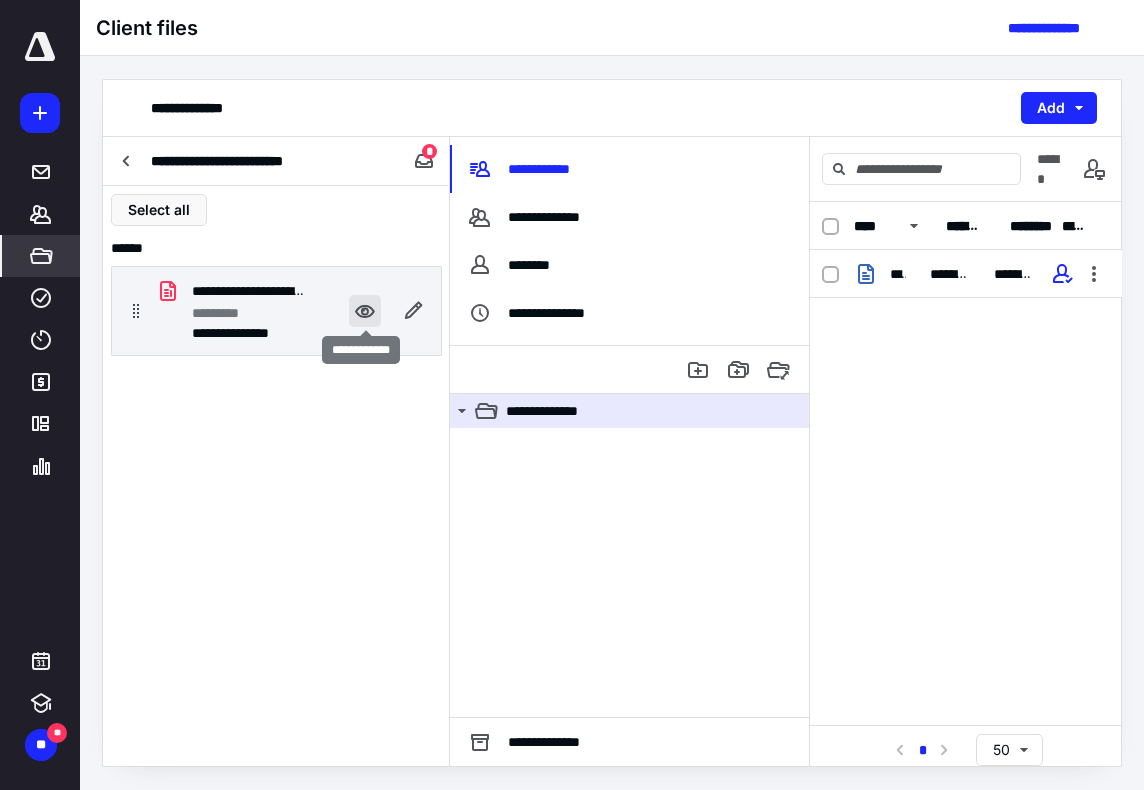 click at bounding box center [365, 311] 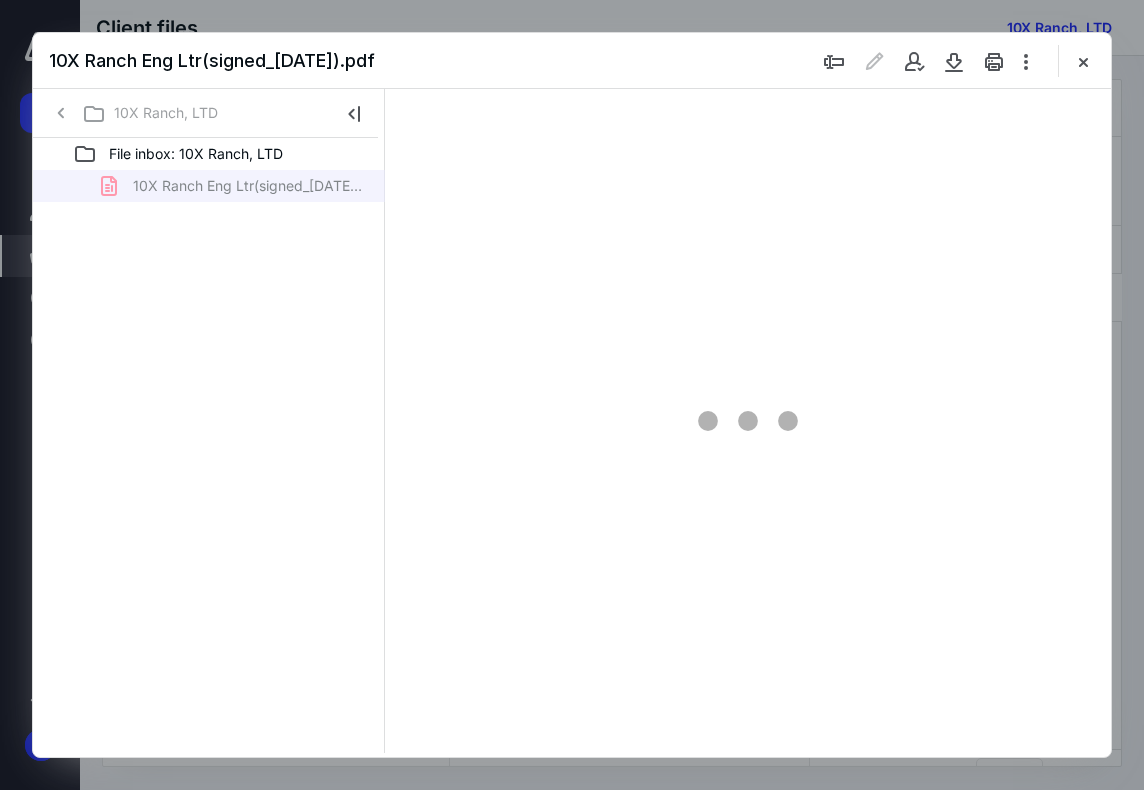 scroll, scrollTop: 0, scrollLeft: 0, axis: both 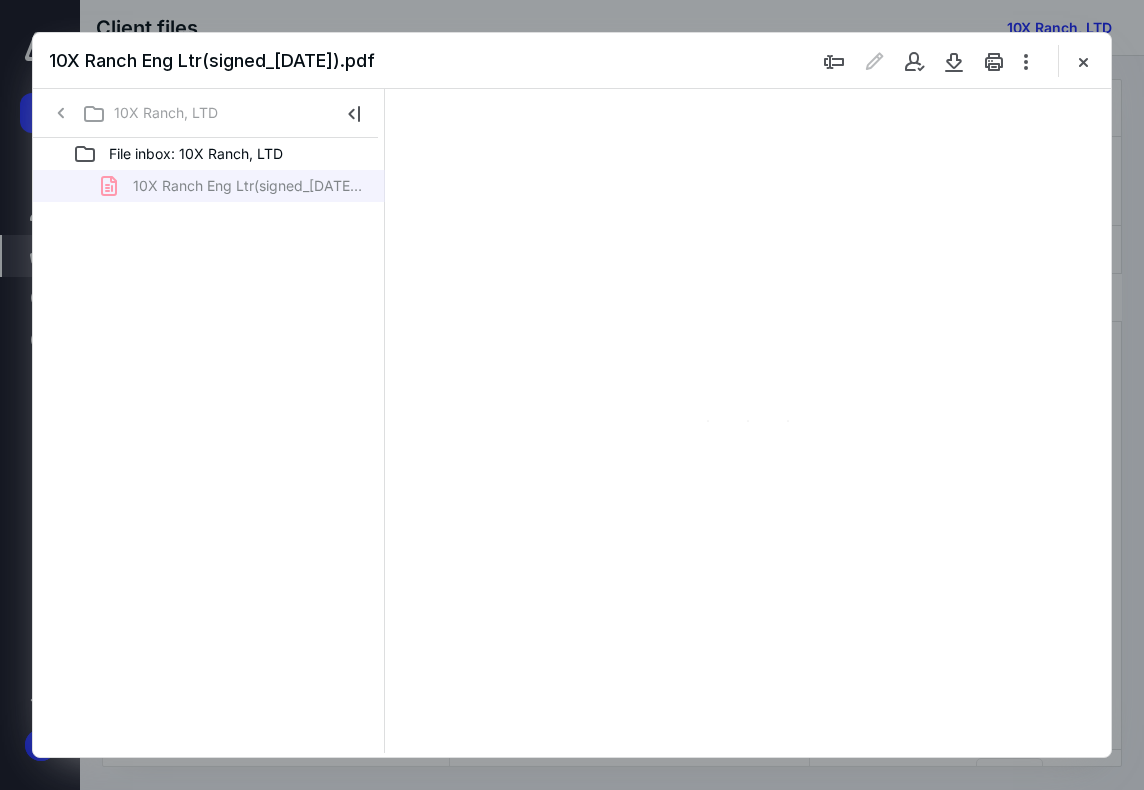 type on "71" 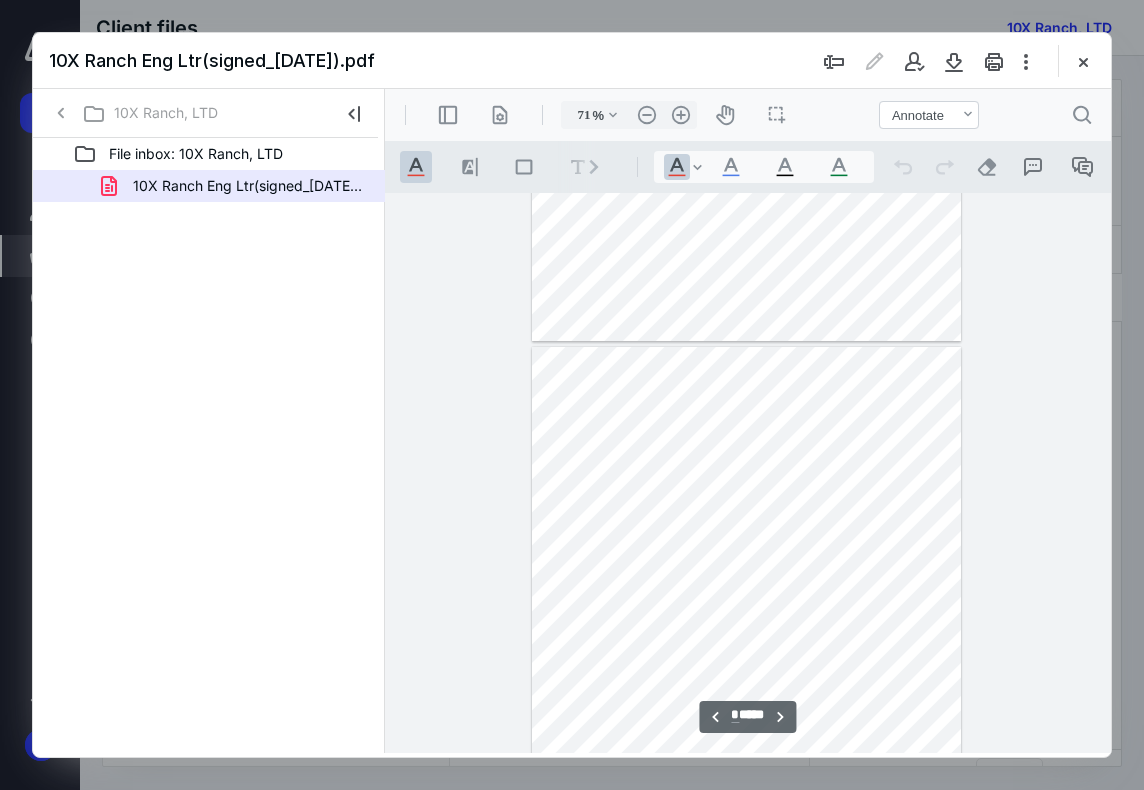 scroll, scrollTop: 471, scrollLeft: 0, axis: vertical 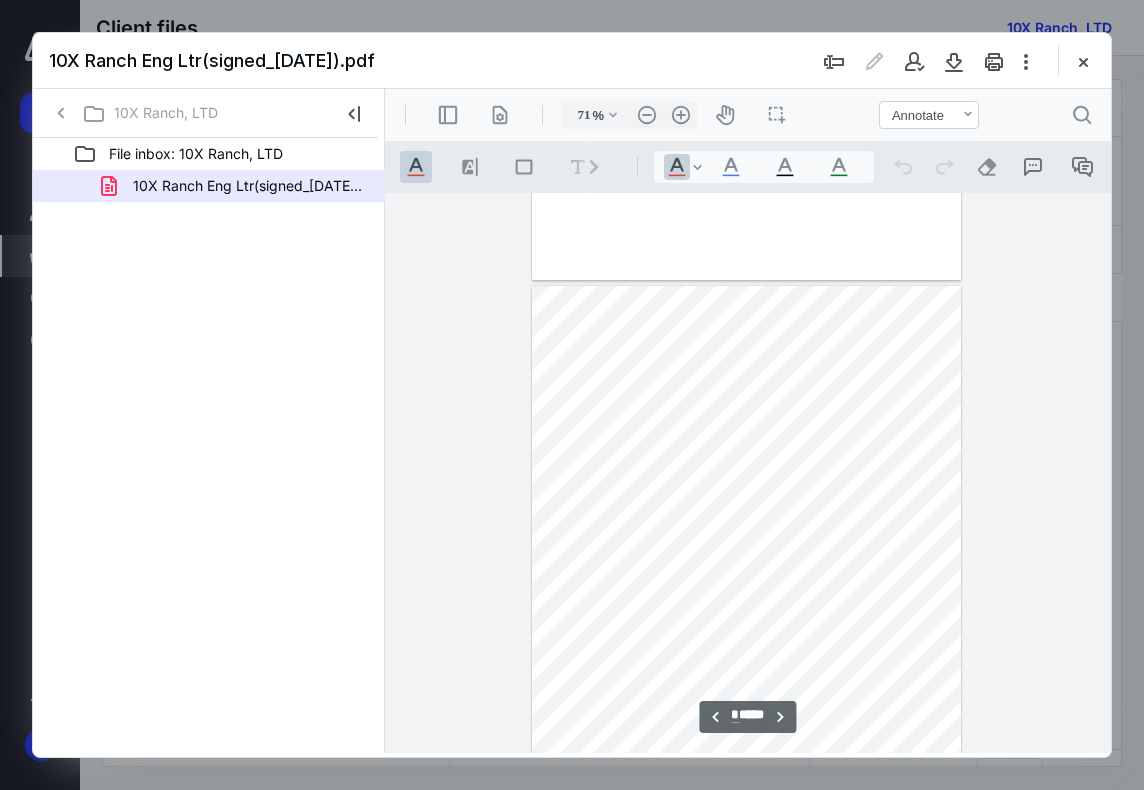 type on "*" 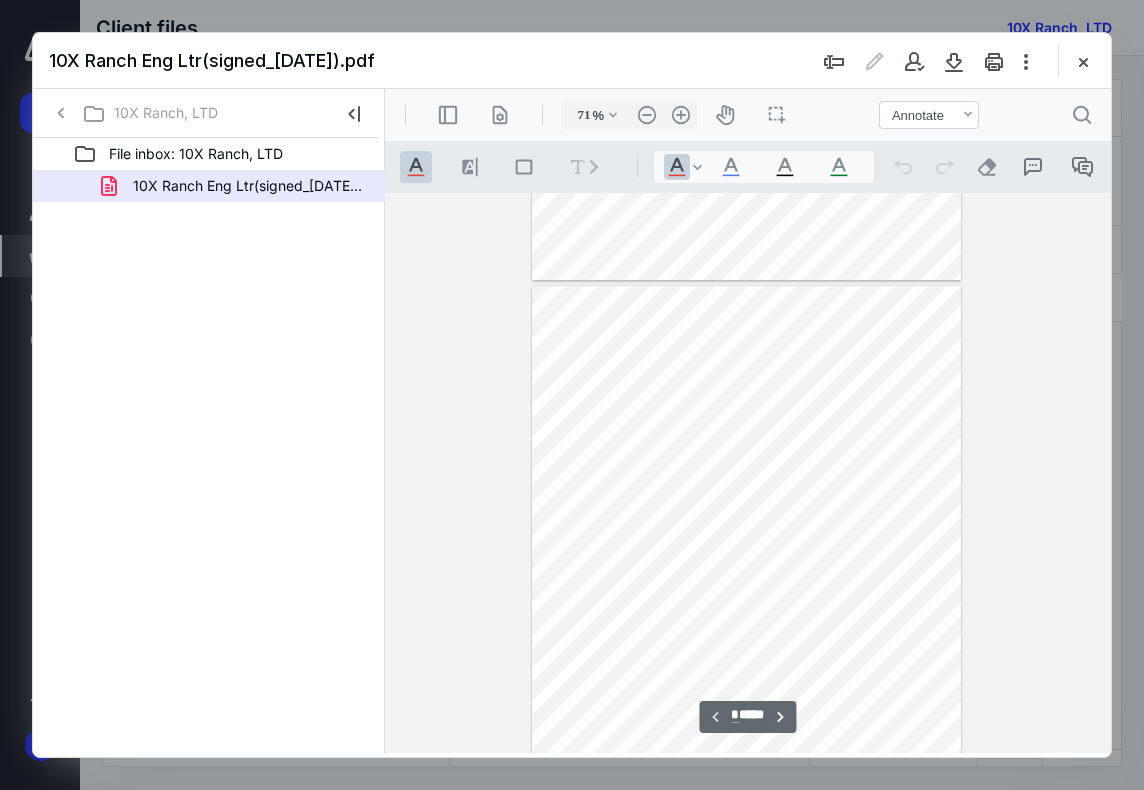 scroll, scrollTop: 0, scrollLeft: 0, axis: both 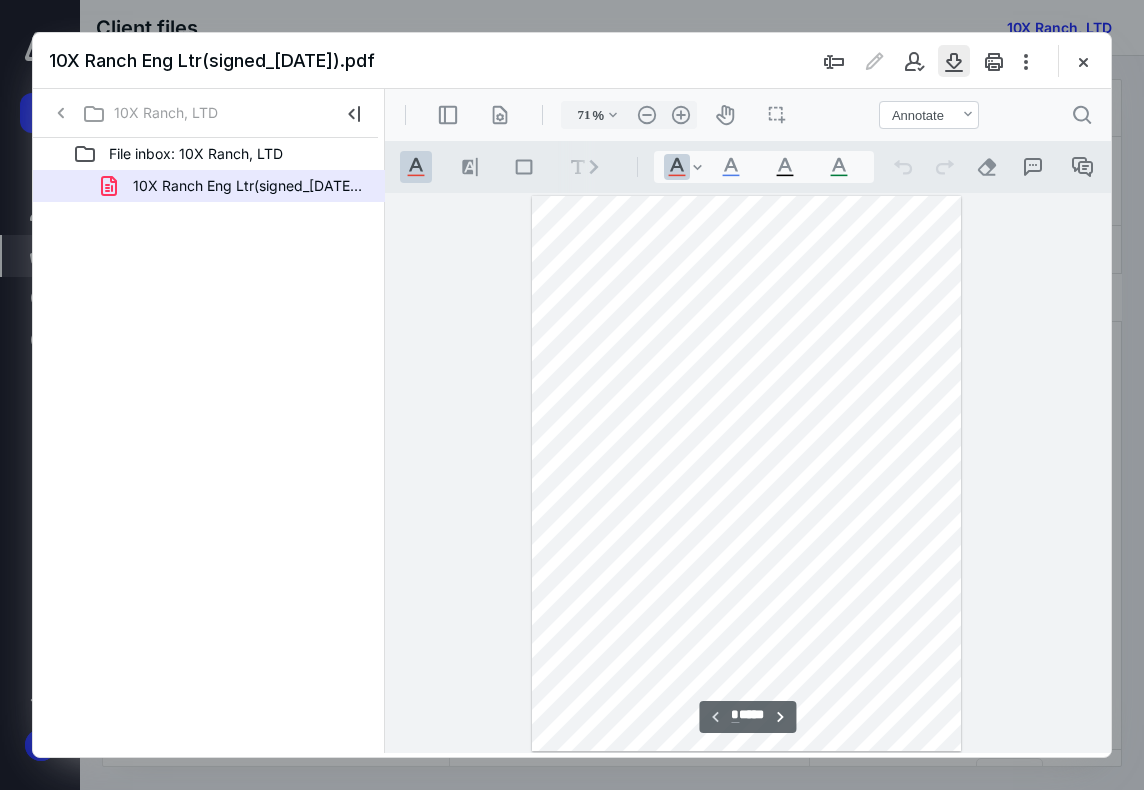 click at bounding box center (954, 61) 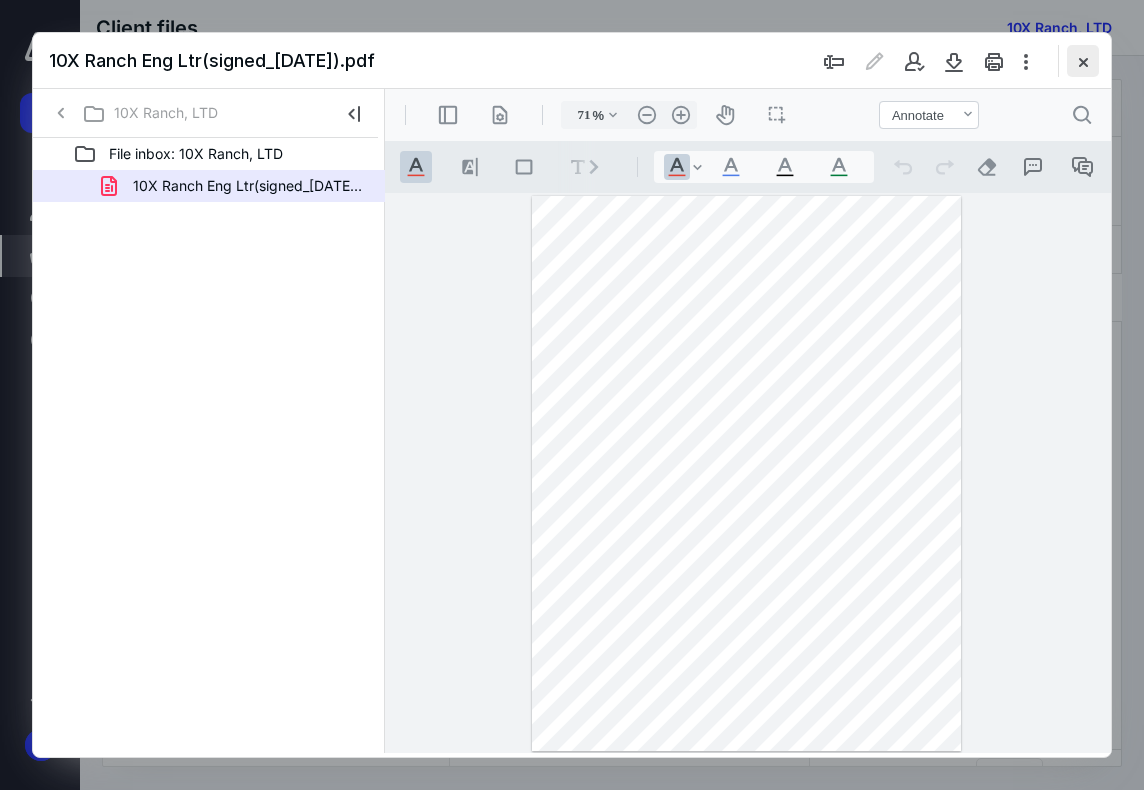 click at bounding box center (1083, 61) 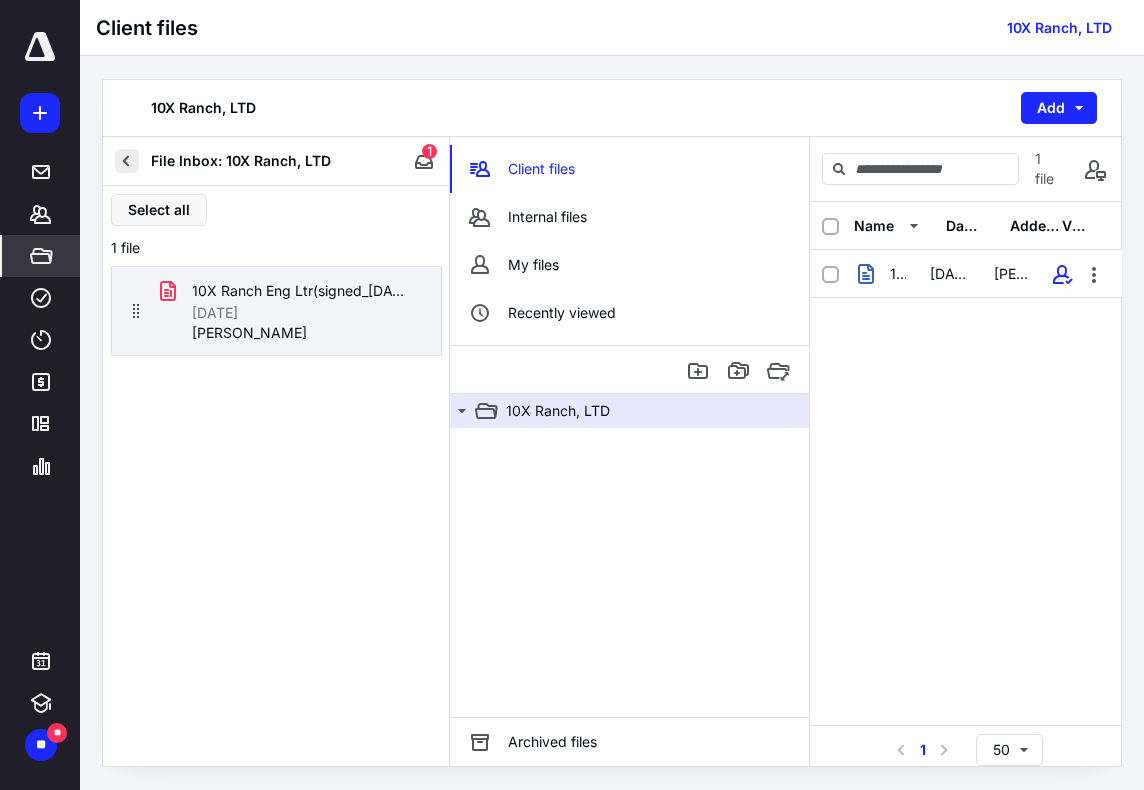 click at bounding box center (127, 161) 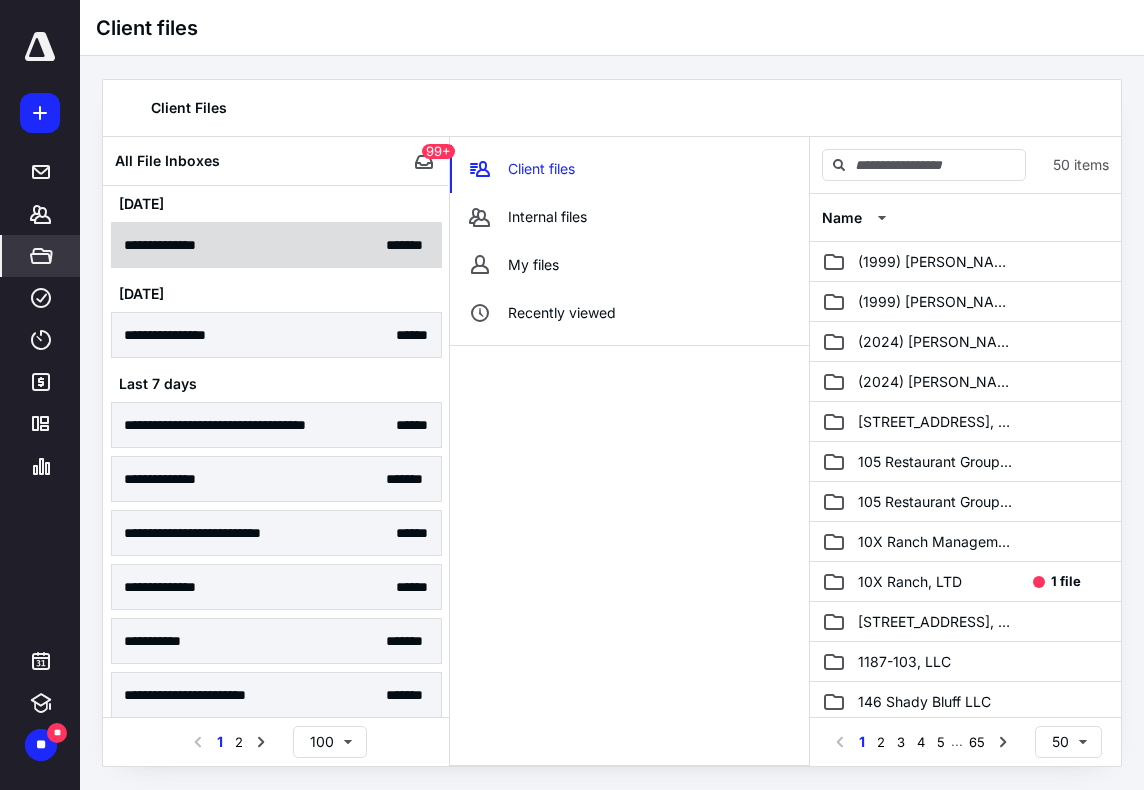 click on "**********" at bounding box center (175, 245) 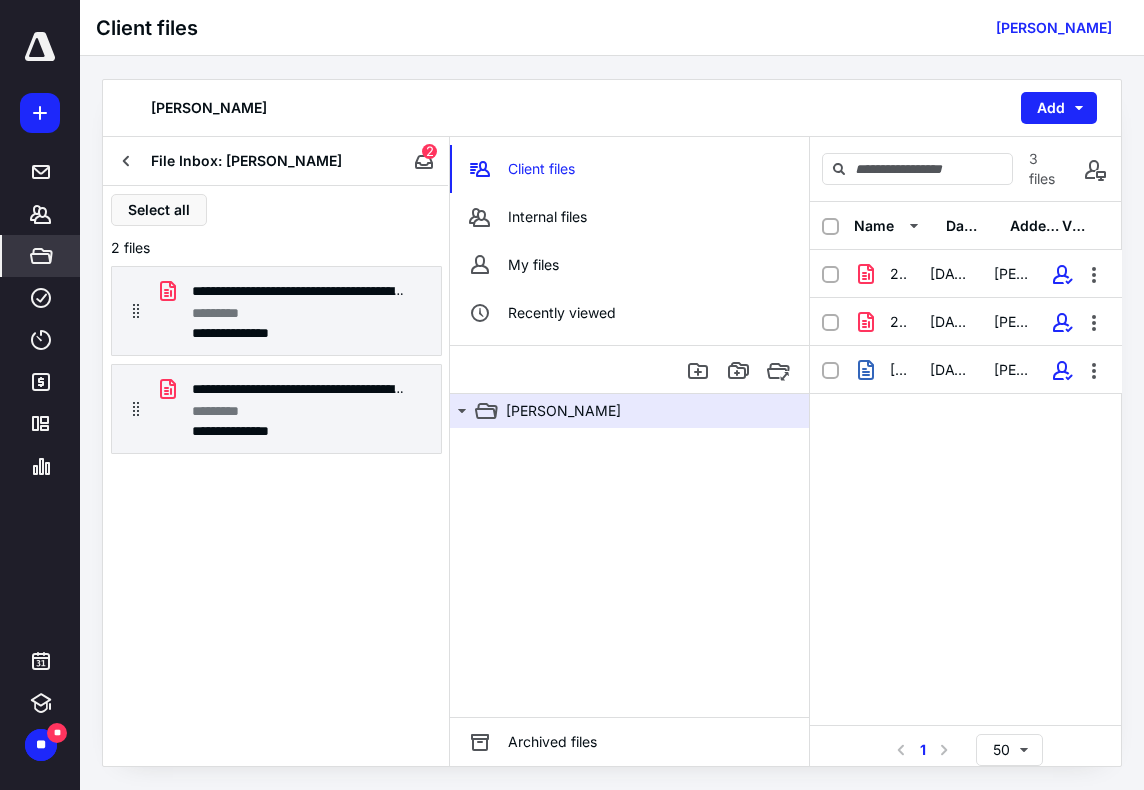 click on "File Inbox: [PERSON_NAME]" at bounding box center [251, 161] 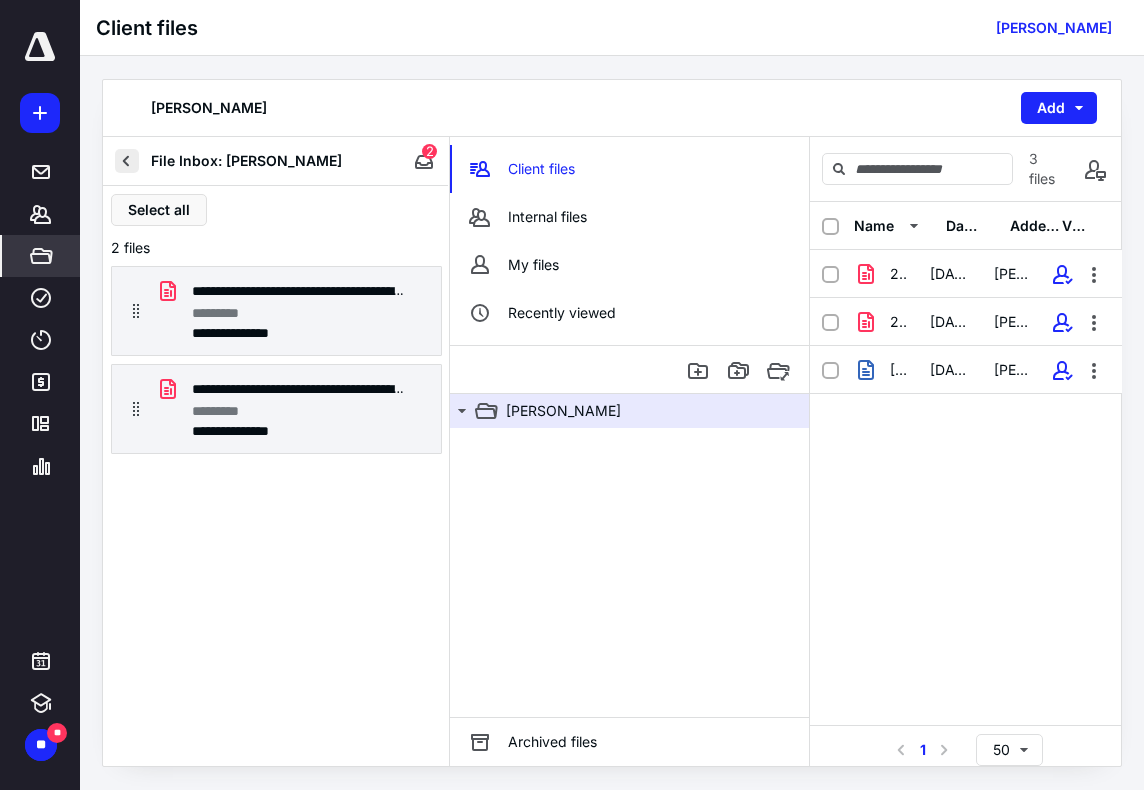 click at bounding box center (127, 161) 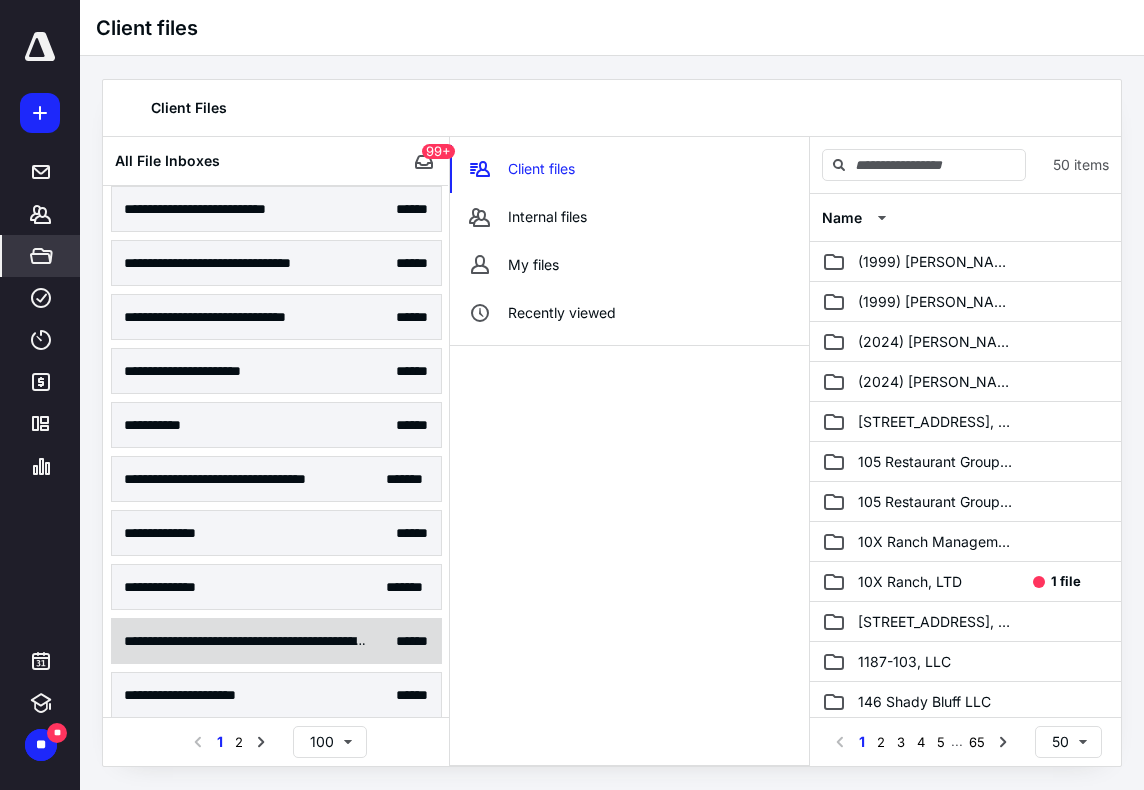 scroll, scrollTop: 1500, scrollLeft: 0, axis: vertical 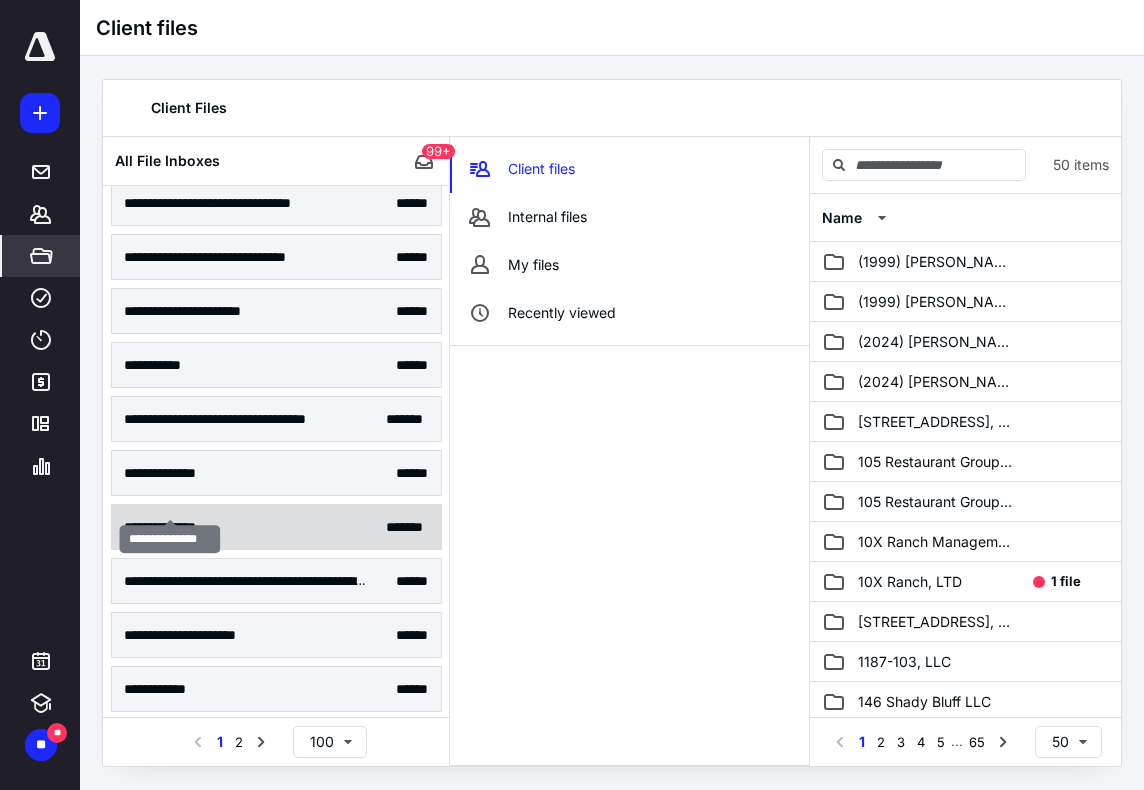 click on "**********" at bounding box center [170, 527] 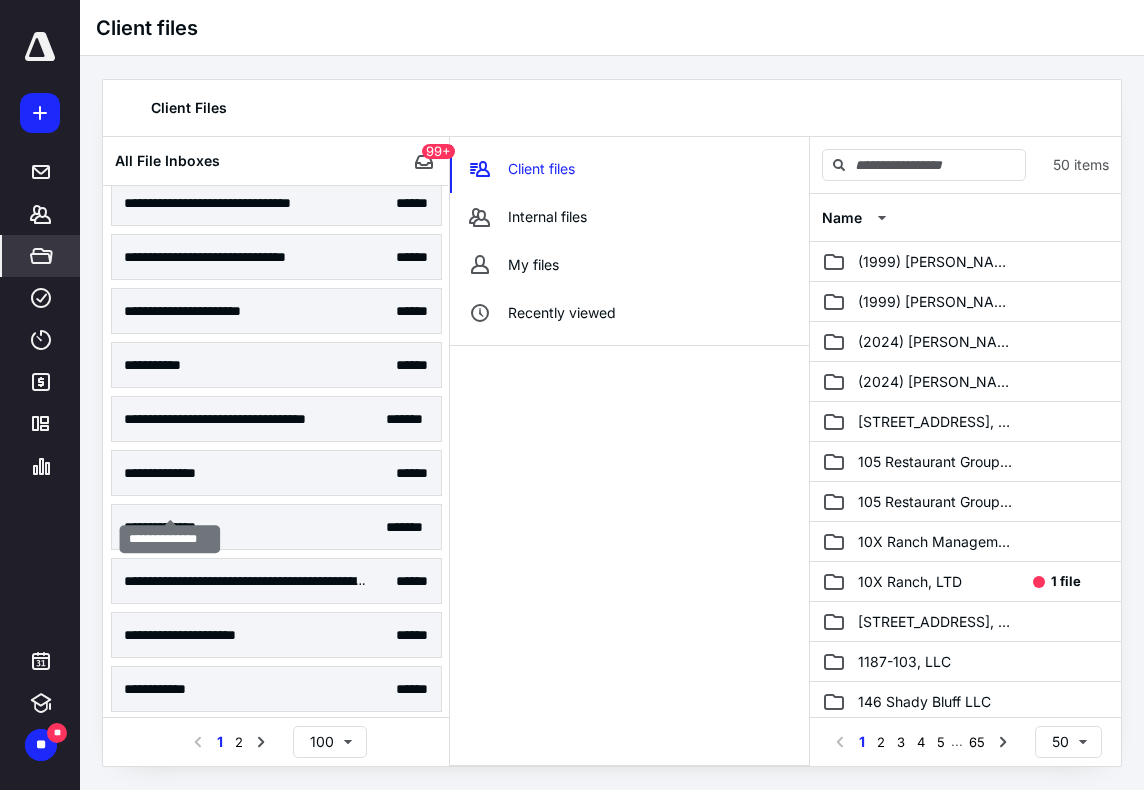 scroll, scrollTop: 0, scrollLeft: 0, axis: both 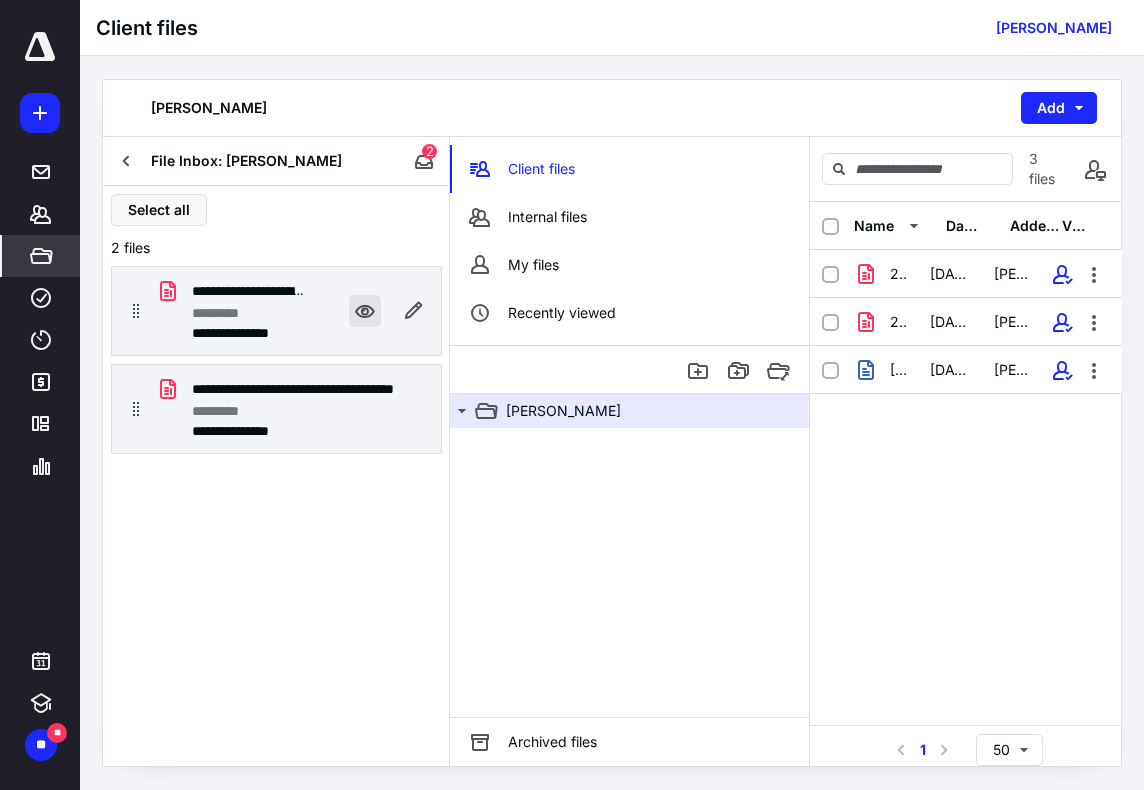 click at bounding box center [365, 311] 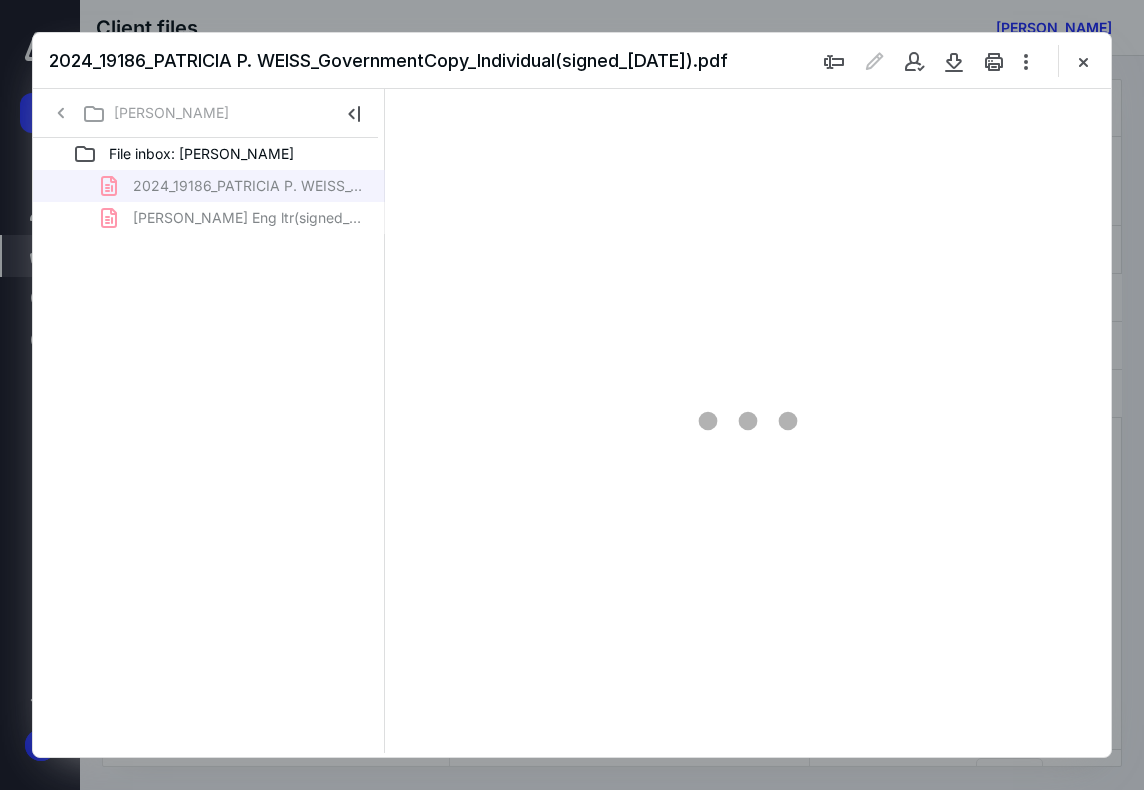 scroll, scrollTop: 0, scrollLeft: 0, axis: both 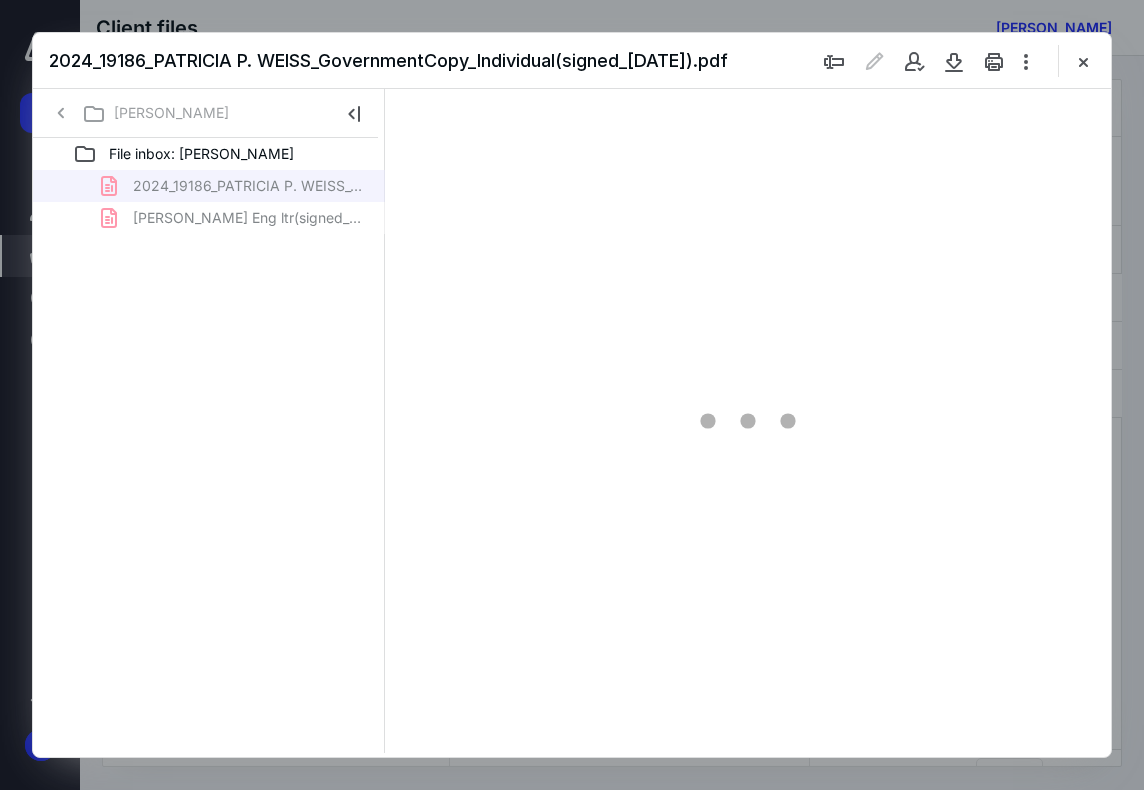 type on "71" 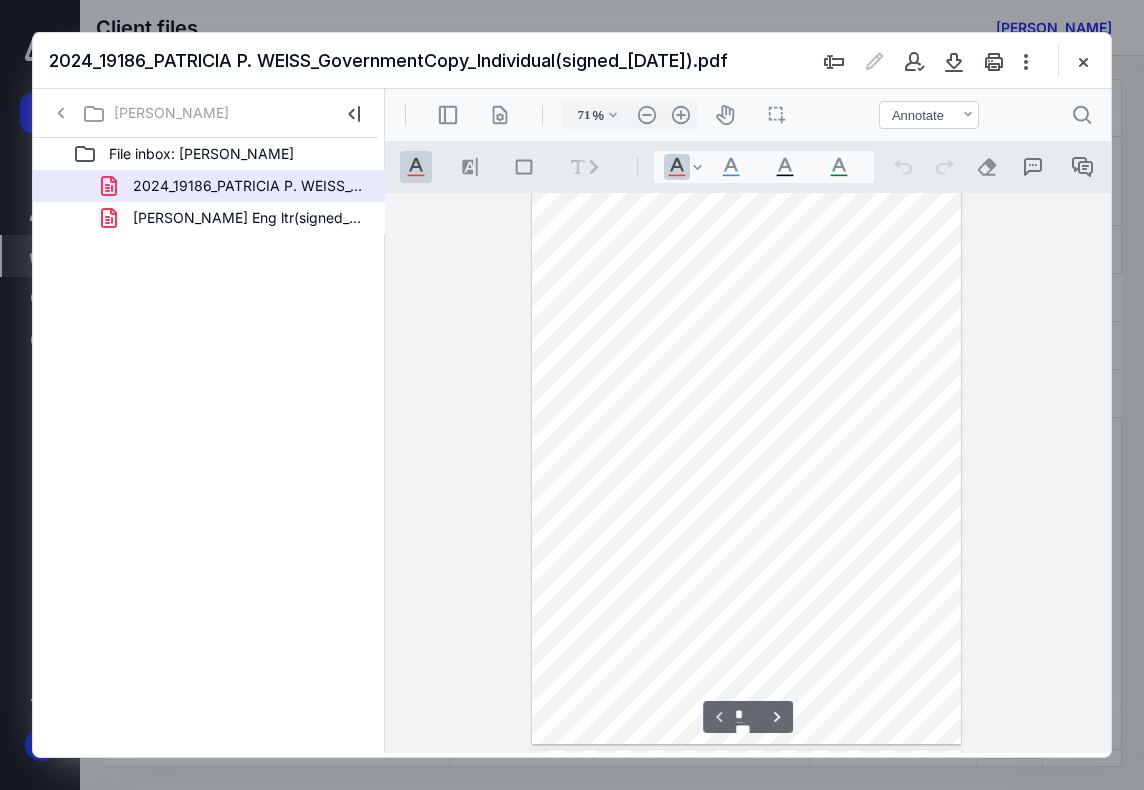 scroll, scrollTop: 0, scrollLeft: 0, axis: both 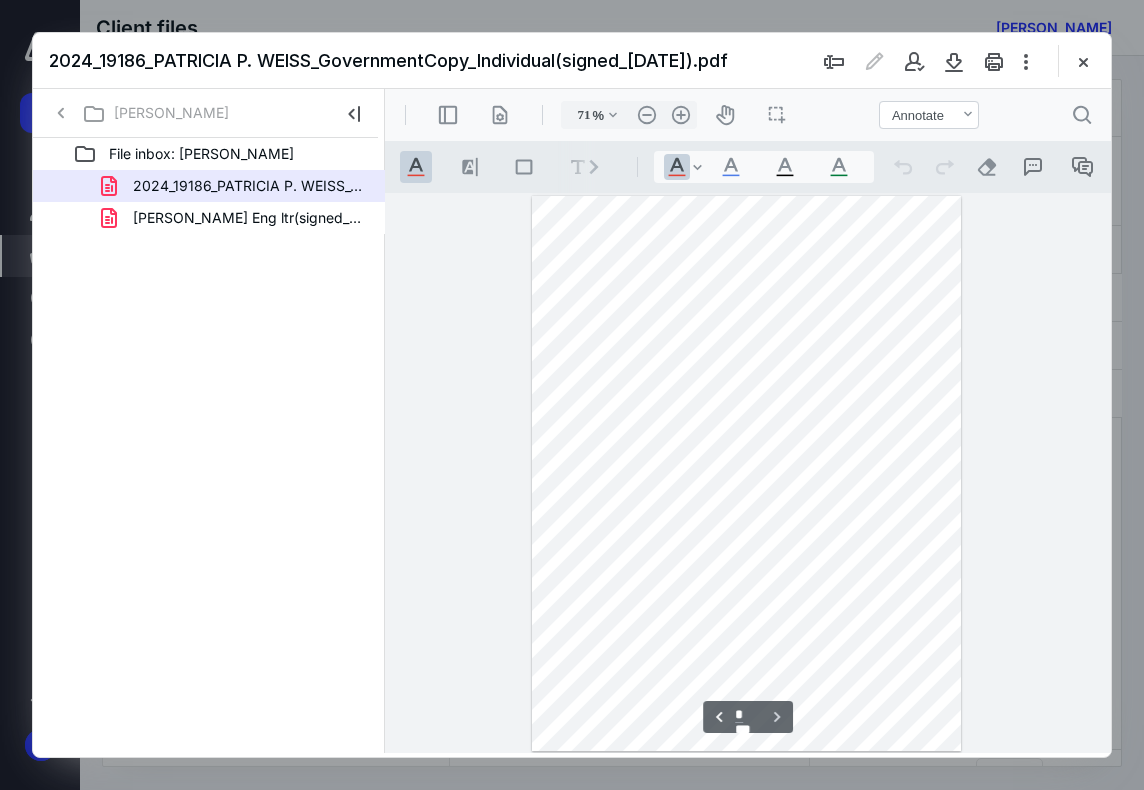 type on "*" 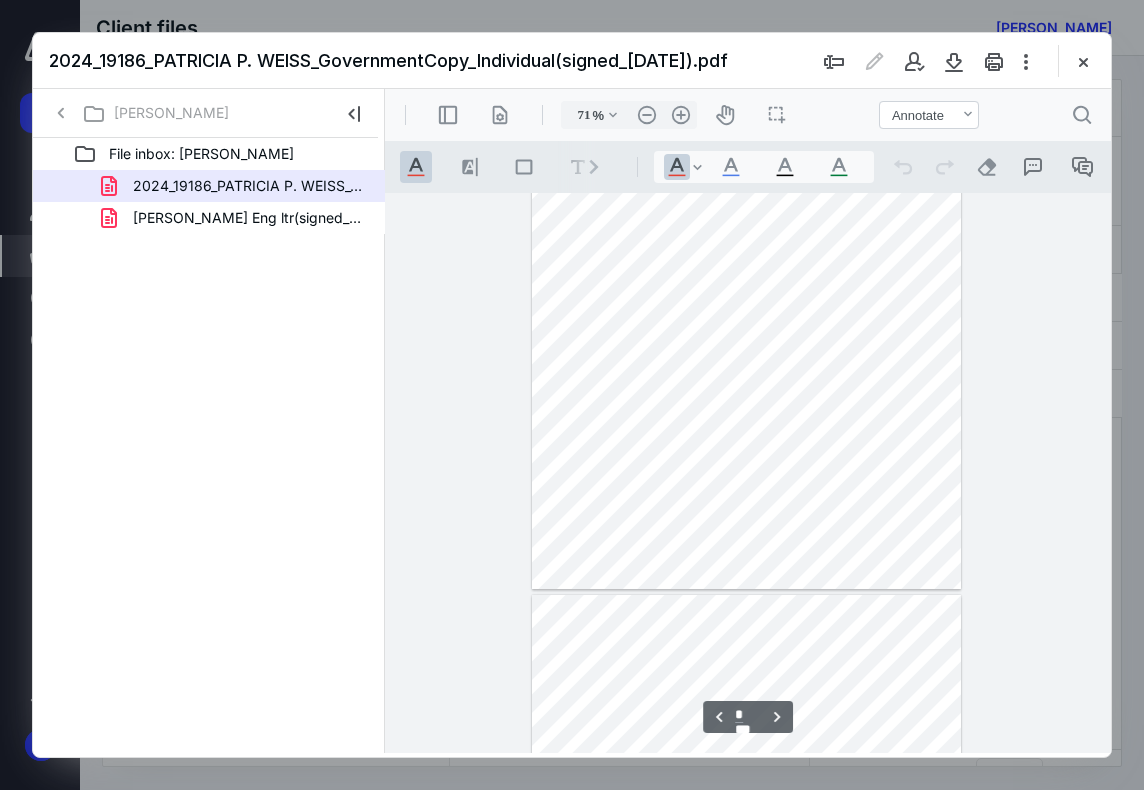 scroll, scrollTop: 622, scrollLeft: 0, axis: vertical 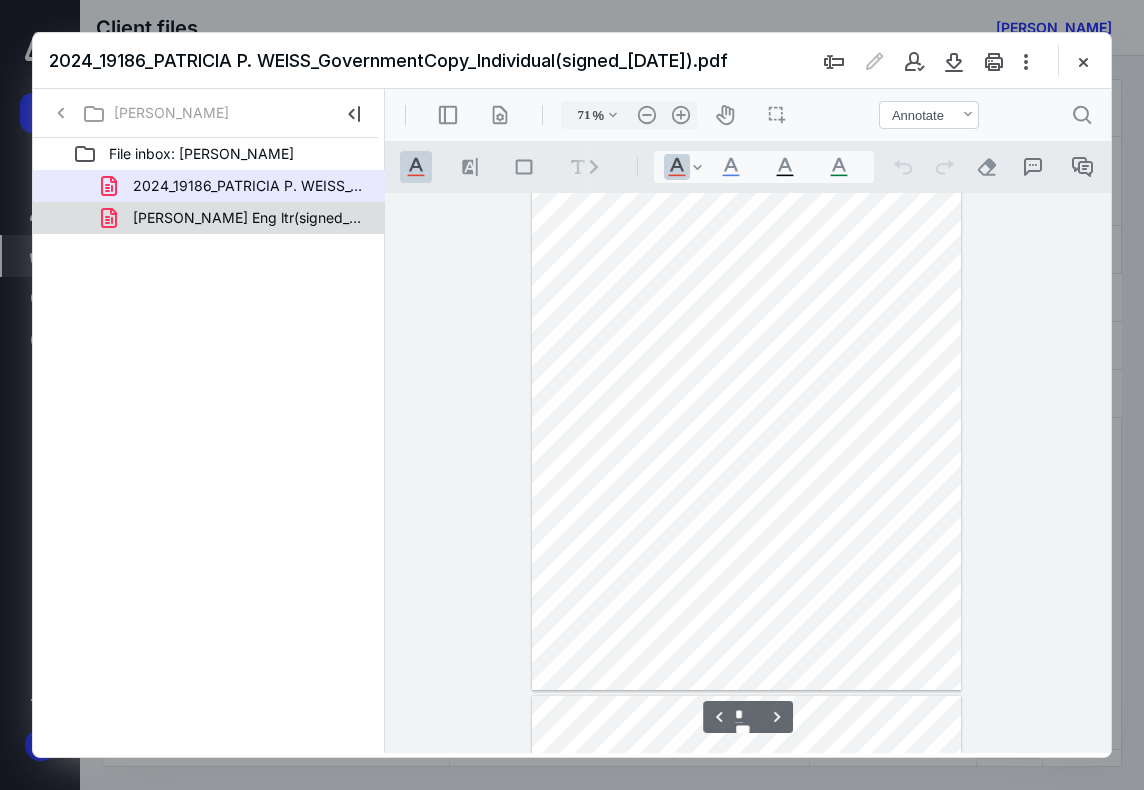 click on "[PERSON_NAME] Eng ltr(signed_[DATE]).pdf" at bounding box center (237, 218) 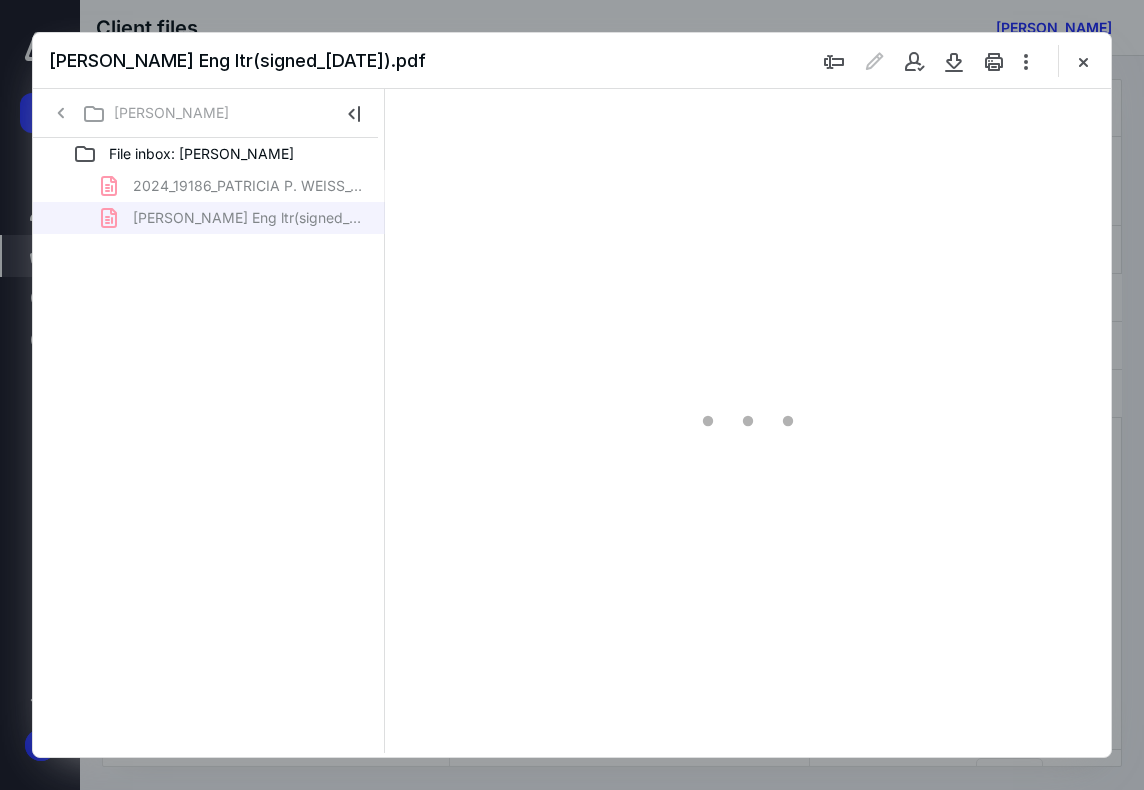 type on "71" 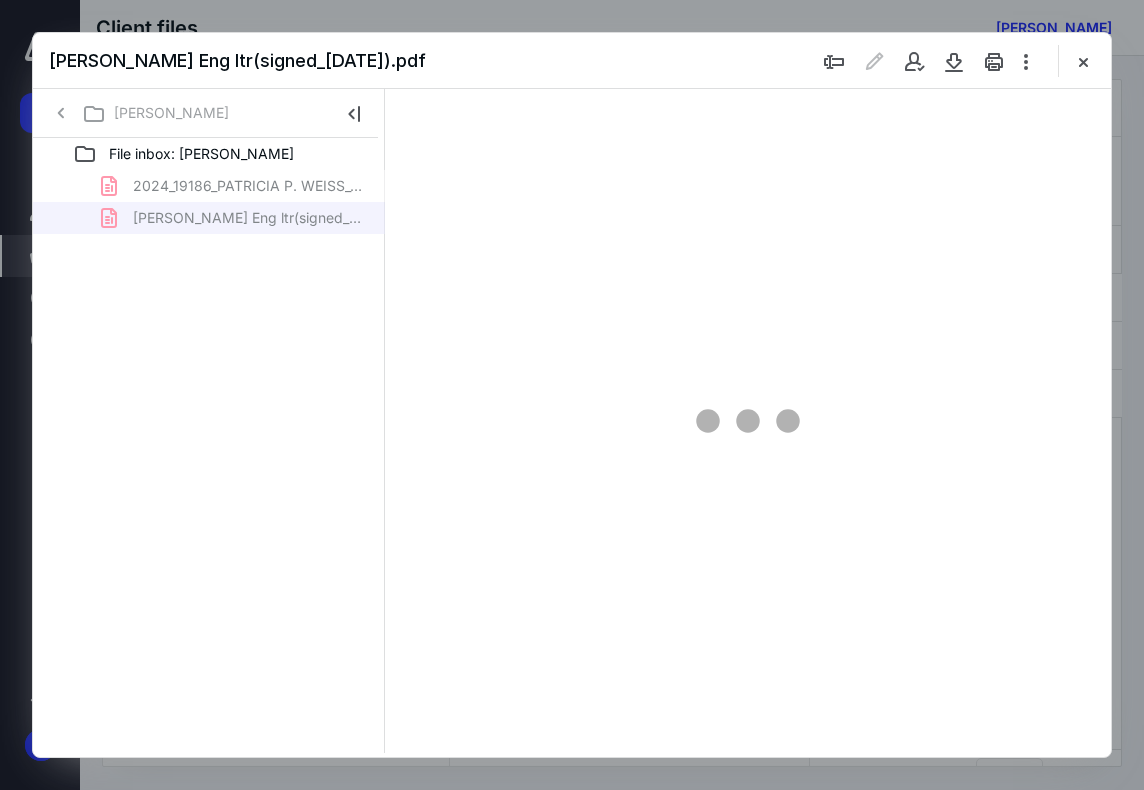 scroll, scrollTop: 107, scrollLeft: 0, axis: vertical 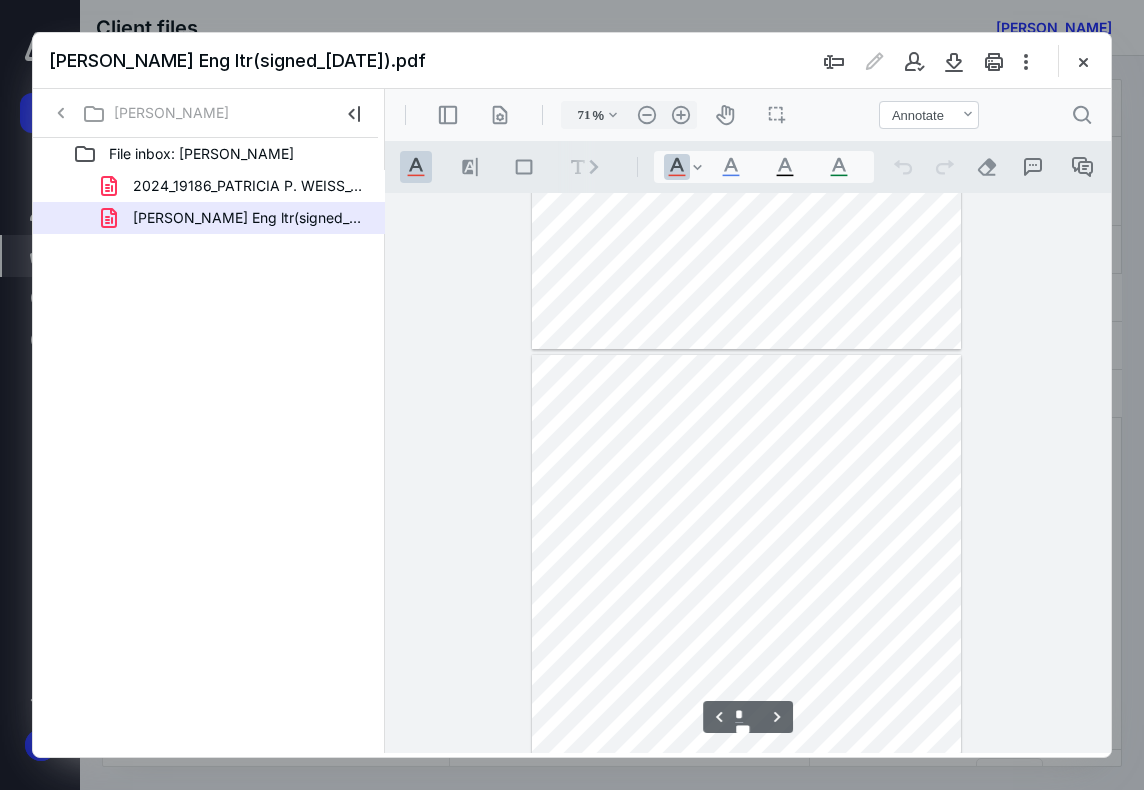 type on "*" 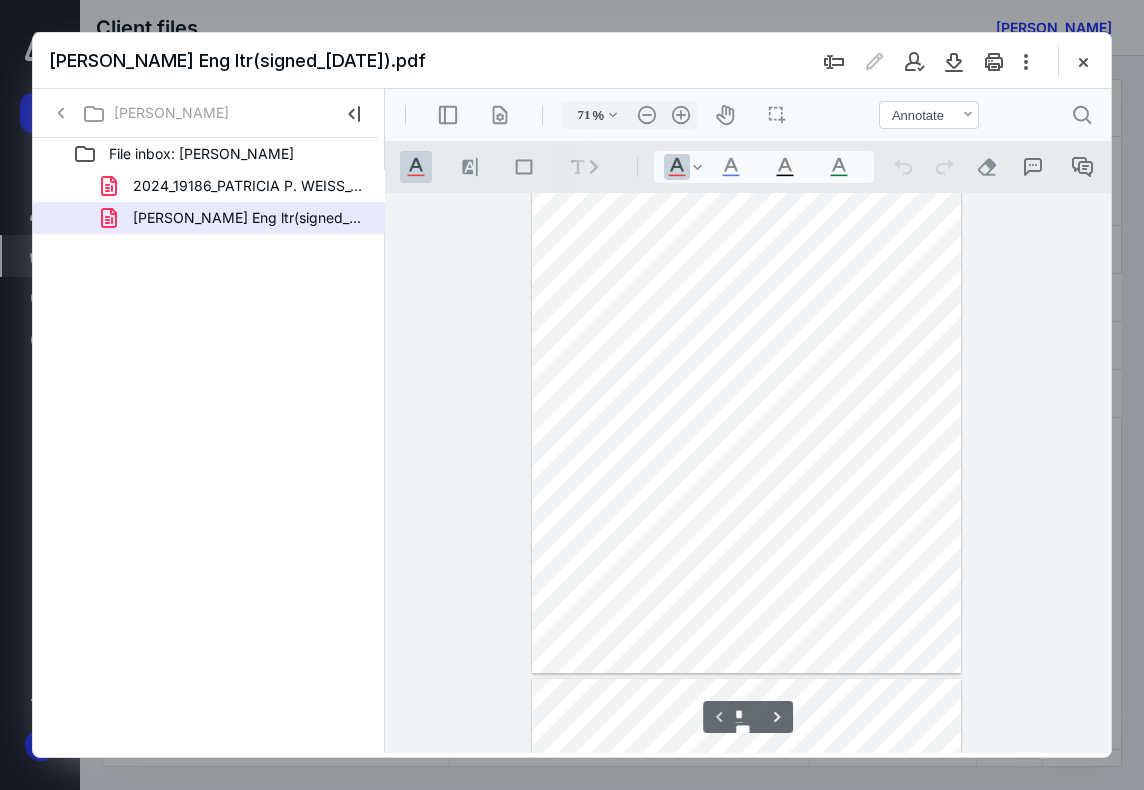 scroll, scrollTop: 0, scrollLeft: 0, axis: both 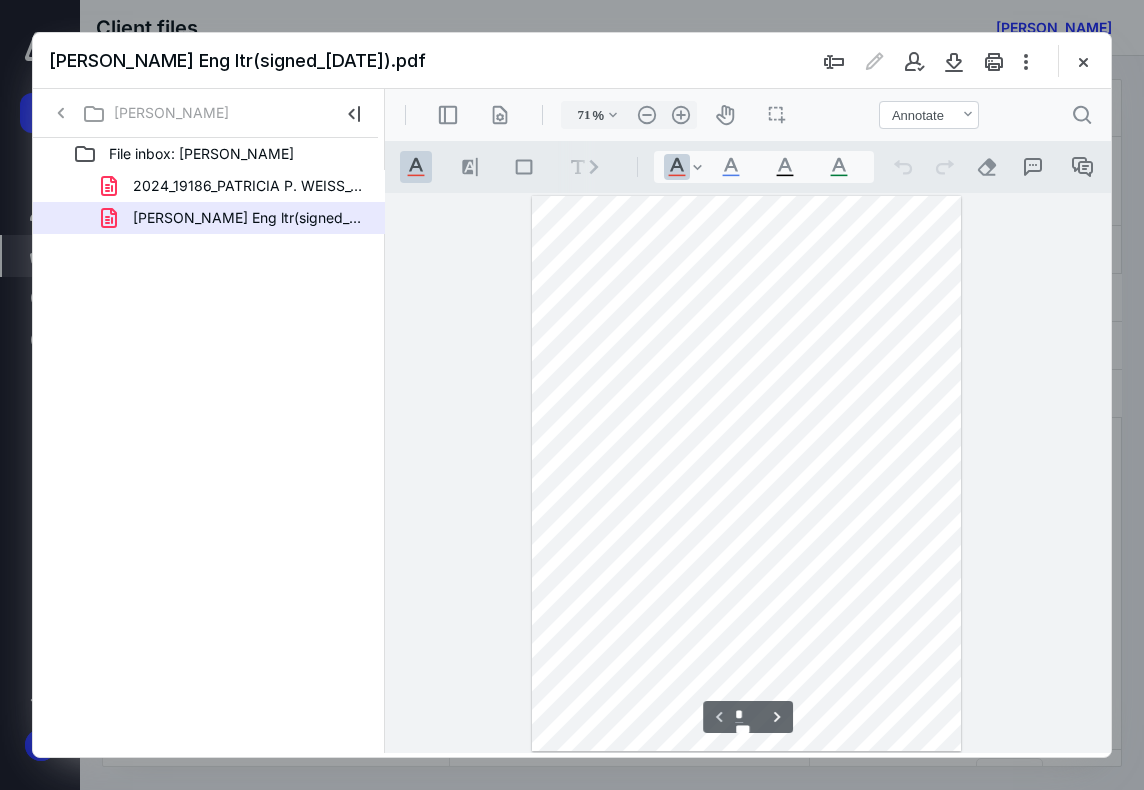 drag, startPoint x: 228, startPoint y: 193, endPoint x: 740, endPoint y: 198, distance: 512.0244 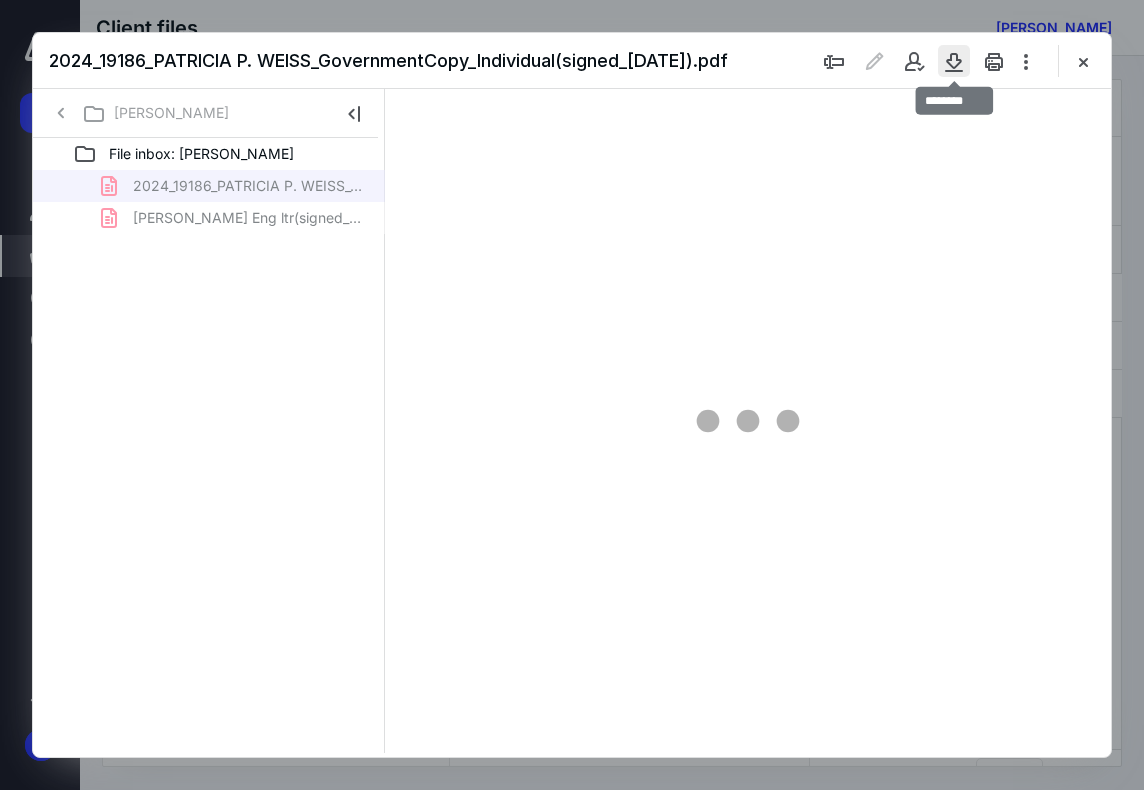 click at bounding box center (954, 61) 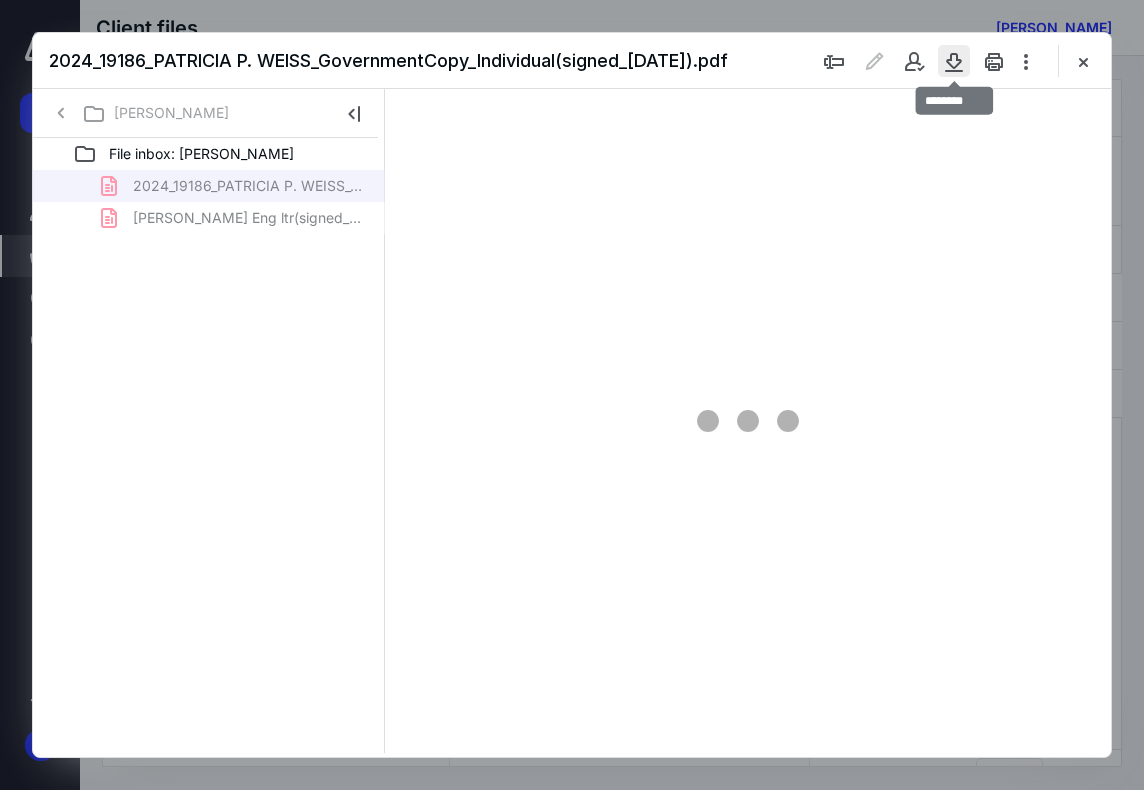 scroll, scrollTop: 107, scrollLeft: 0, axis: vertical 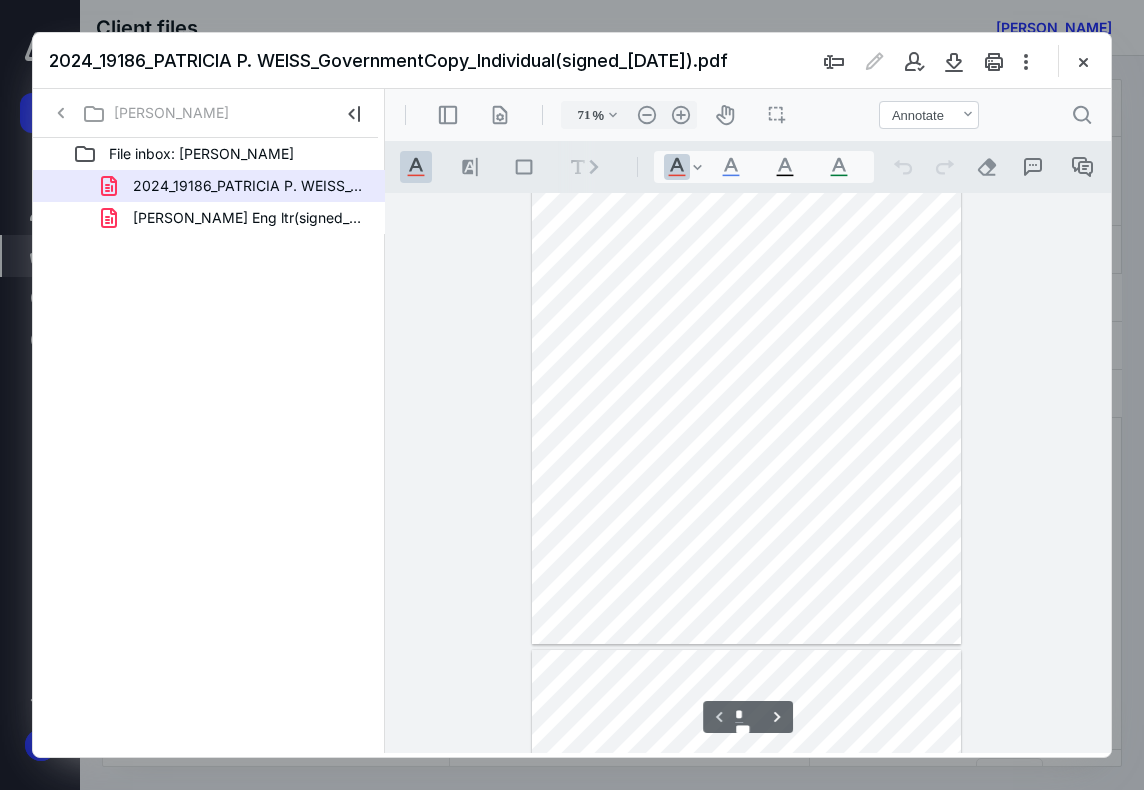 click on "[PERSON_NAME] Eng ltr(signed_[DATE]).pdf" at bounding box center (249, 218) 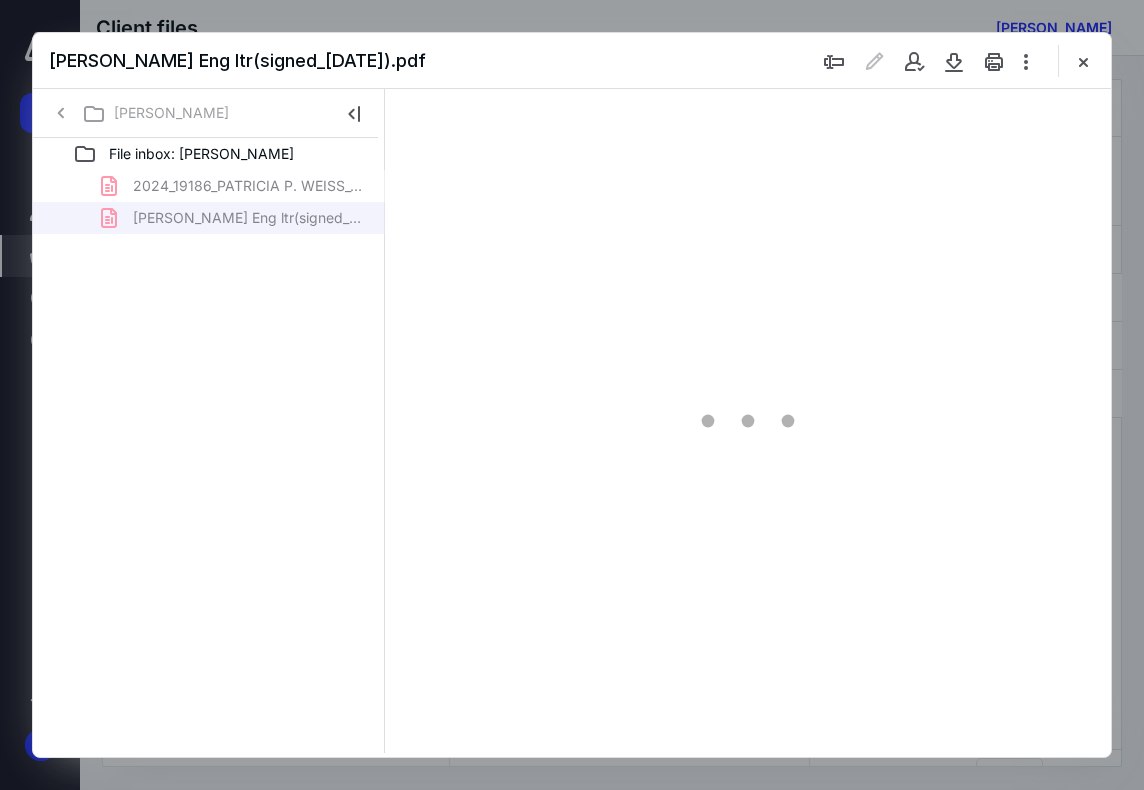 type on "71" 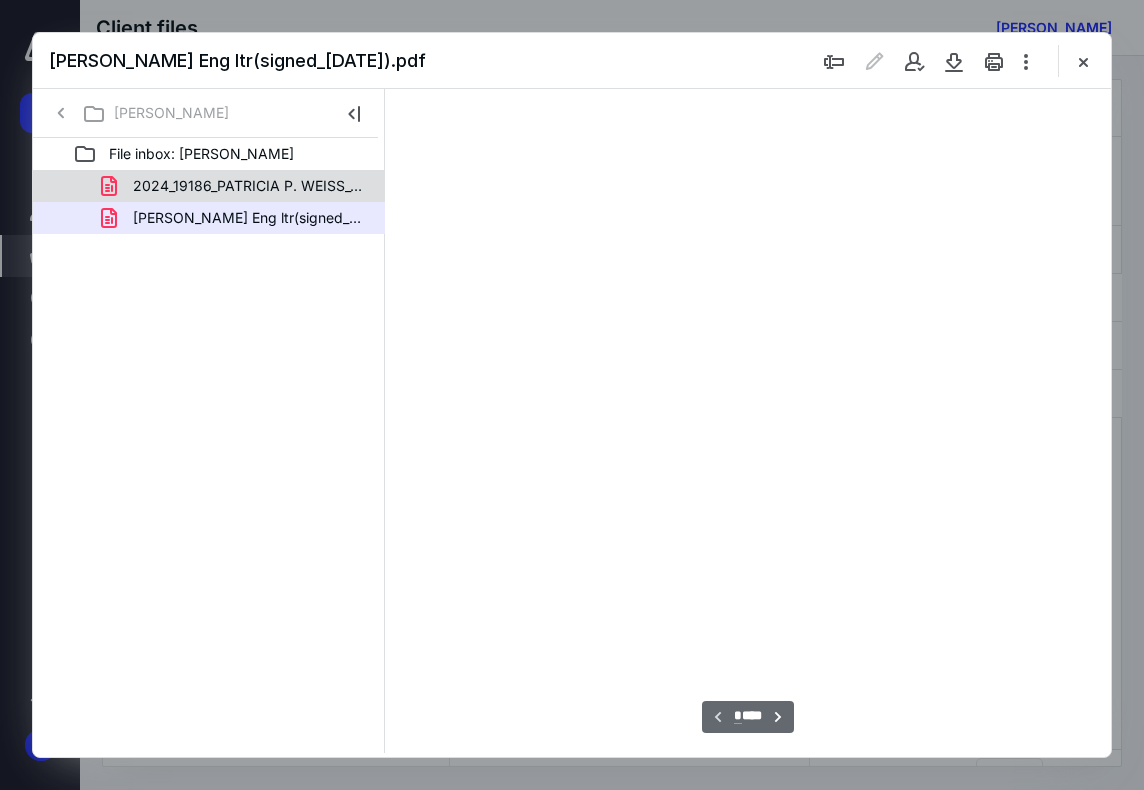 scroll, scrollTop: 107, scrollLeft: 0, axis: vertical 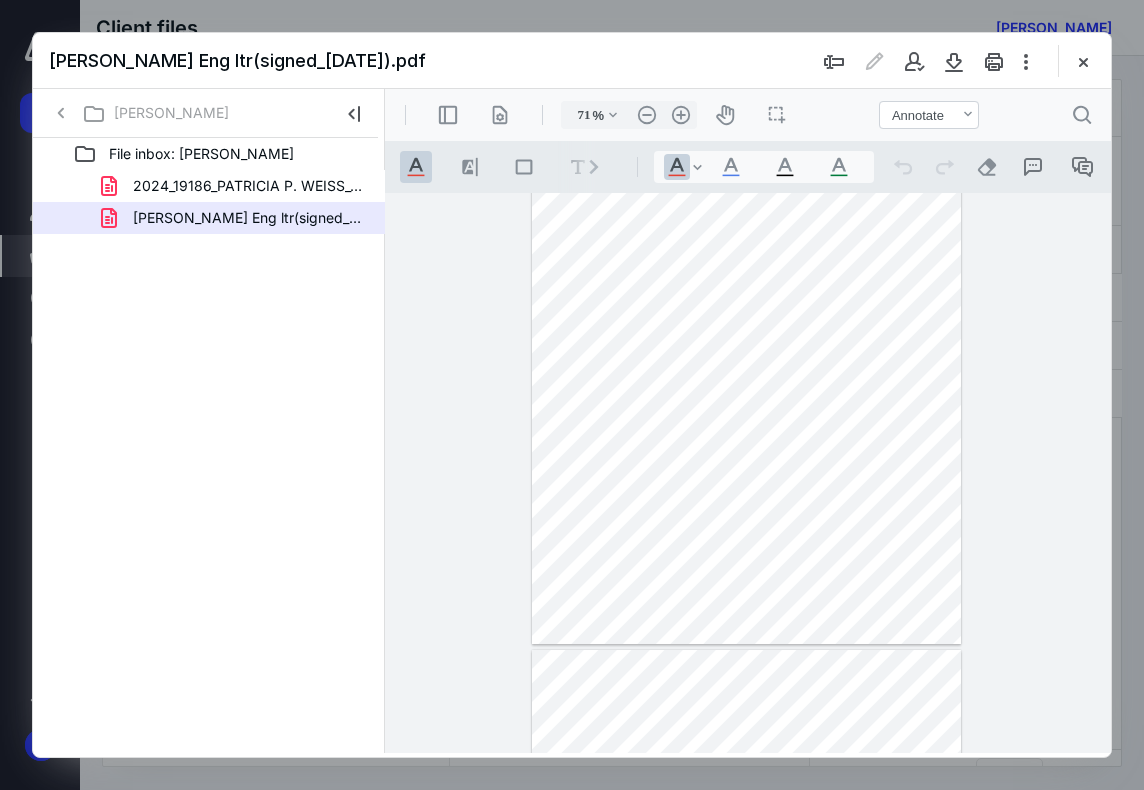 click on "**********" at bounding box center (748, 473) 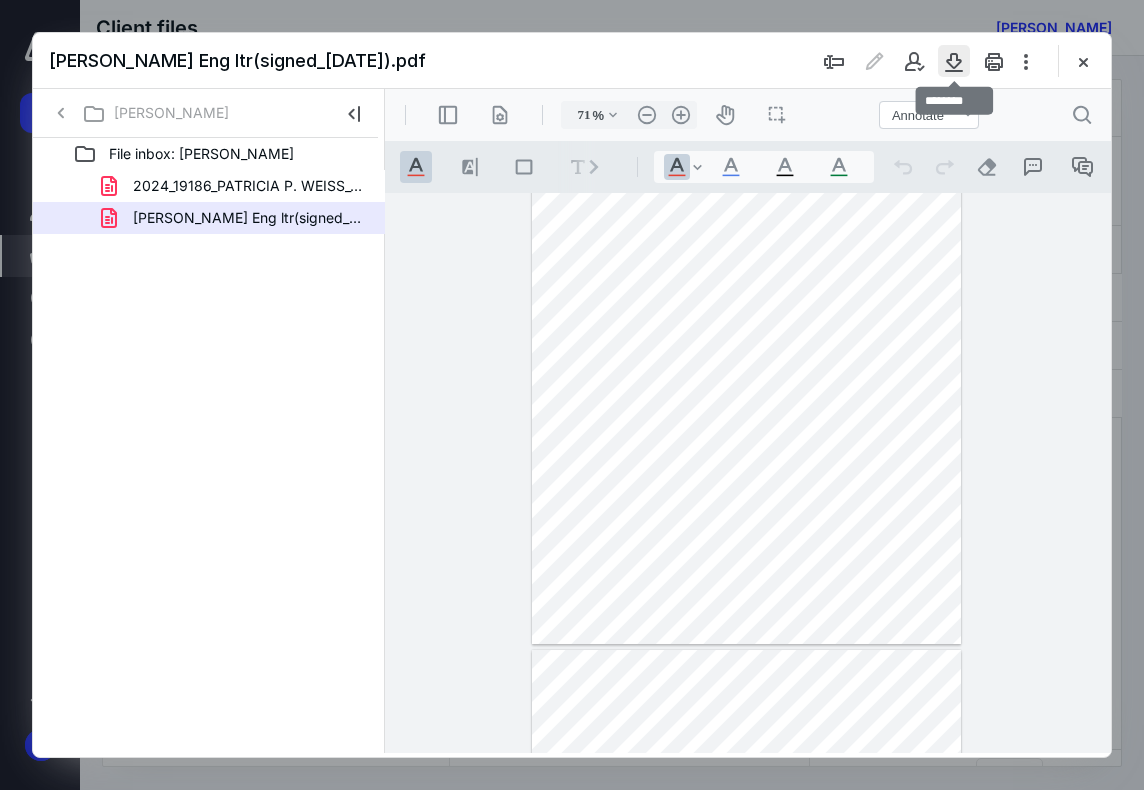 click at bounding box center (954, 61) 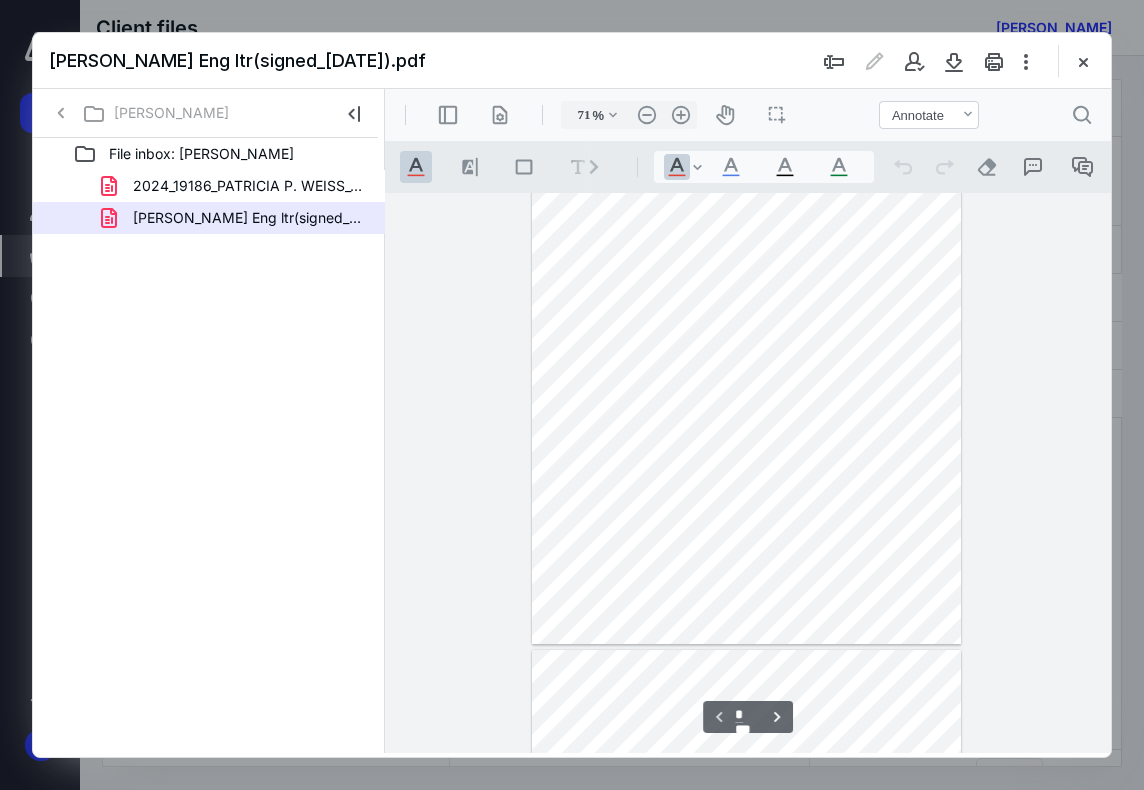 scroll, scrollTop: 0, scrollLeft: 0, axis: both 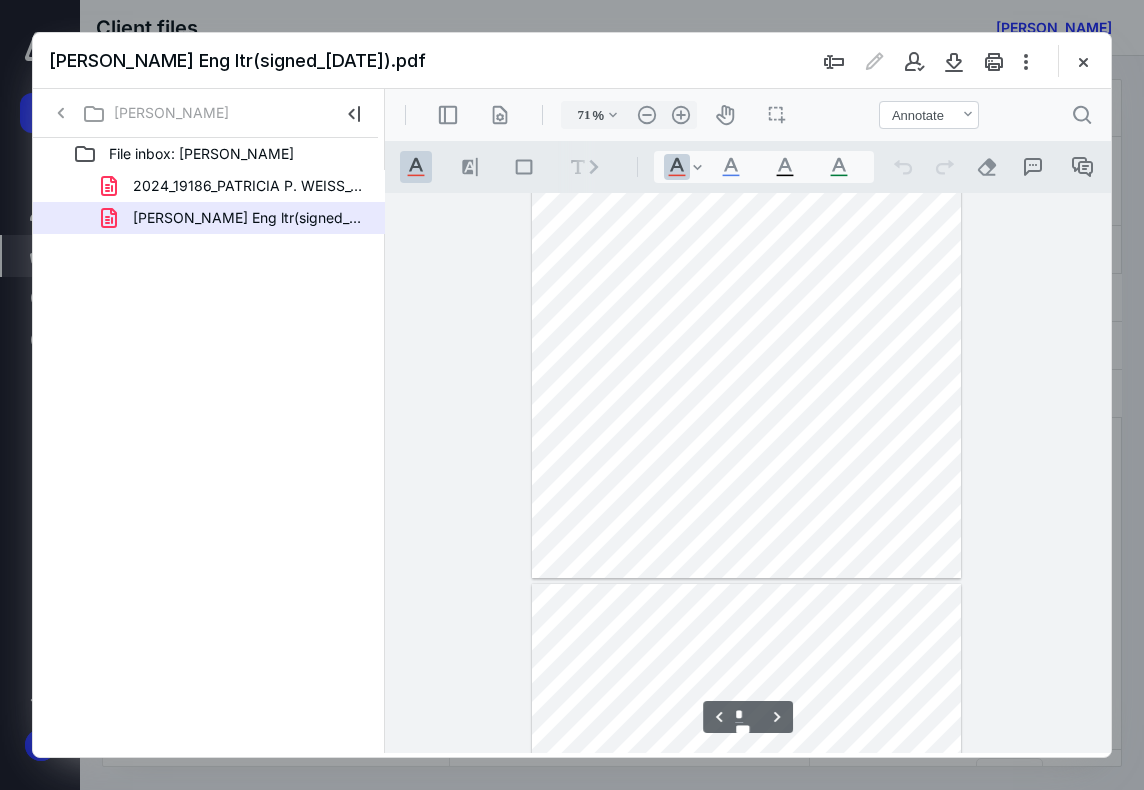 type on "*" 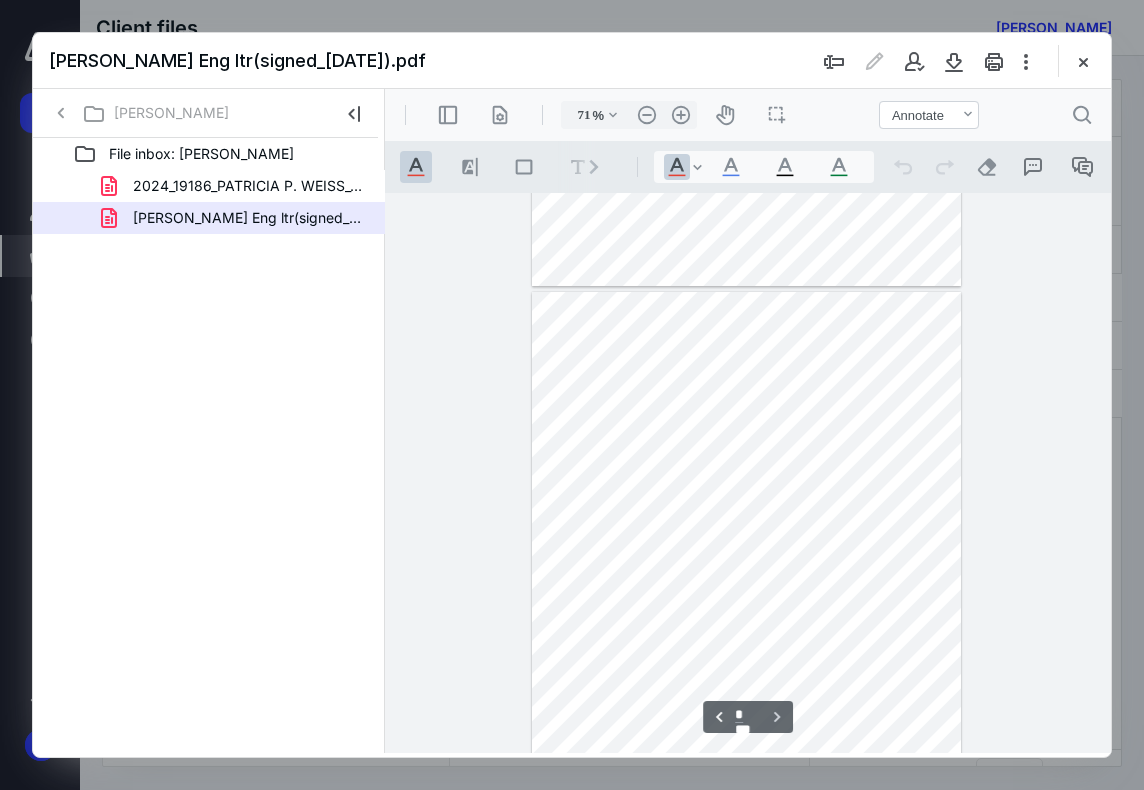 scroll, scrollTop: 4488, scrollLeft: 0, axis: vertical 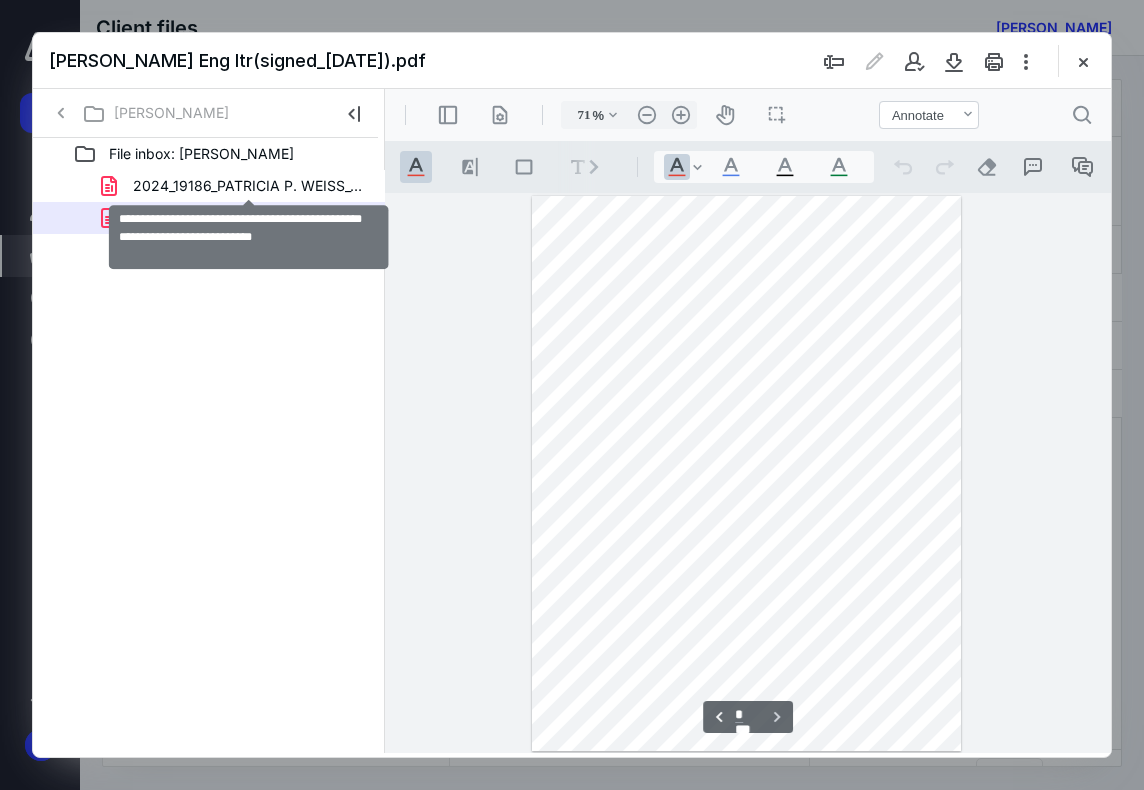 drag, startPoint x: 252, startPoint y: 183, endPoint x: 462, endPoint y: 220, distance: 213.23462 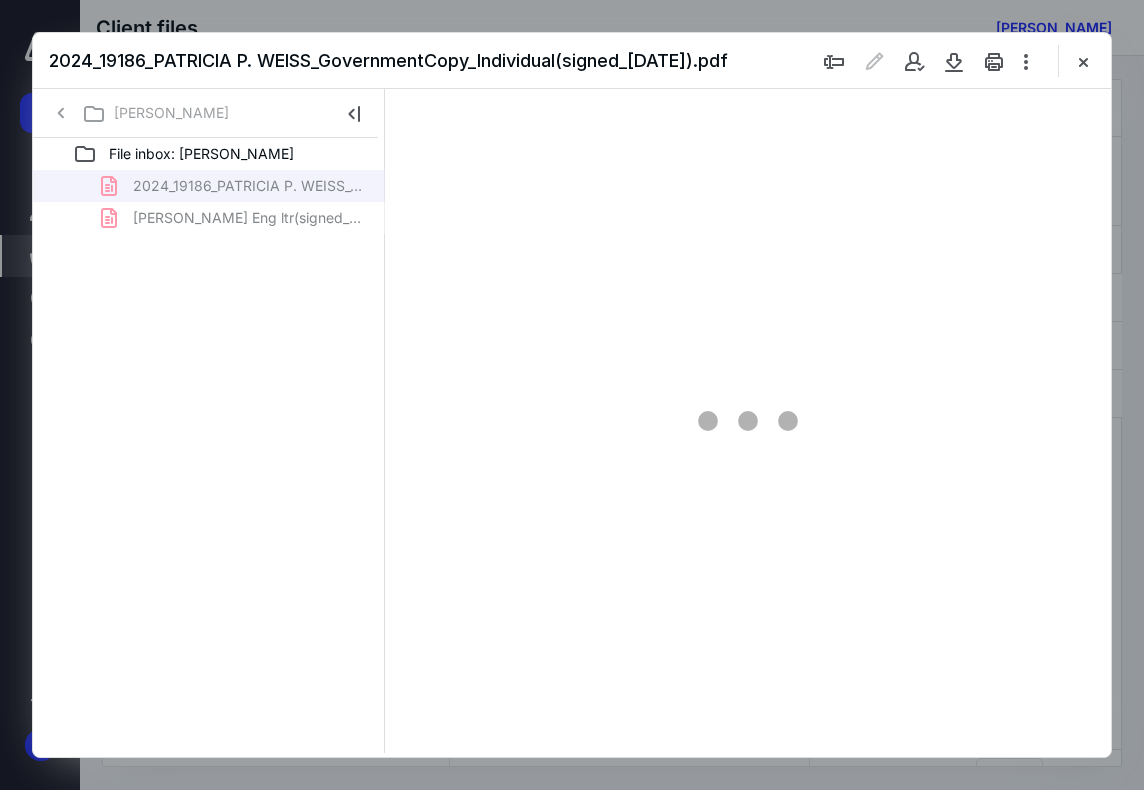 type on "71" 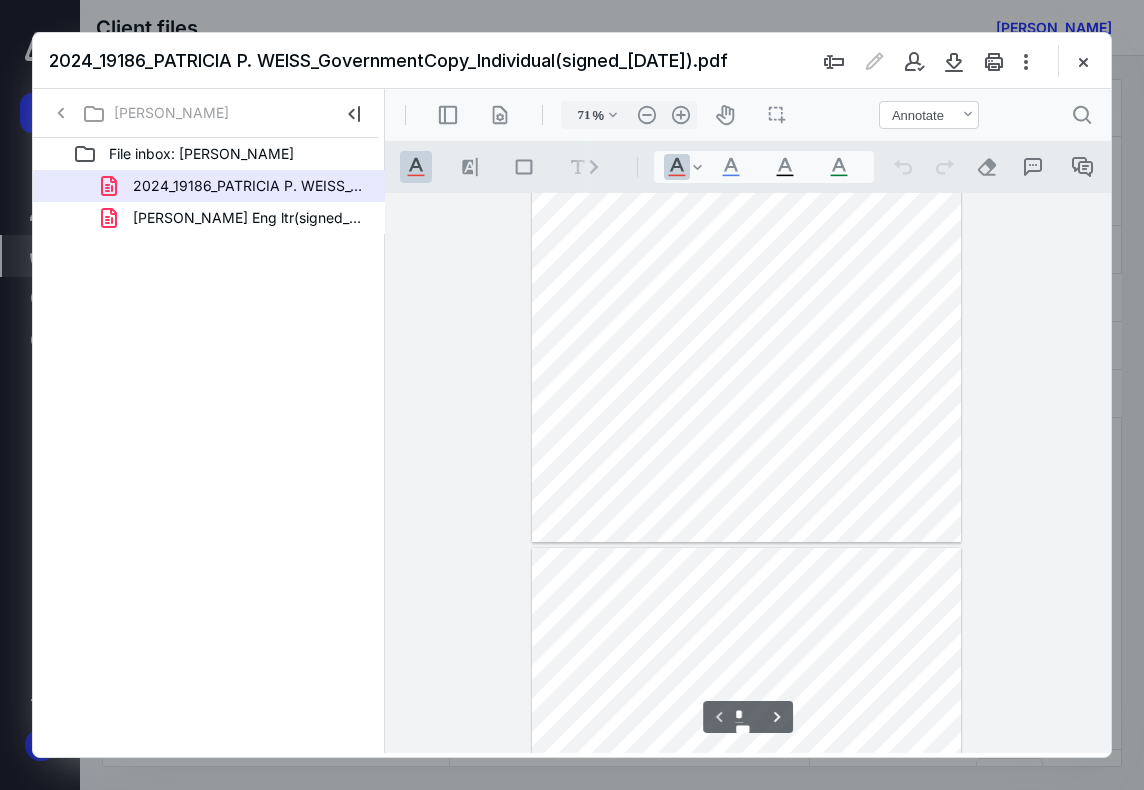 scroll, scrollTop: 207, scrollLeft: 0, axis: vertical 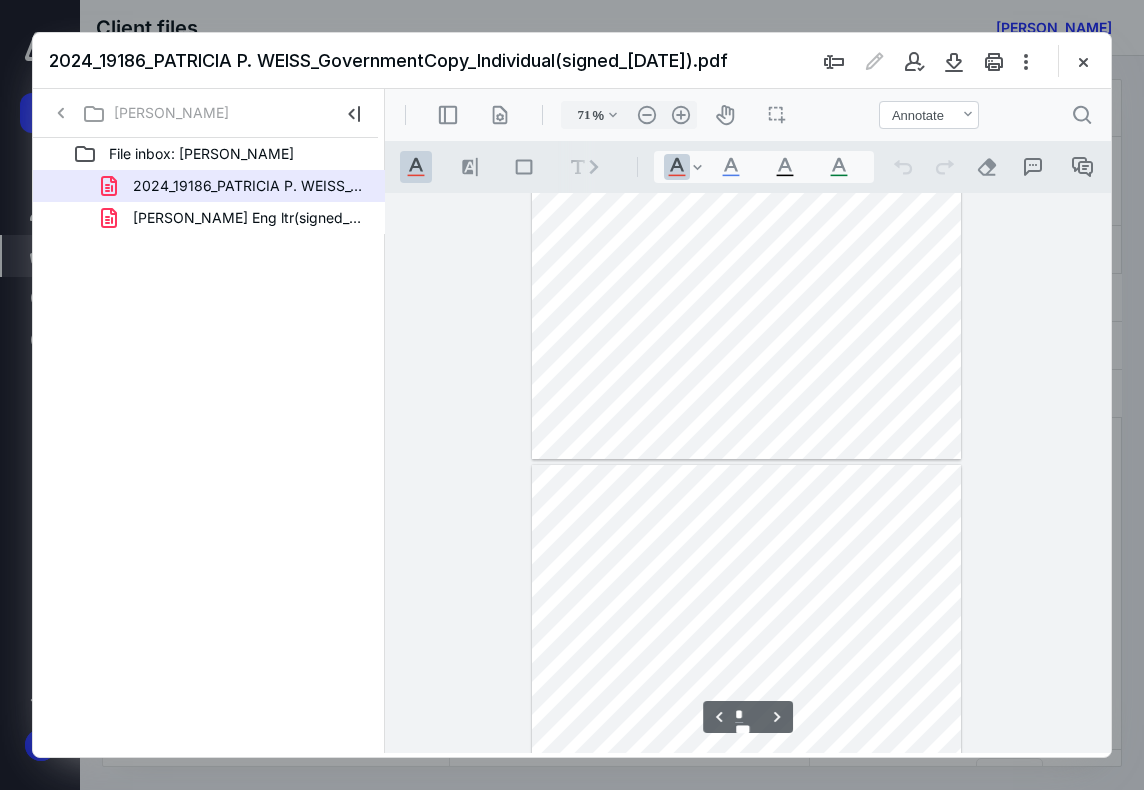 type on "*" 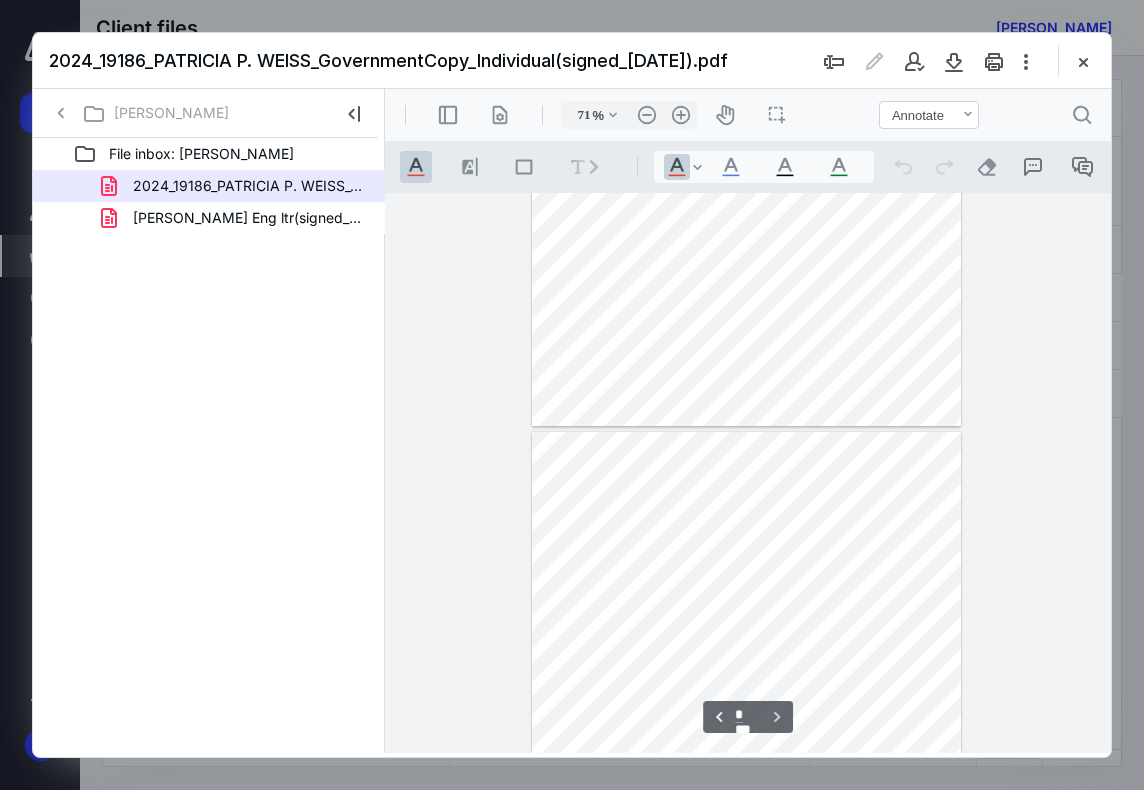 scroll, scrollTop: 907, scrollLeft: 0, axis: vertical 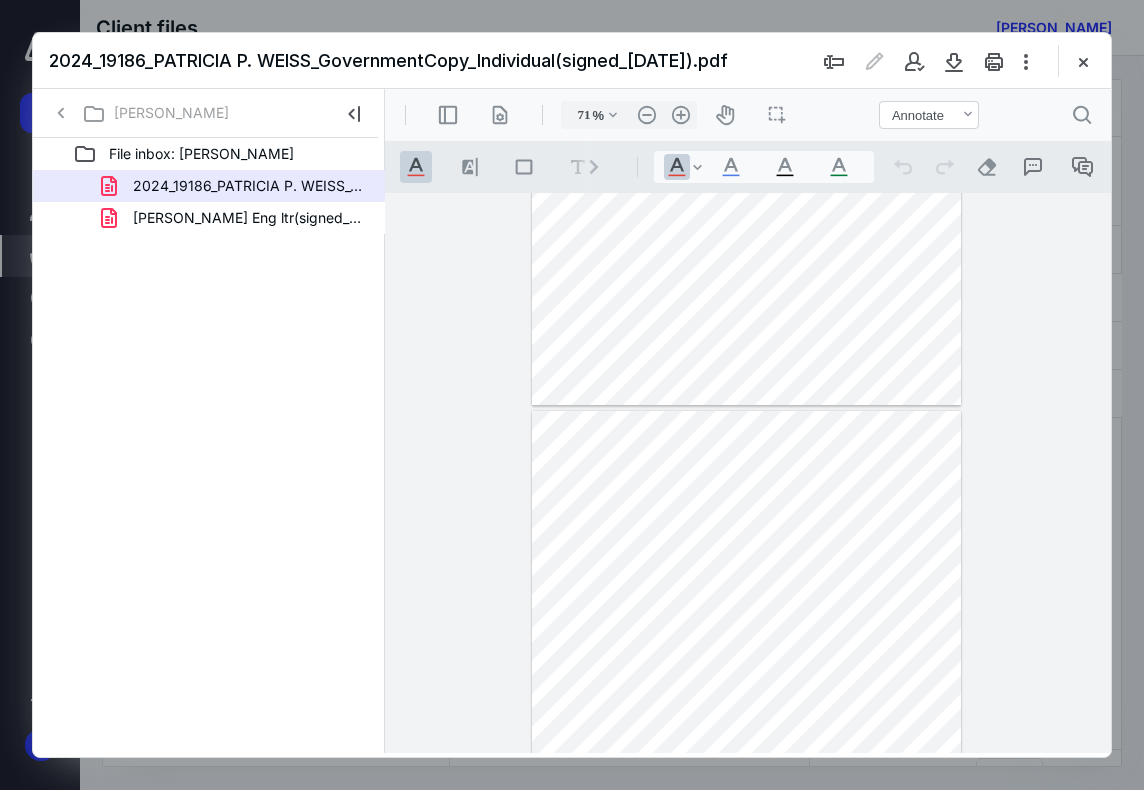 drag, startPoint x: 1091, startPoint y: 62, endPoint x: 1120, endPoint y: 89, distance: 39.623226 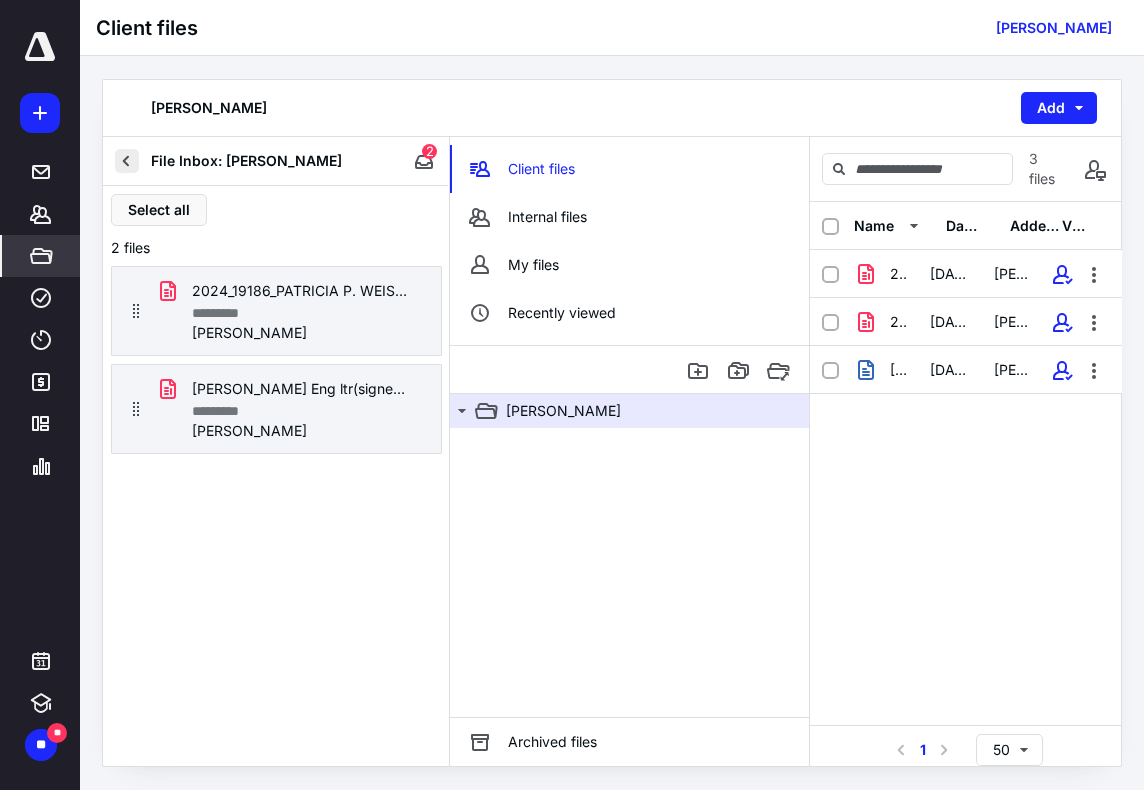 click at bounding box center [127, 161] 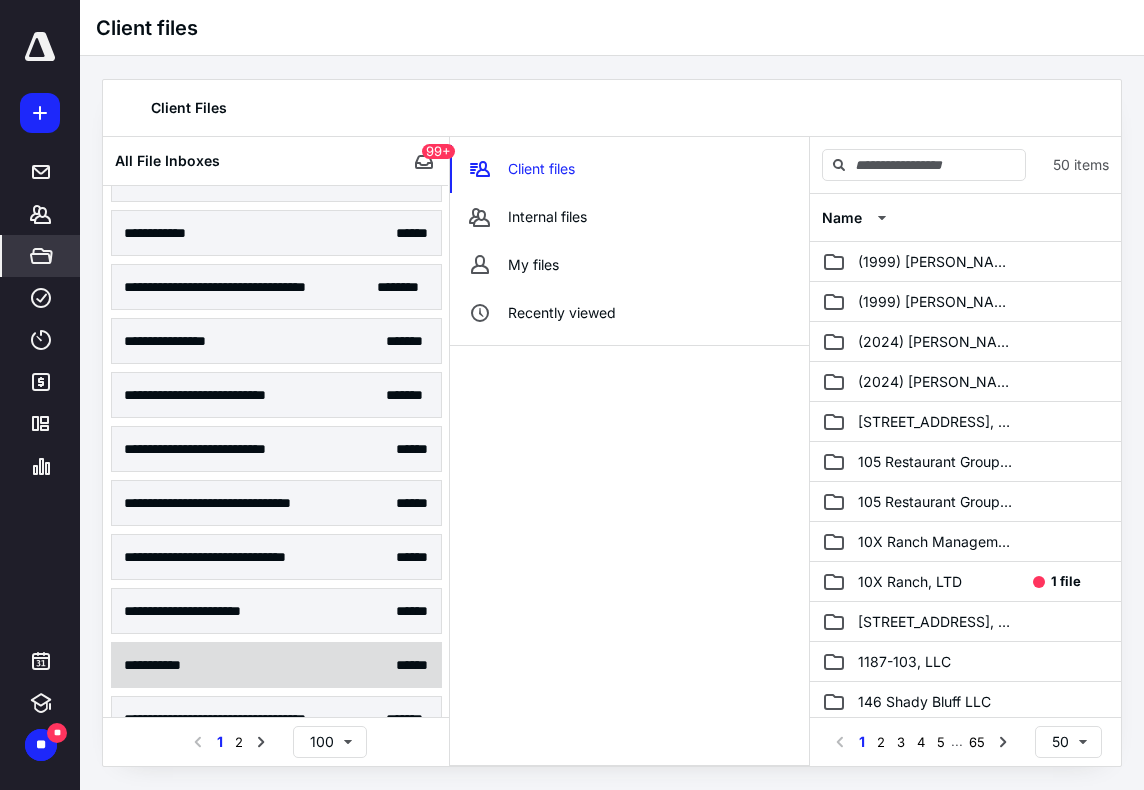 scroll, scrollTop: 1500, scrollLeft: 0, axis: vertical 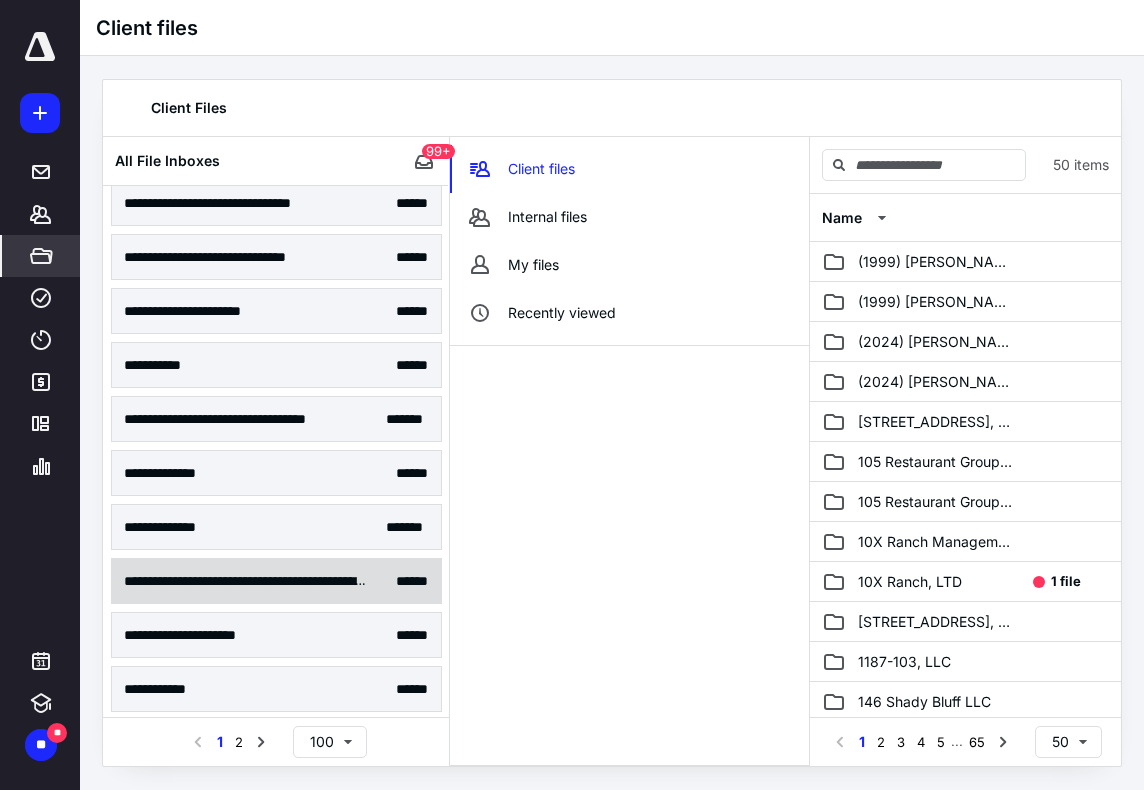 click on "**********" at bounding box center [246, 581] 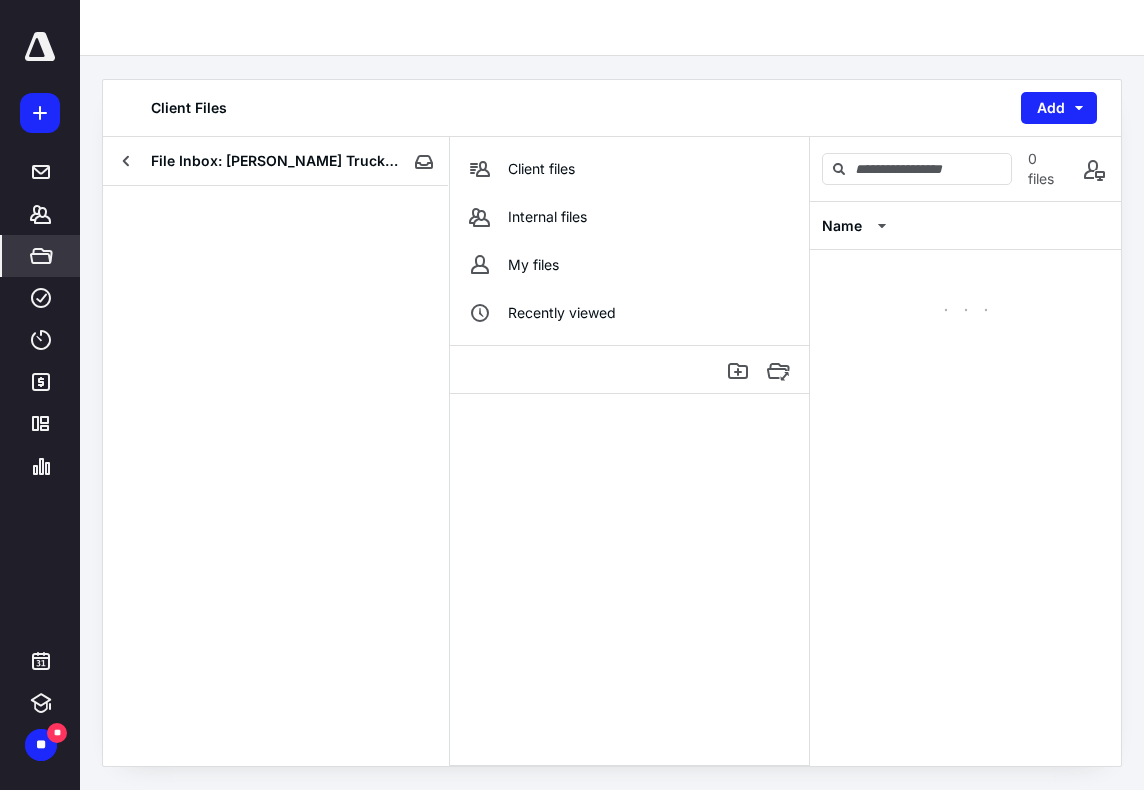 scroll, scrollTop: 0, scrollLeft: 0, axis: both 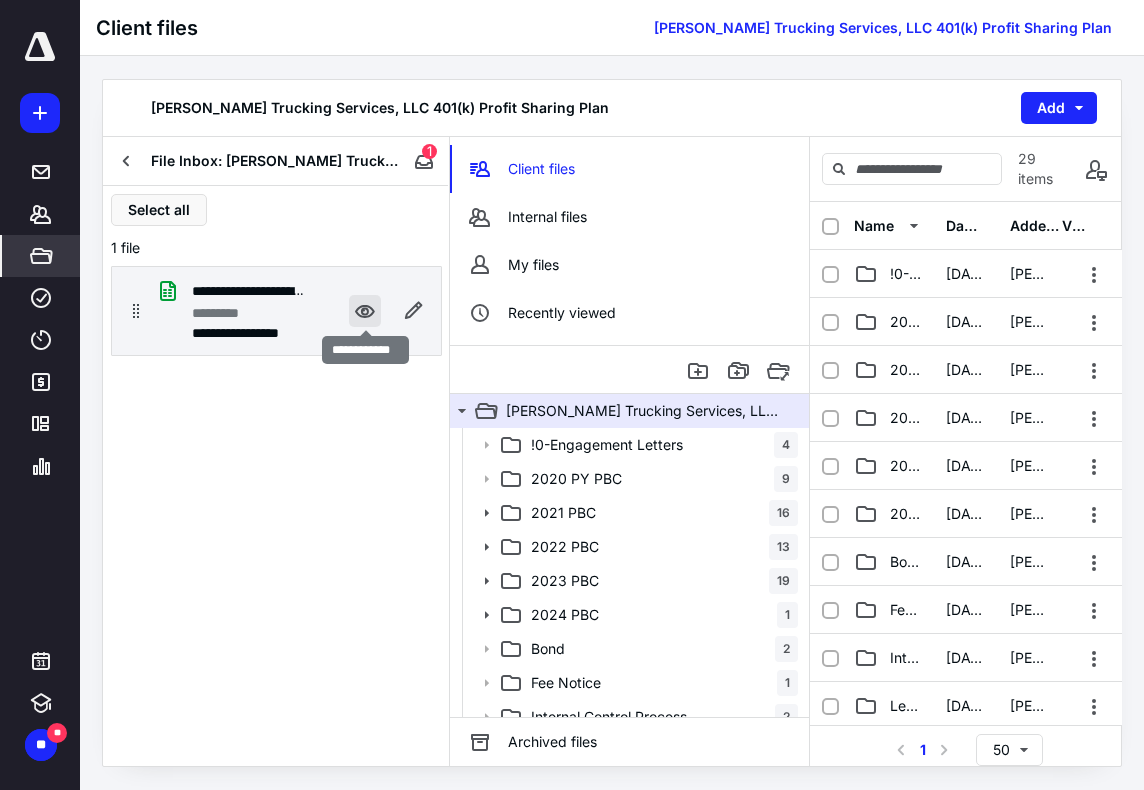 click at bounding box center (365, 311) 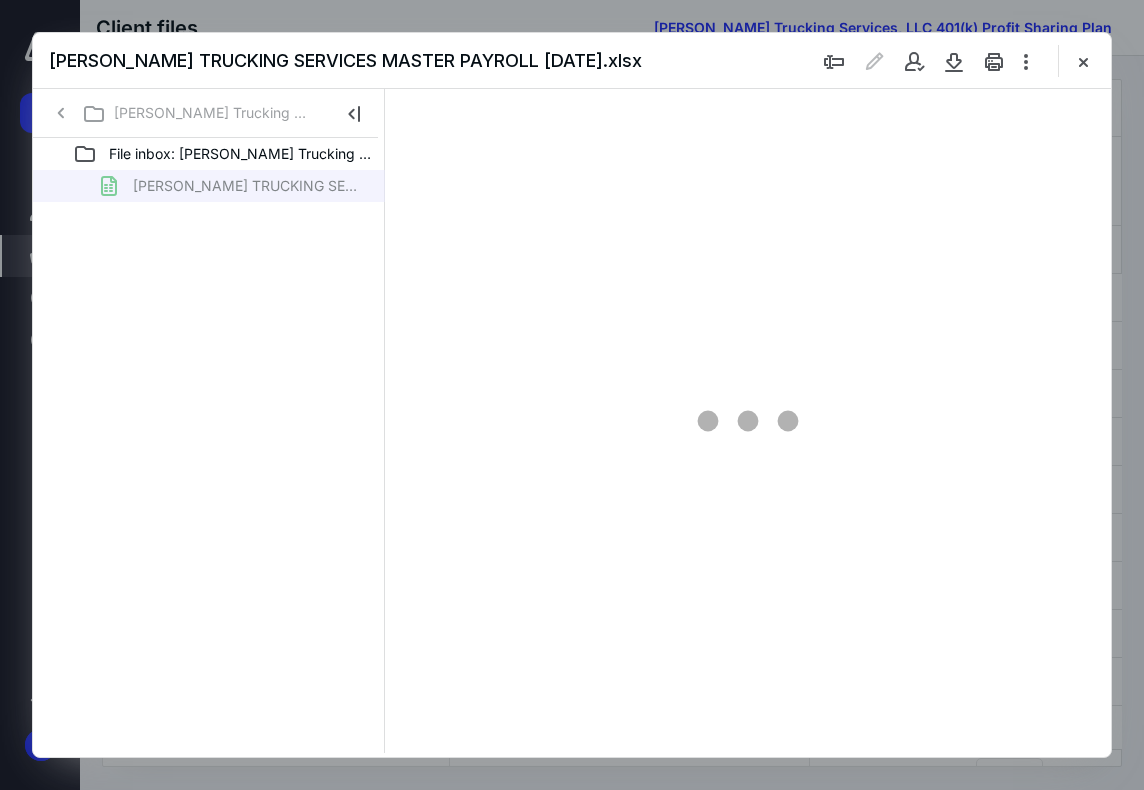 scroll, scrollTop: 0, scrollLeft: 0, axis: both 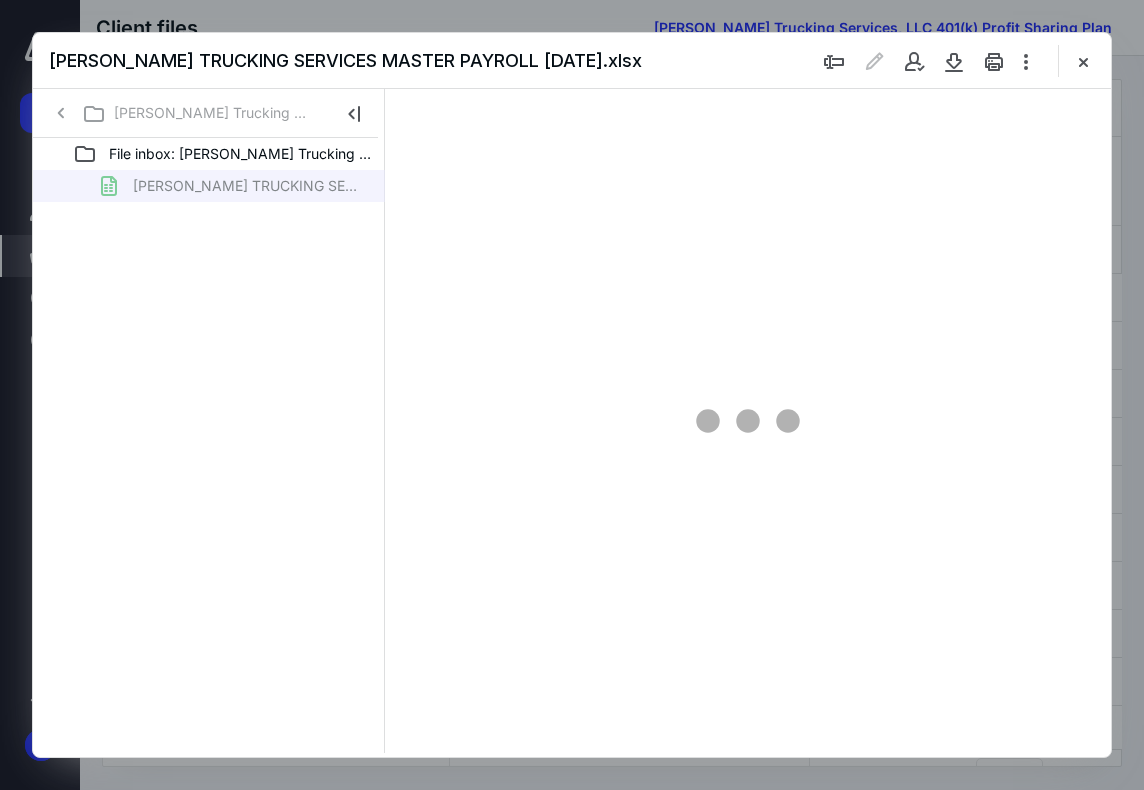type on "7" 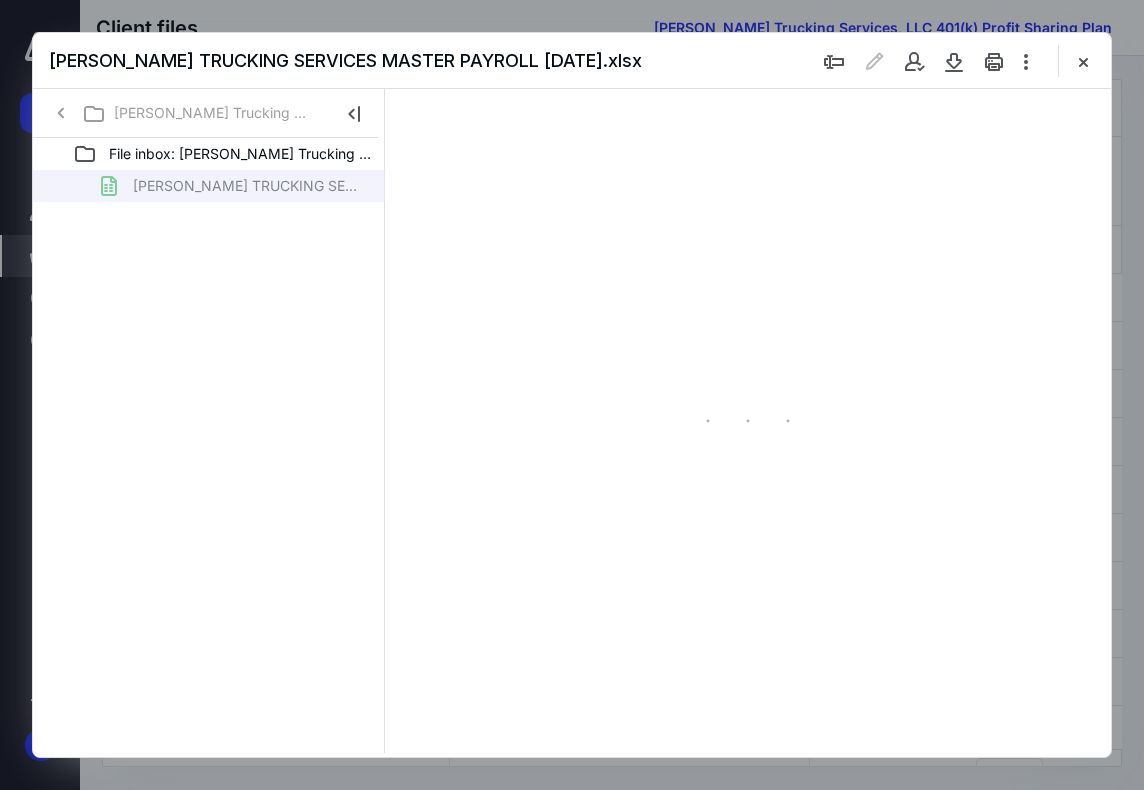 type on "*" 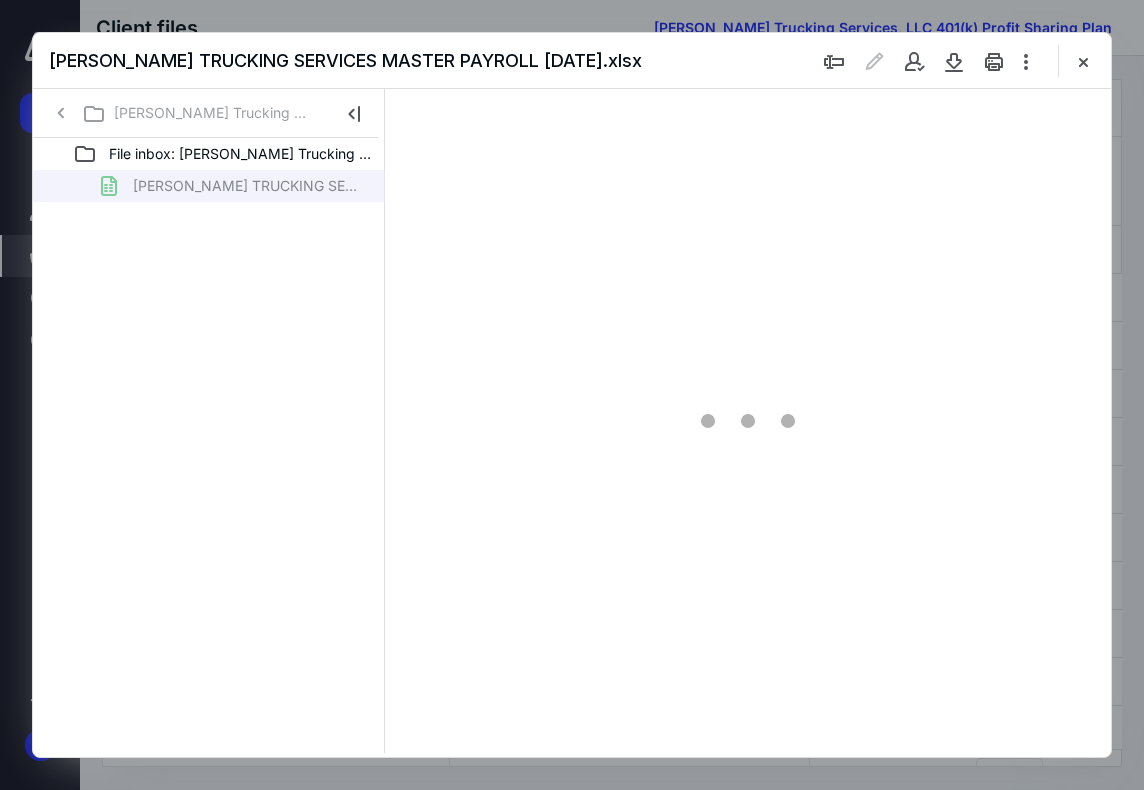 scroll, scrollTop: 105, scrollLeft: 0, axis: vertical 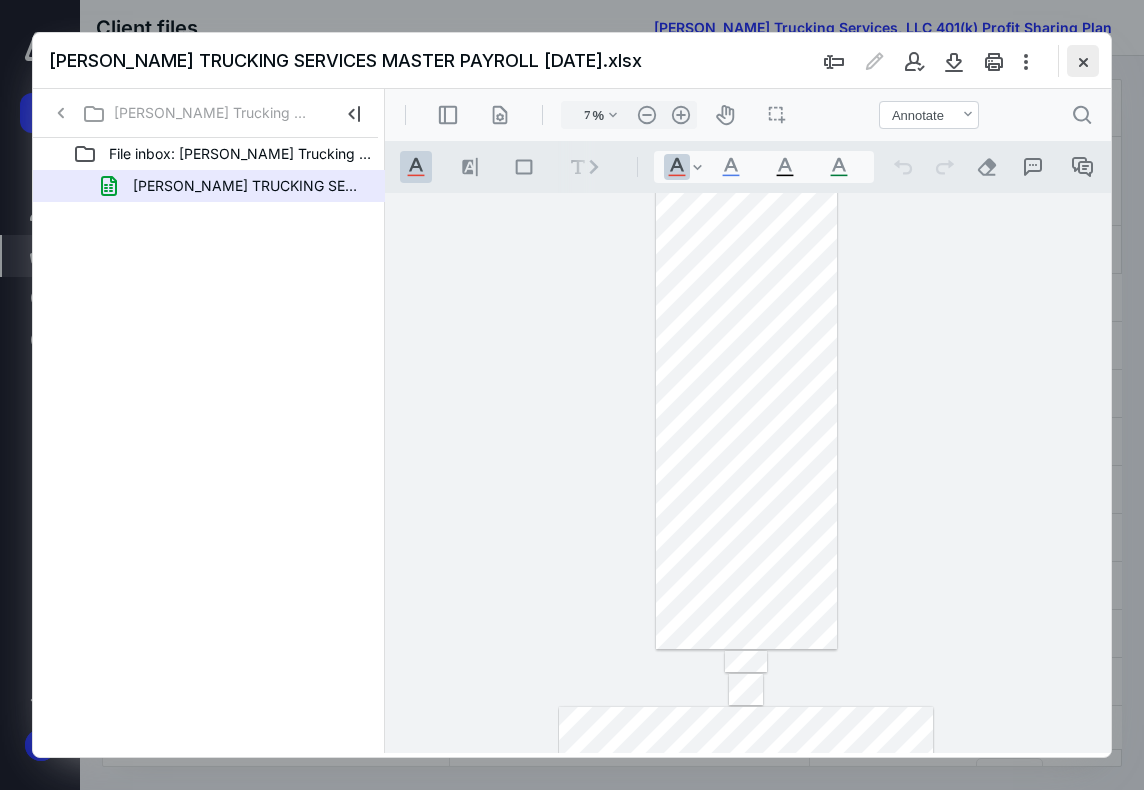 click at bounding box center (1083, 61) 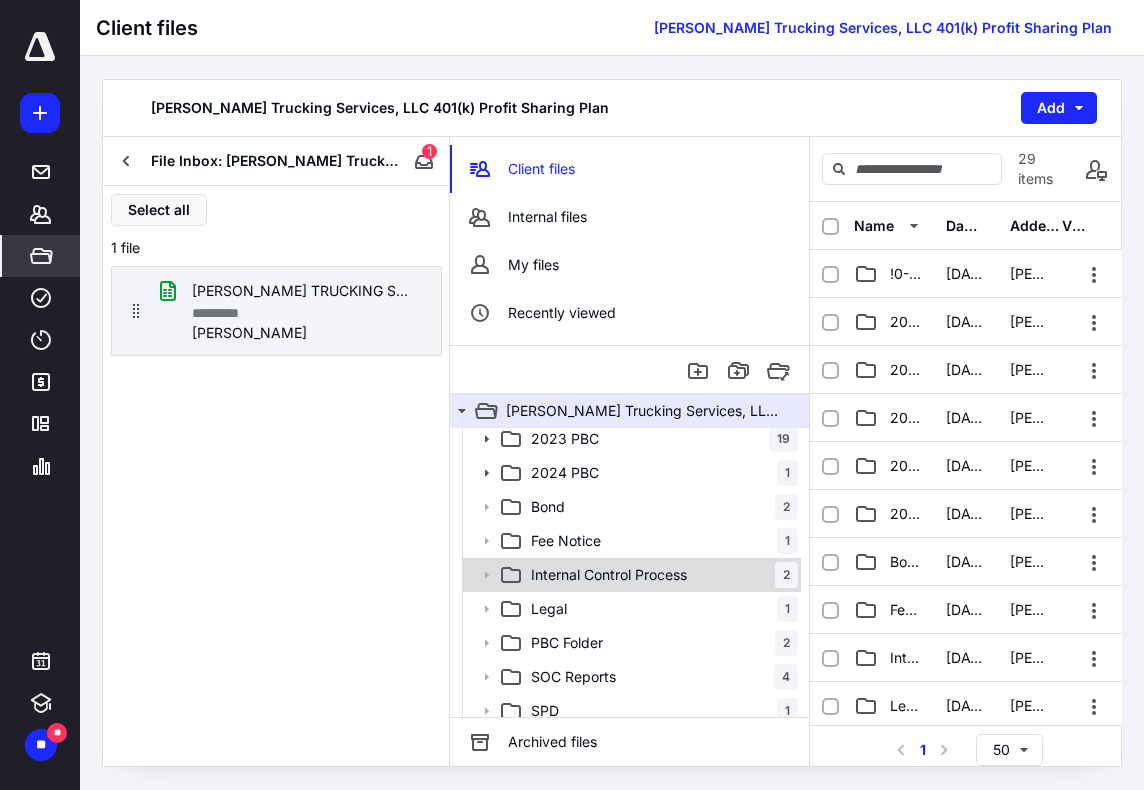 scroll, scrollTop: 151, scrollLeft: 0, axis: vertical 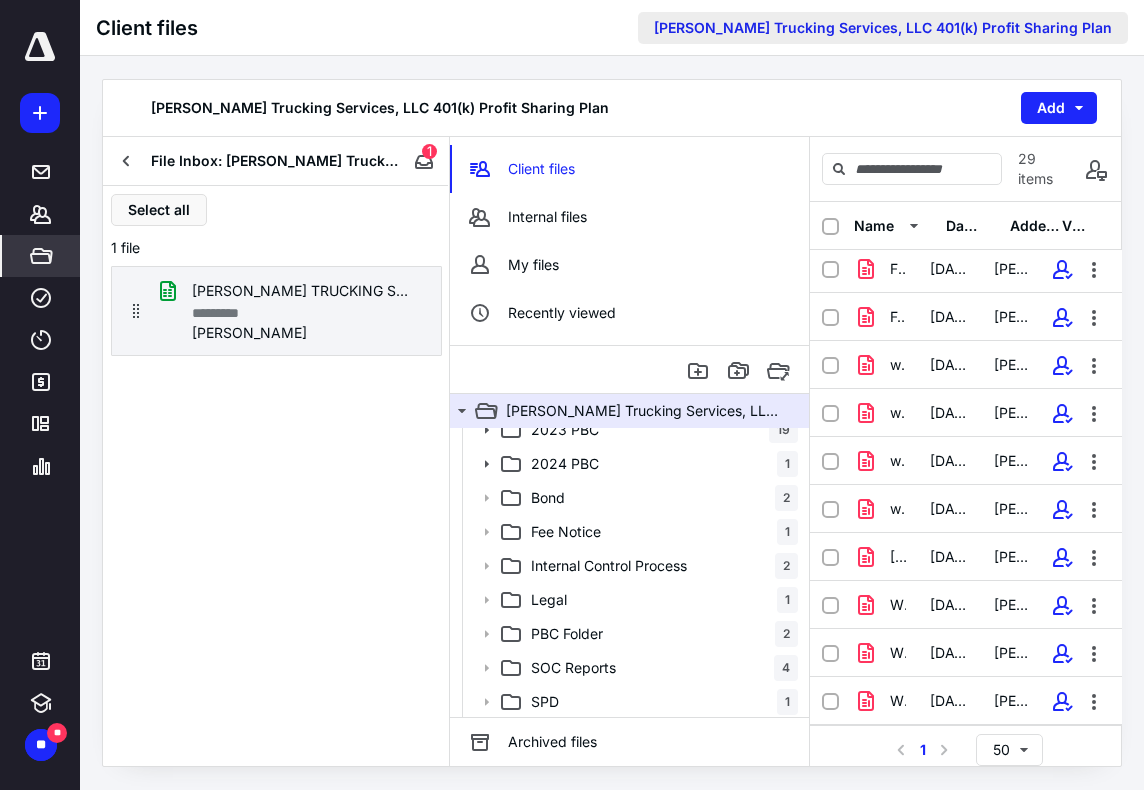 click on "[PERSON_NAME] Trucking Services, LLC 401(k) Profit Sharing Plan" at bounding box center (883, 28) 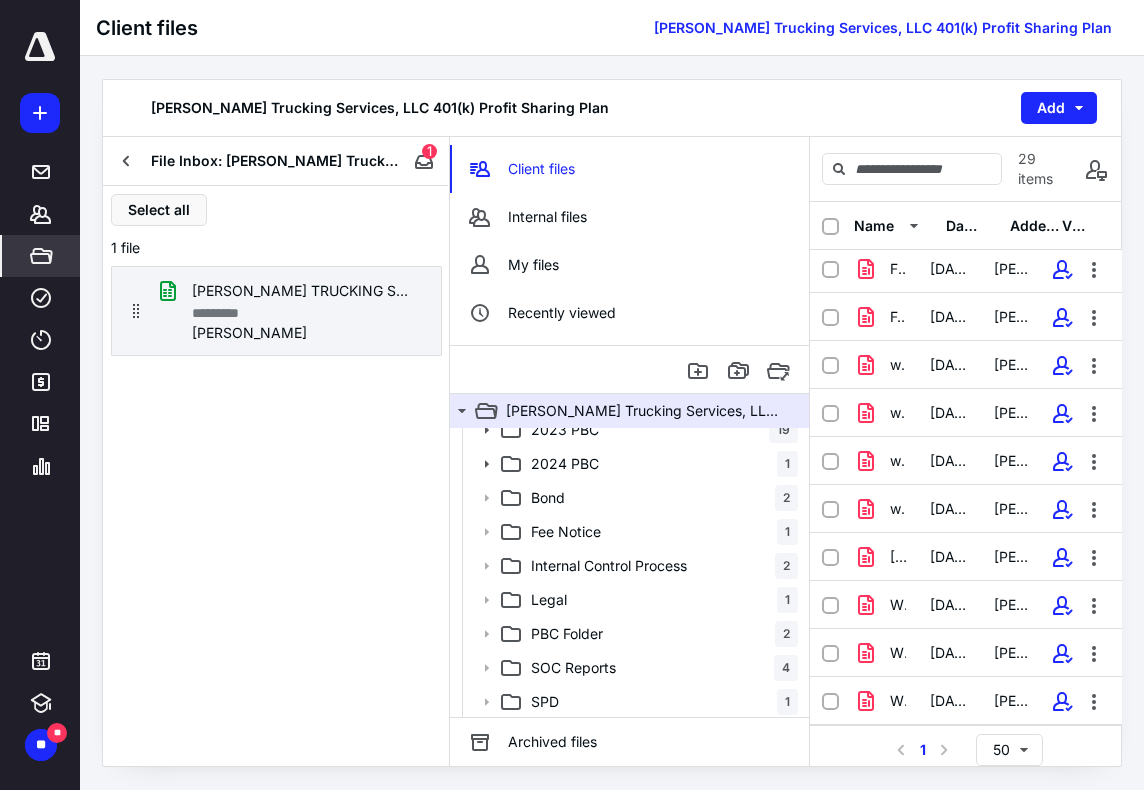 click at bounding box center [127, 161] 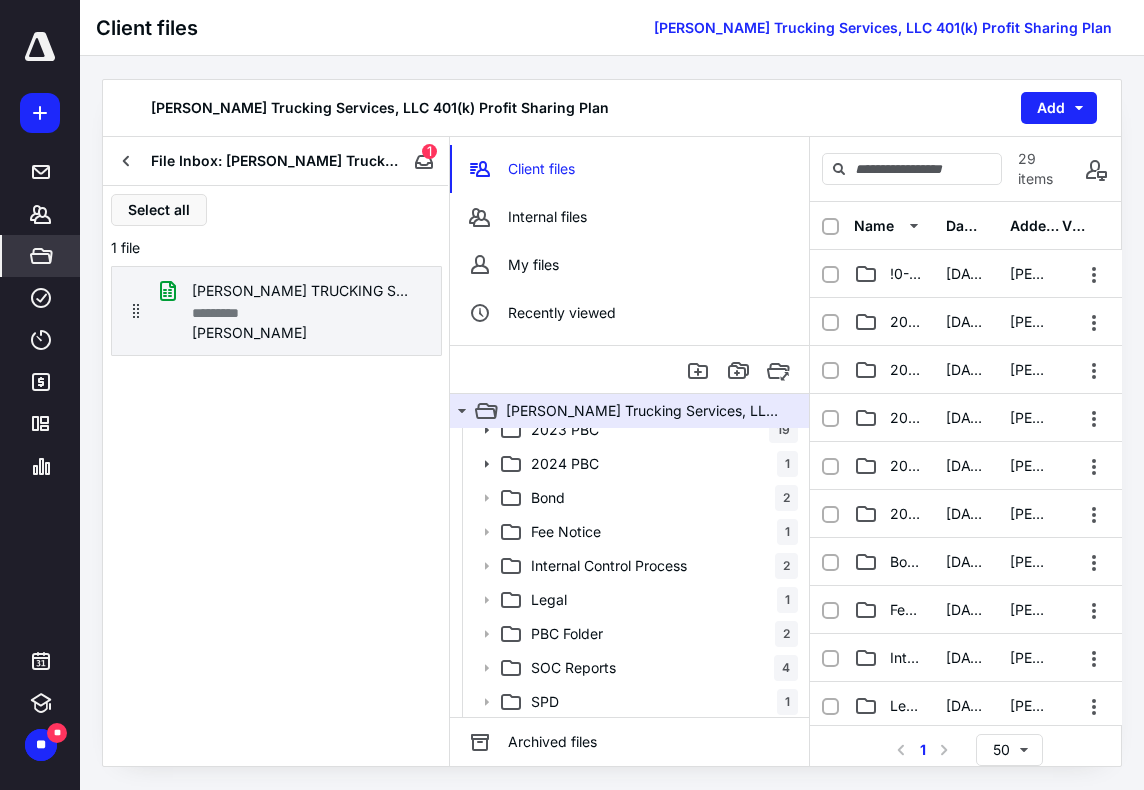 scroll, scrollTop: 0, scrollLeft: 0, axis: both 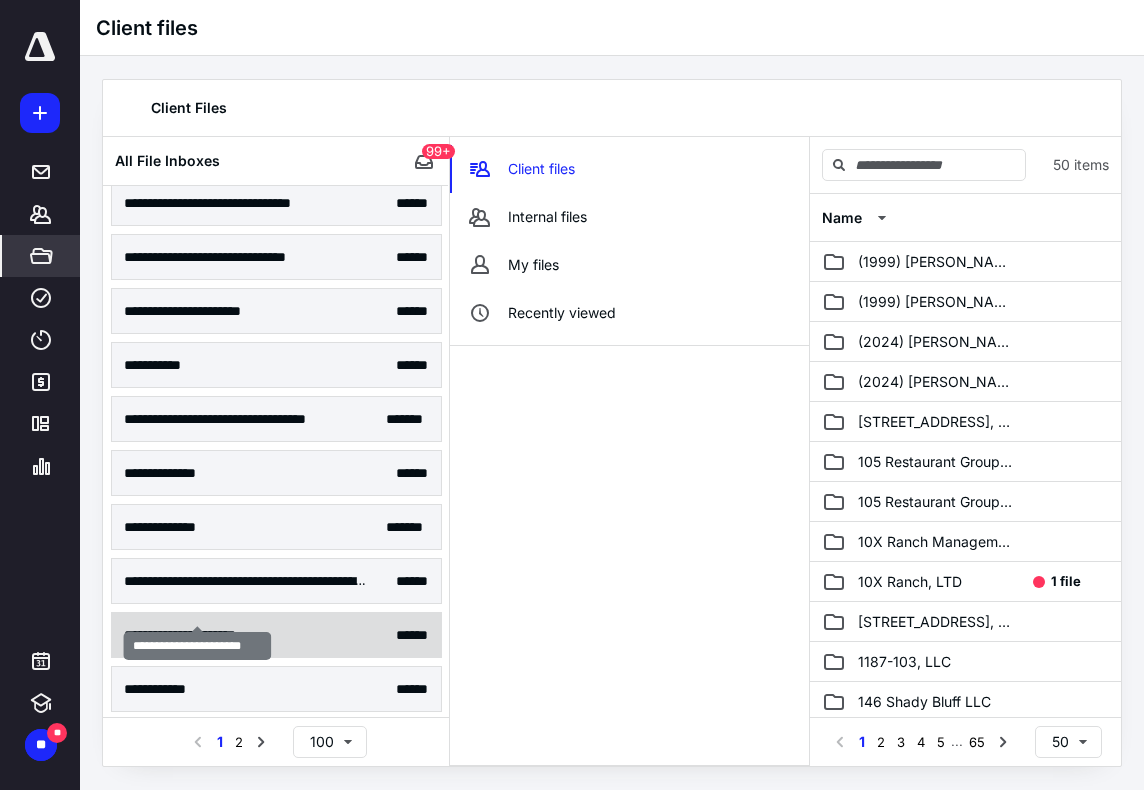 click on "**********" at bounding box center [198, 635] 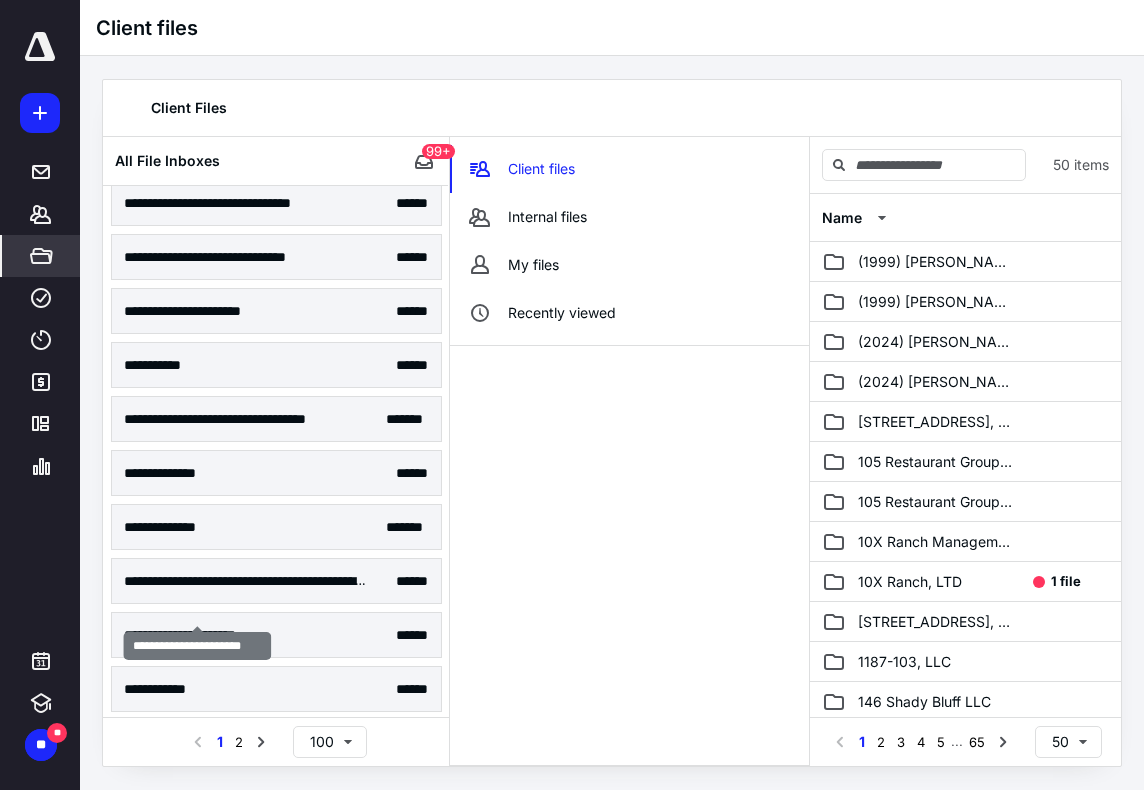 scroll, scrollTop: 0, scrollLeft: 0, axis: both 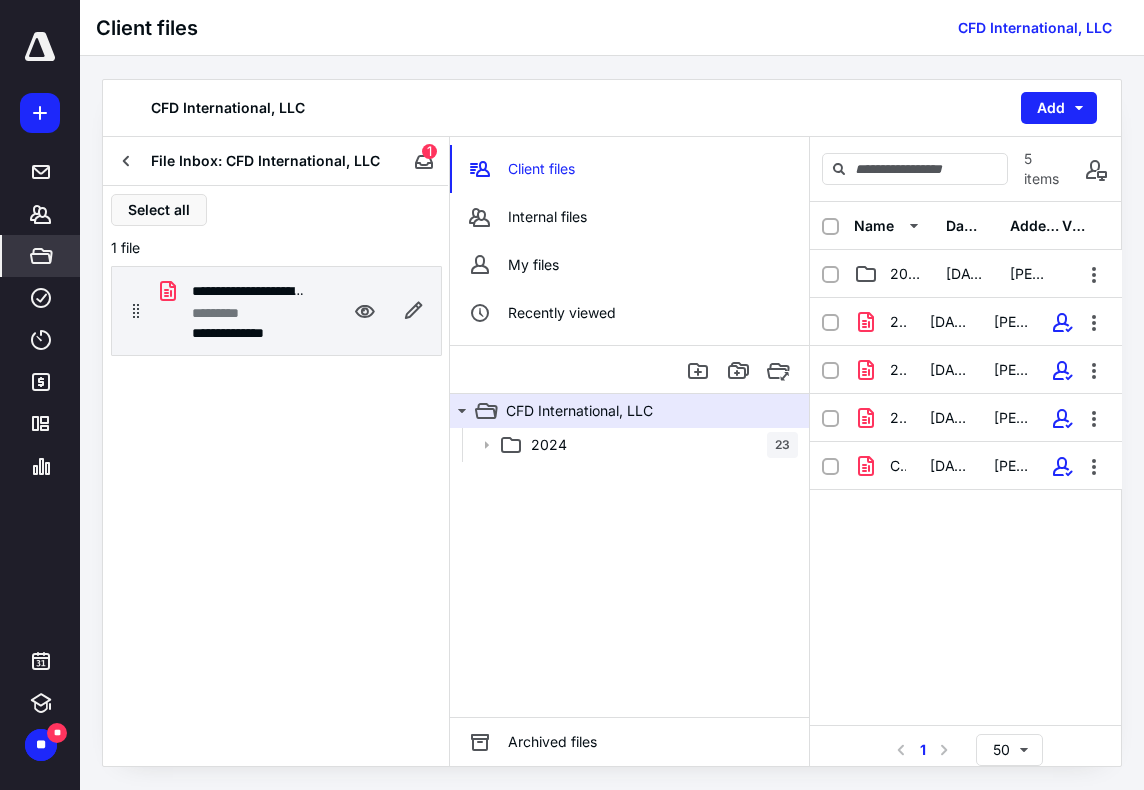 click on "**********" at bounding box center [276, 311] 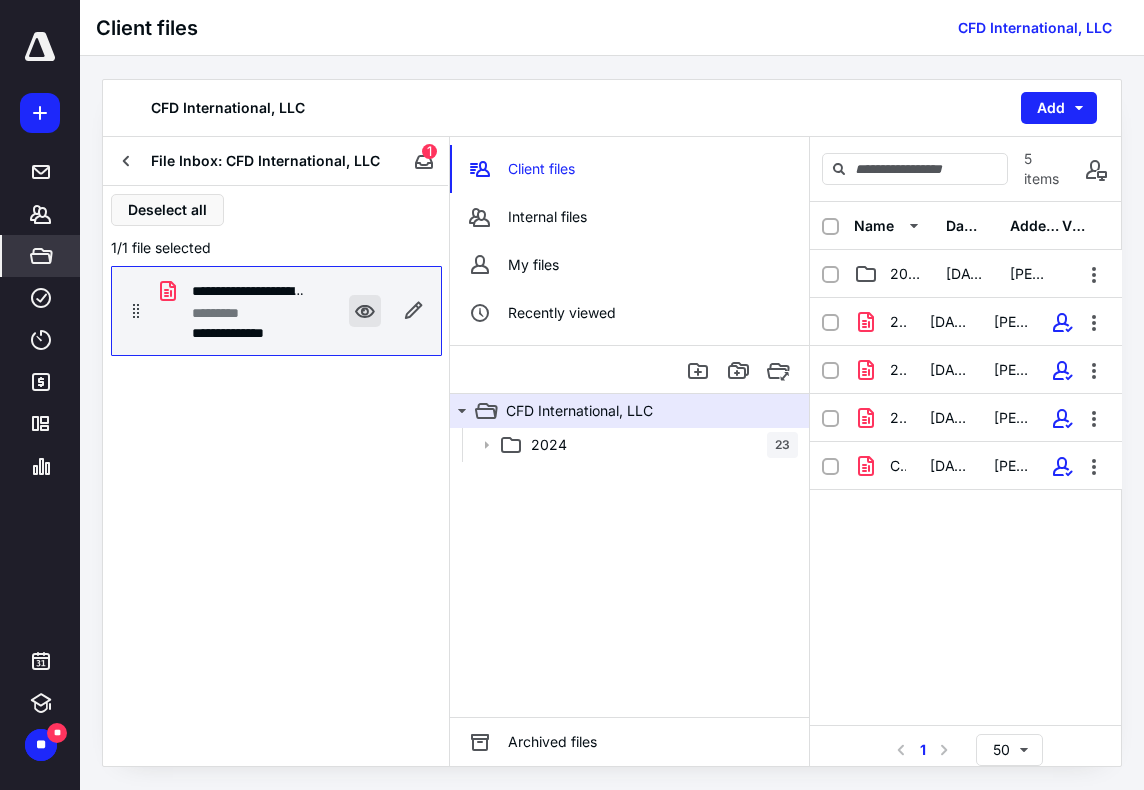 click at bounding box center (365, 311) 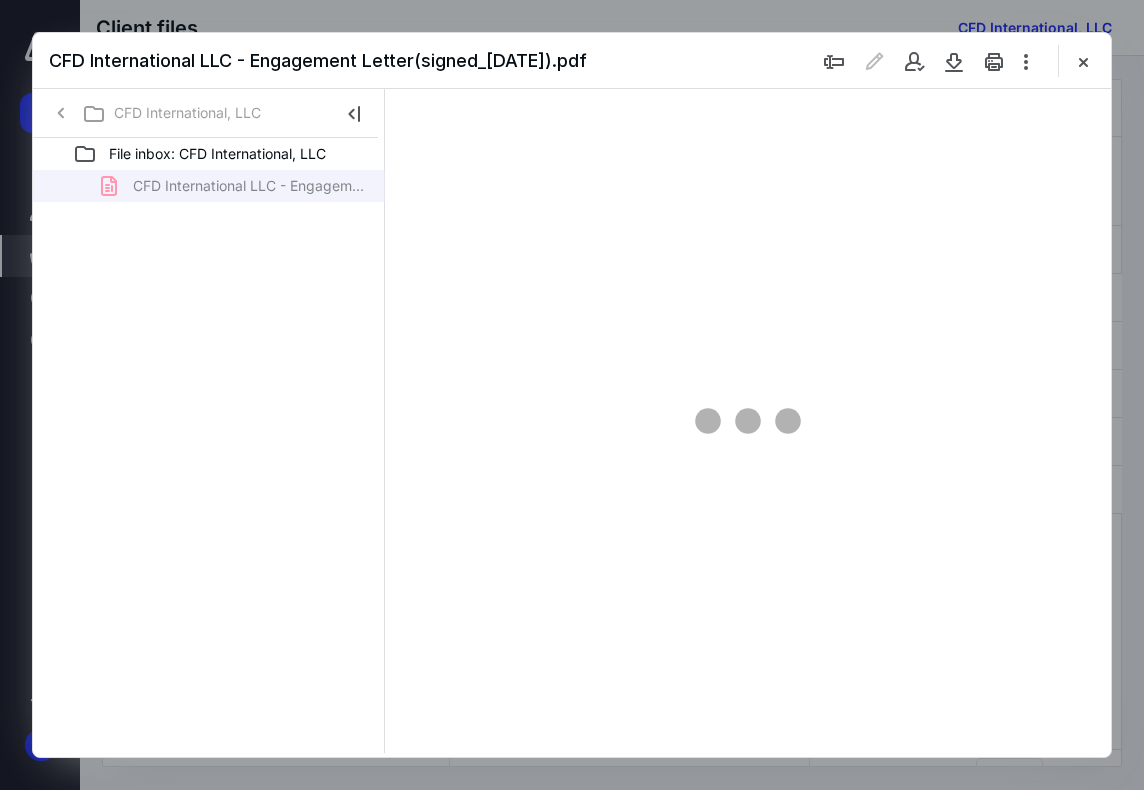 scroll, scrollTop: 0, scrollLeft: 0, axis: both 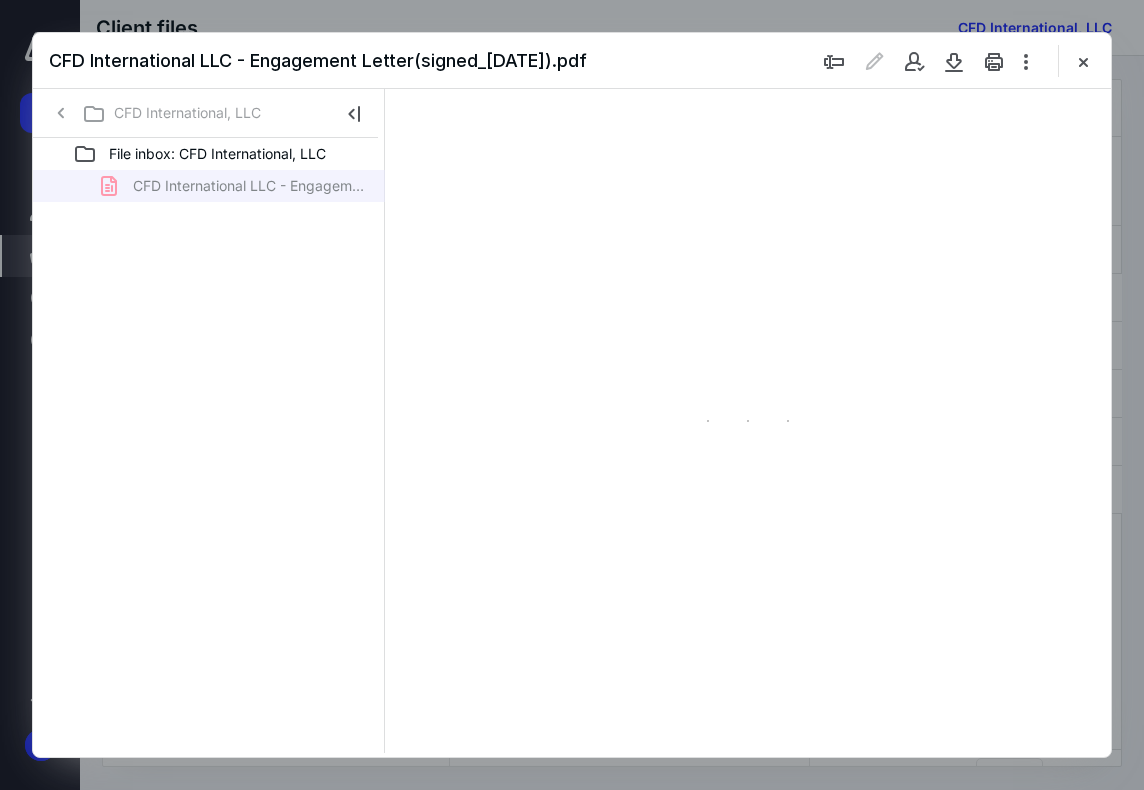 type on "71" 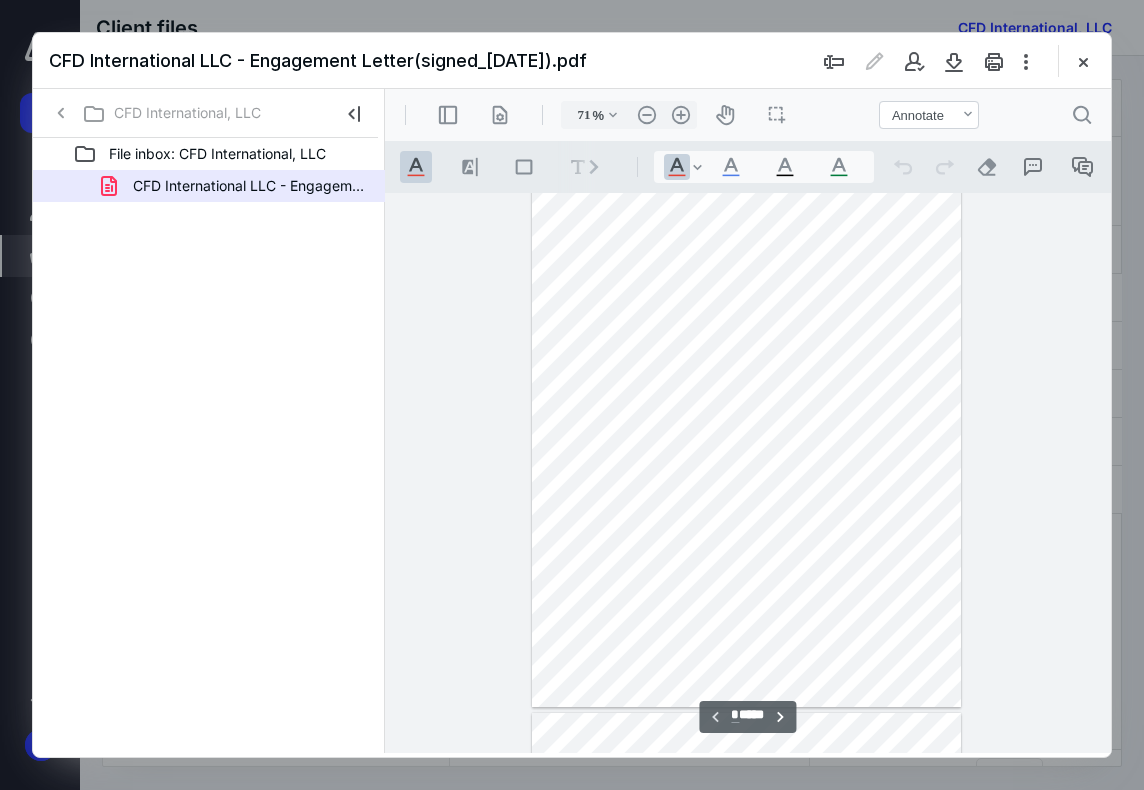 scroll, scrollTop: 0, scrollLeft: 0, axis: both 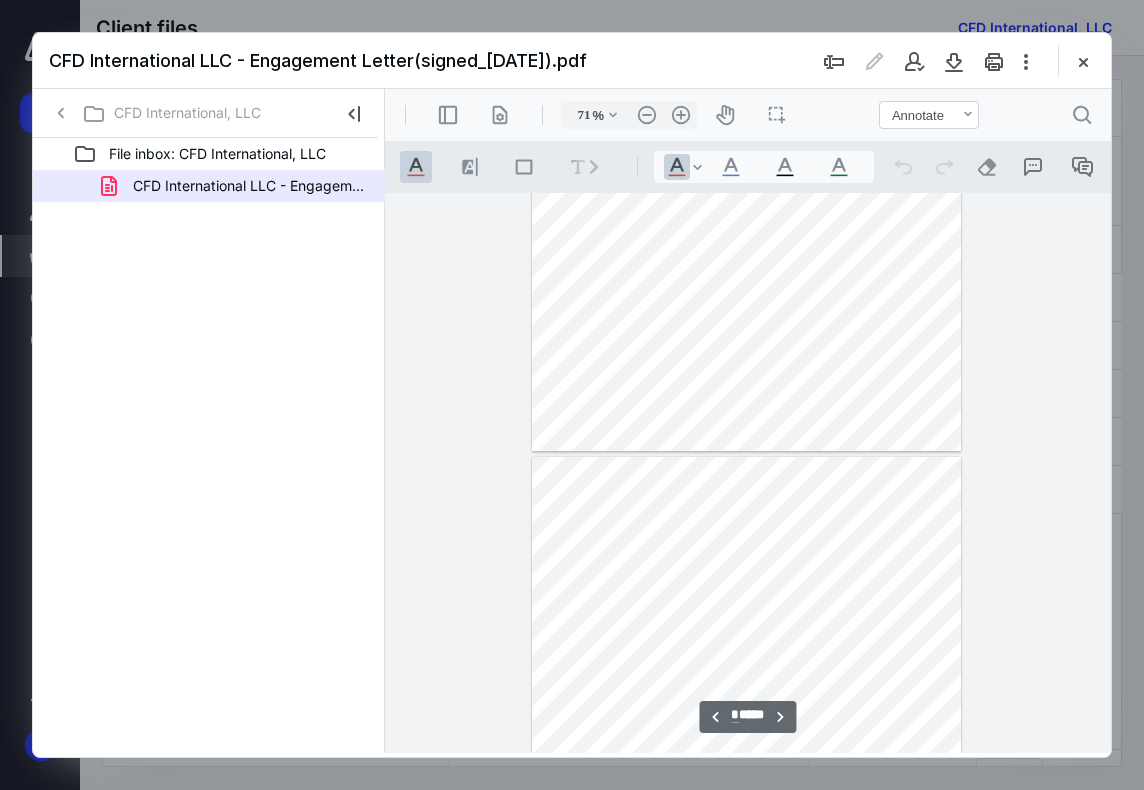 type on "*" 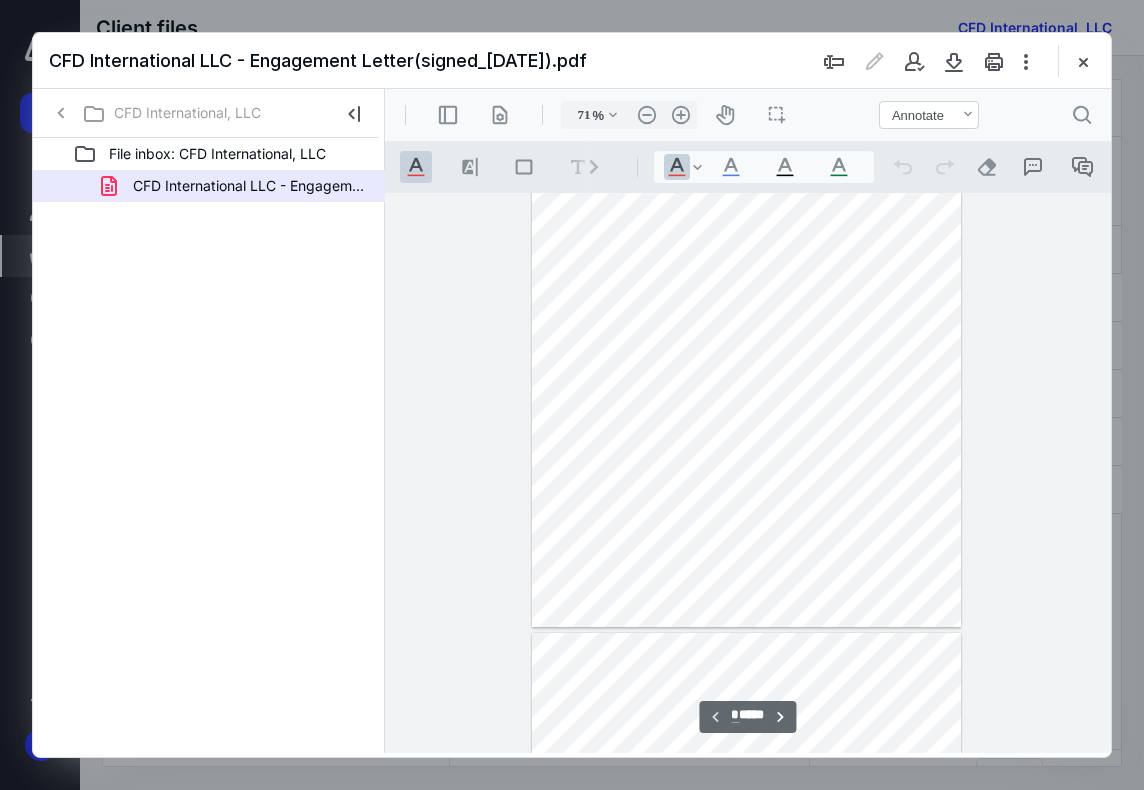 scroll, scrollTop: 0, scrollLeft: 0, axis: both 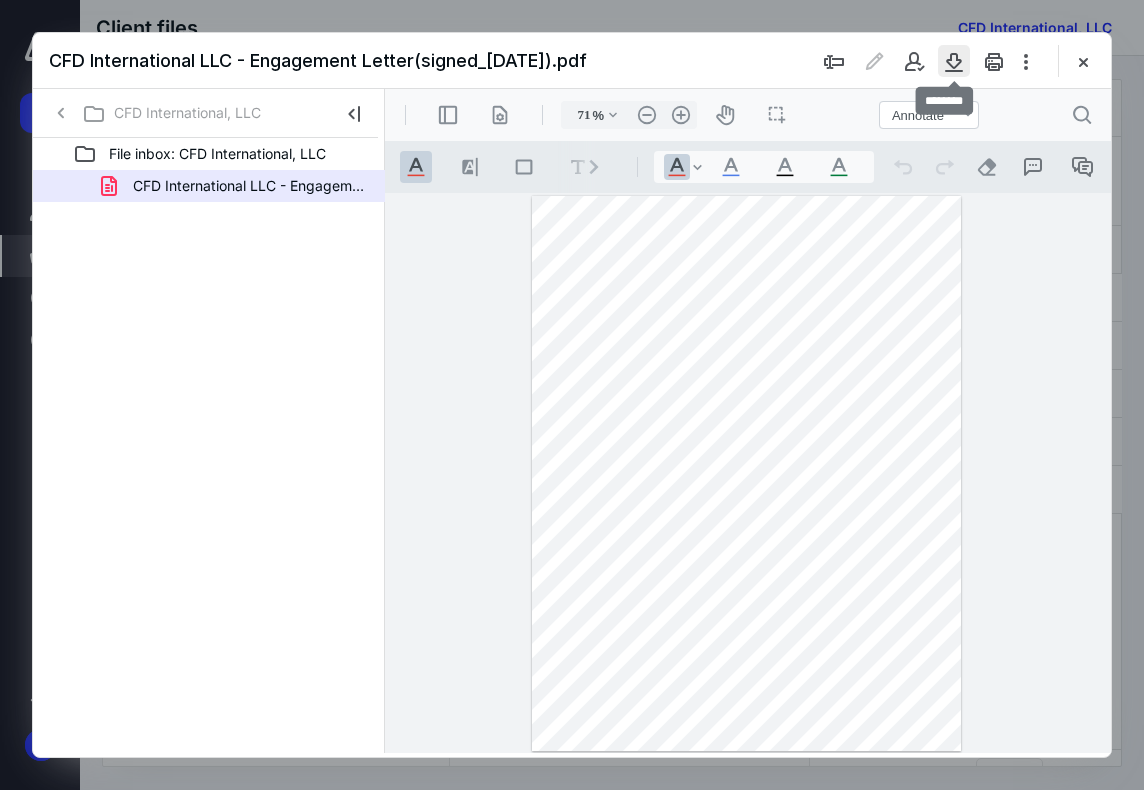 click at bounding box center [954, 61] 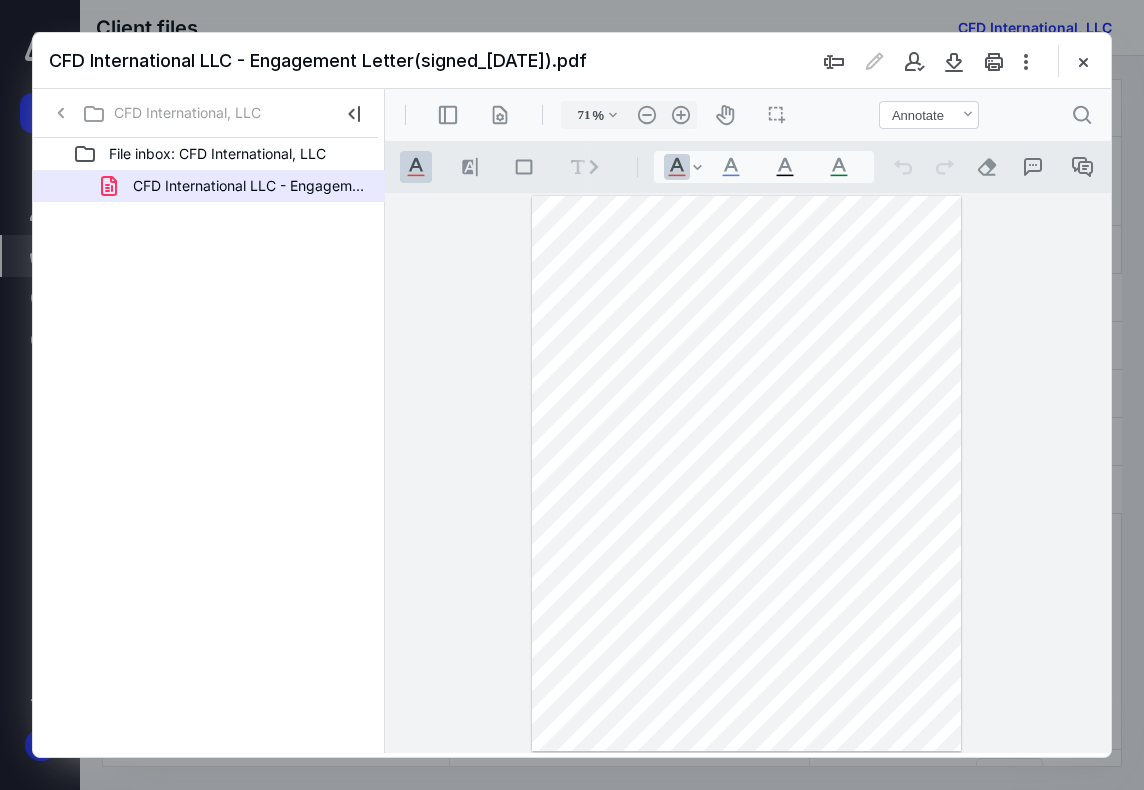 click at bounding box center (1083, 61) 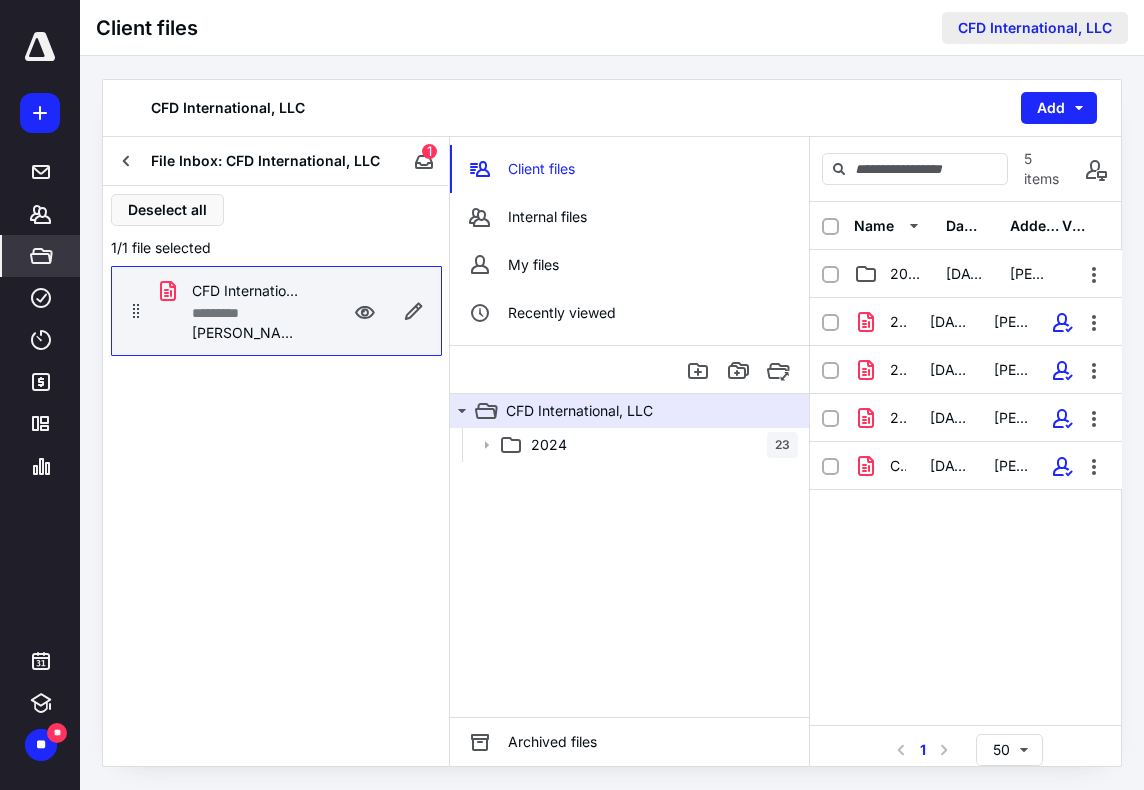 click on "CFD International, LLC" at bounding box center [1035, 28] 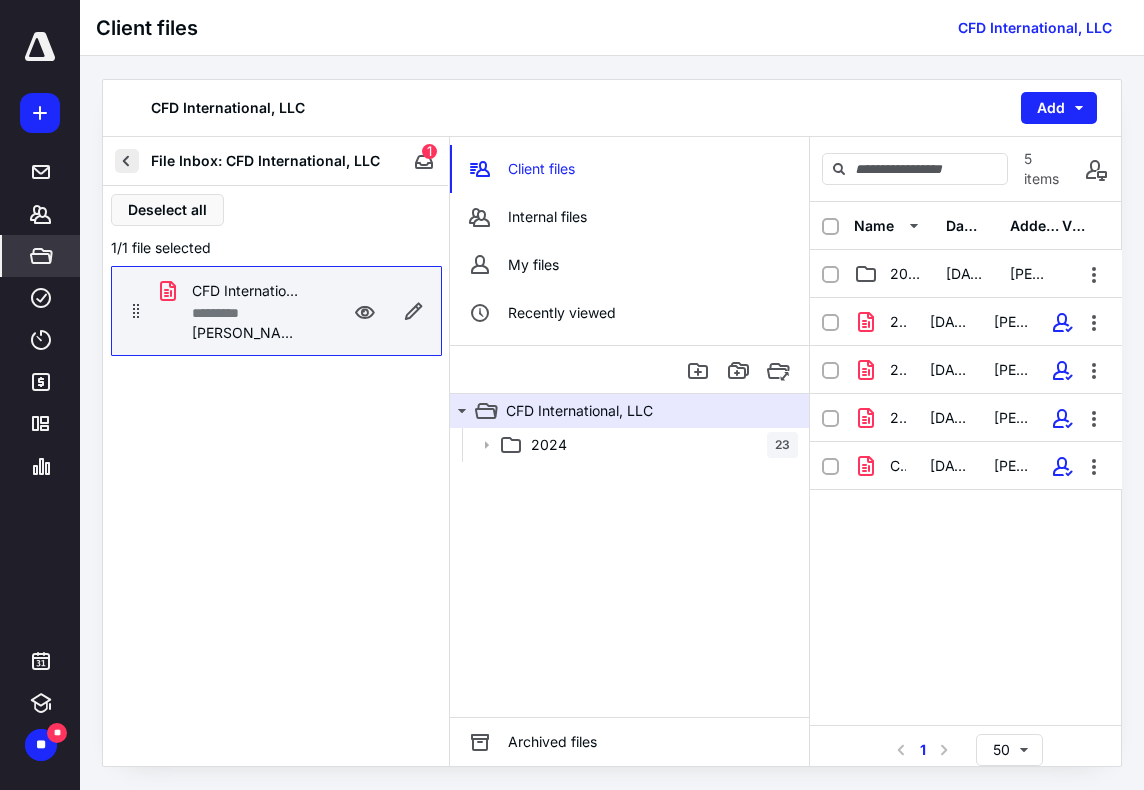 click at bounding box center (127, 161) 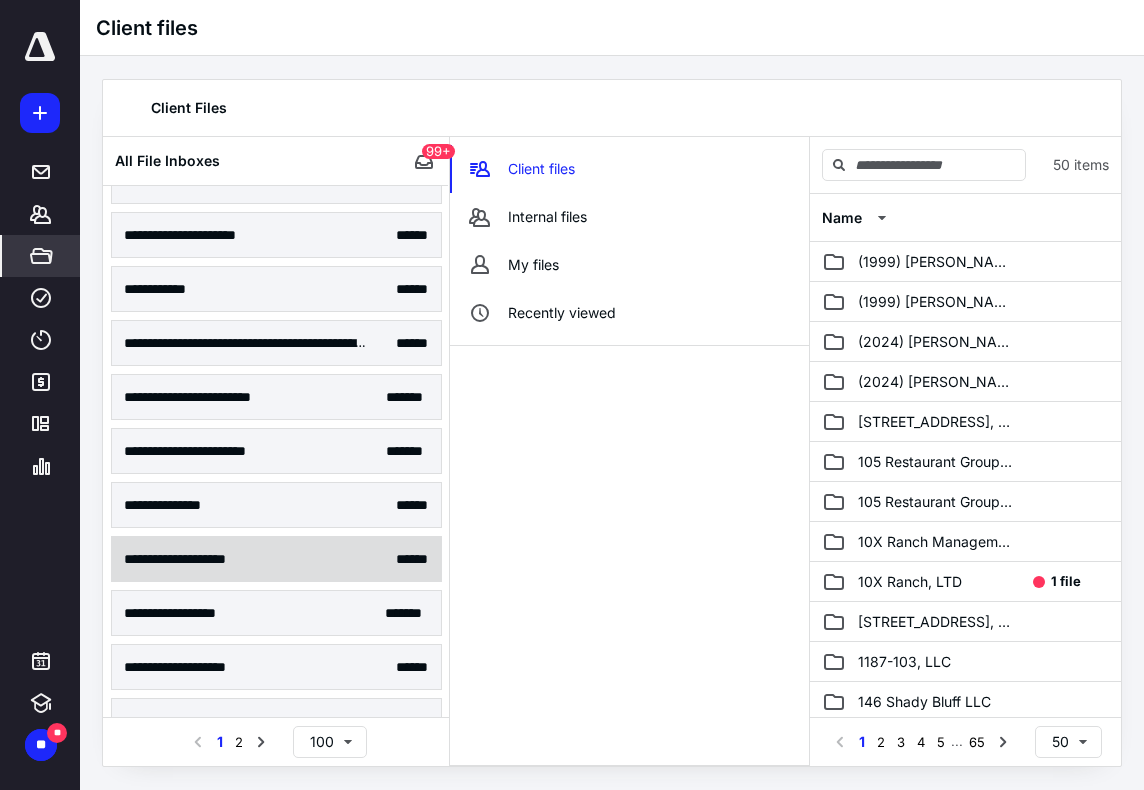 scroll, scrollTop: 1800, scrollLeft: 0, axis: vertical 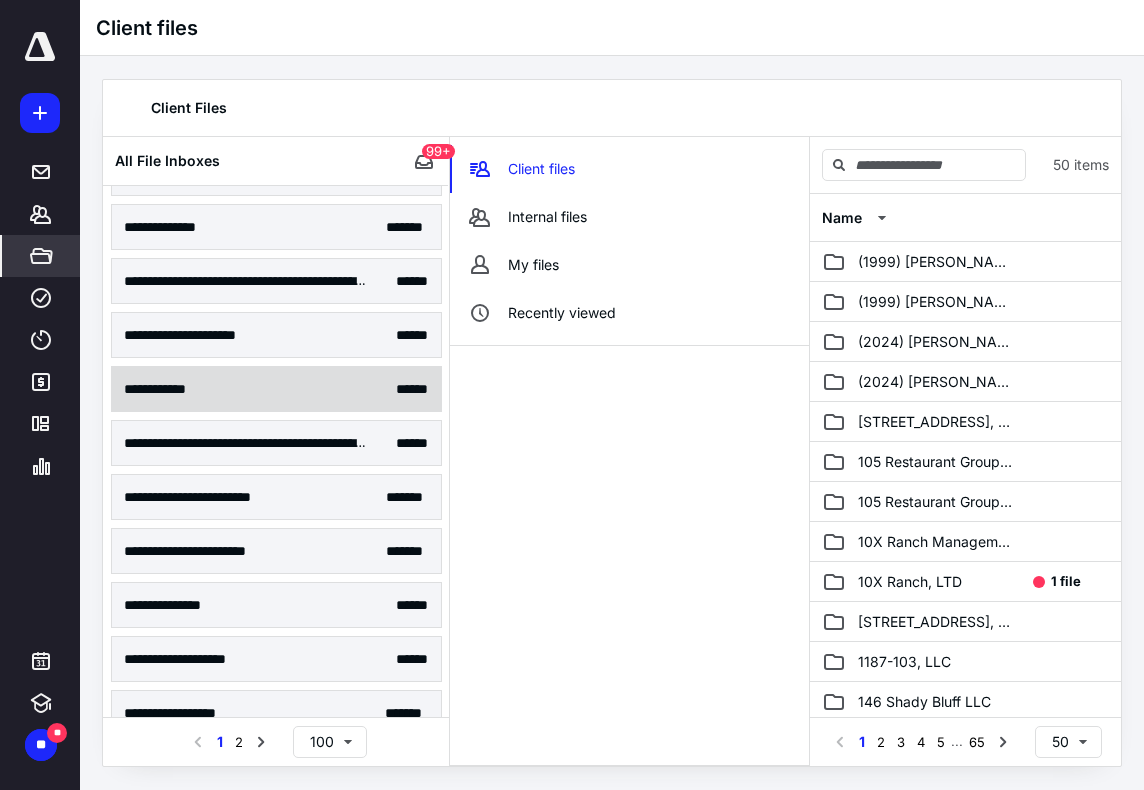 click on "**********" at bounding box center [167, 389] 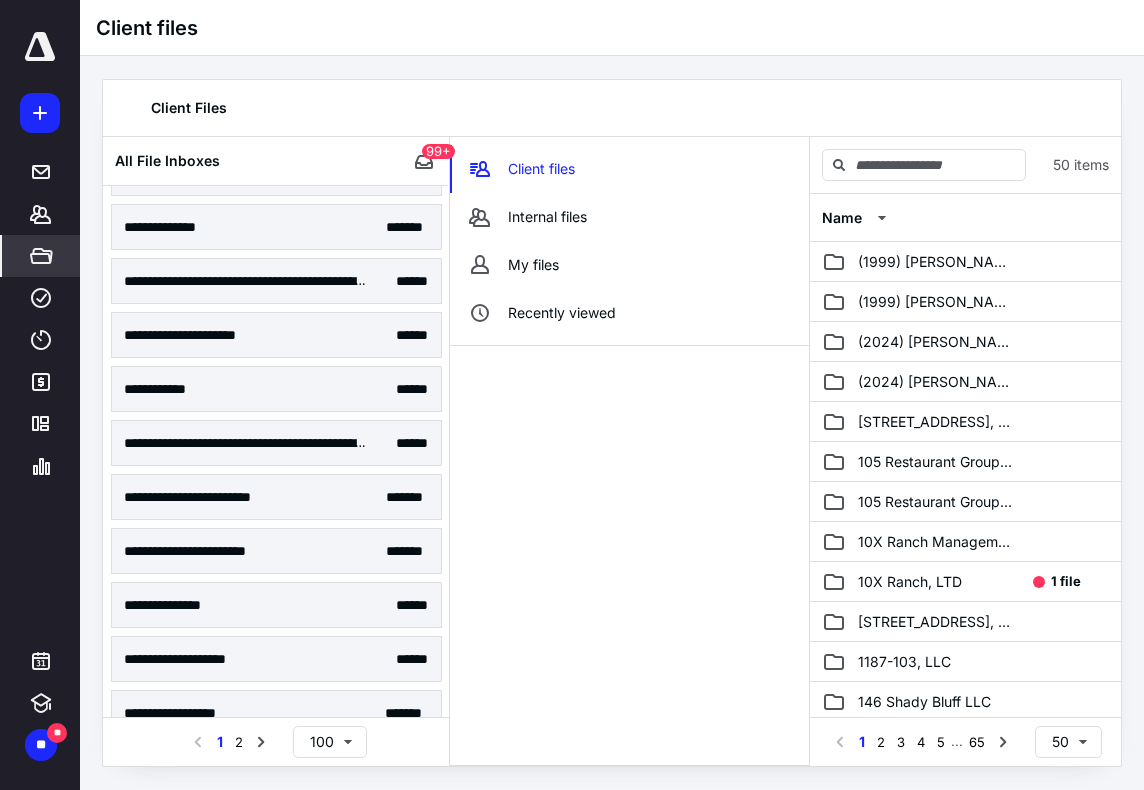 scroll, scrollTop: 0, scrollLeft: 0, axis: both 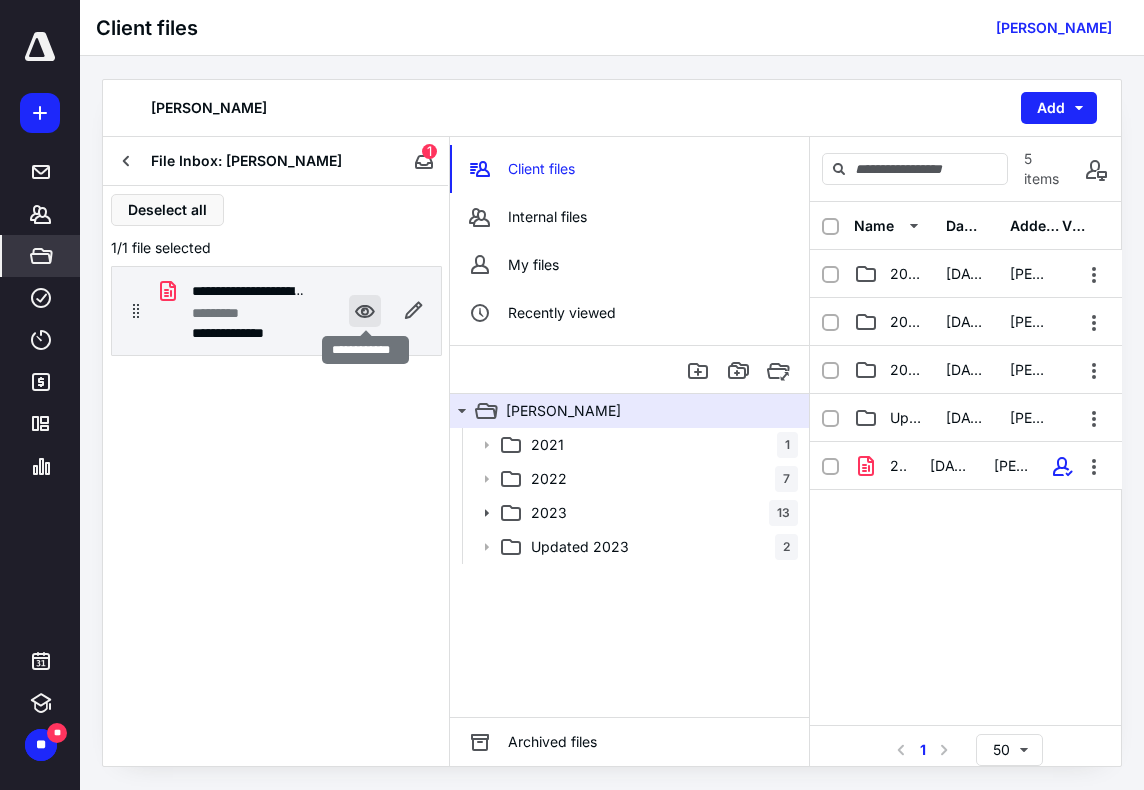 click at bounding box center [365, 311] 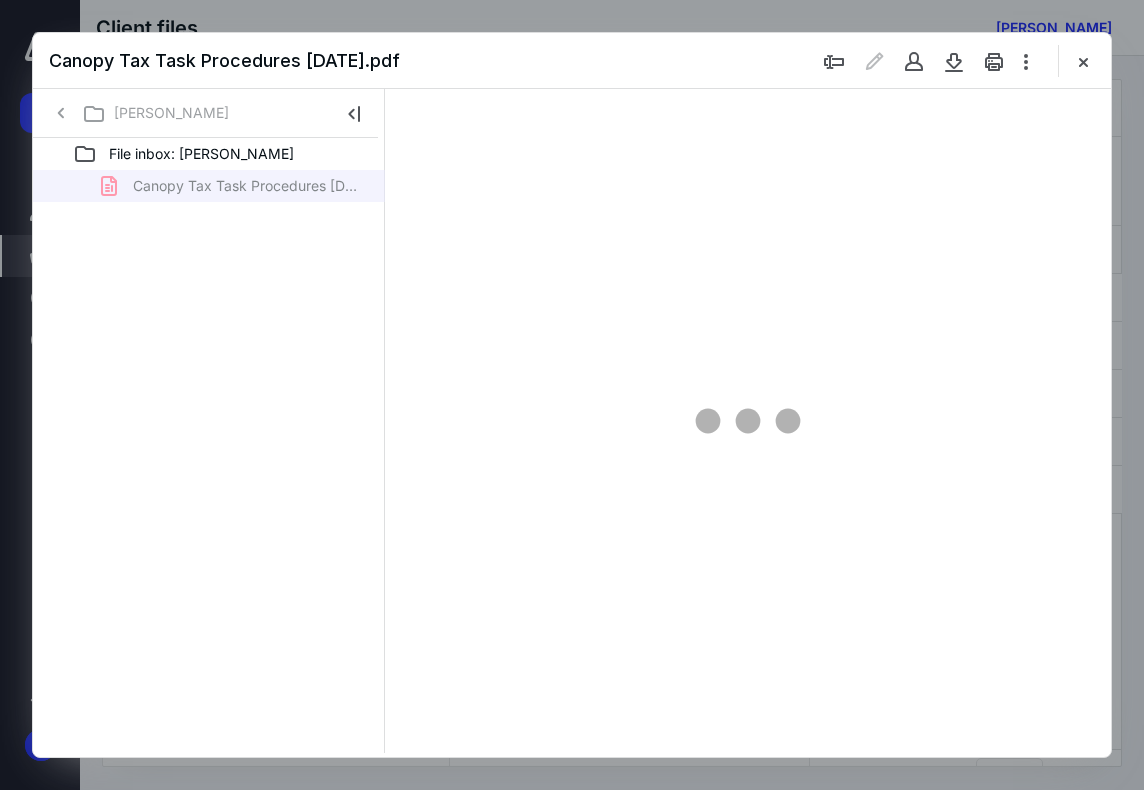 scroll, scrollTop: 0, scrollLeft: 0, axis: both 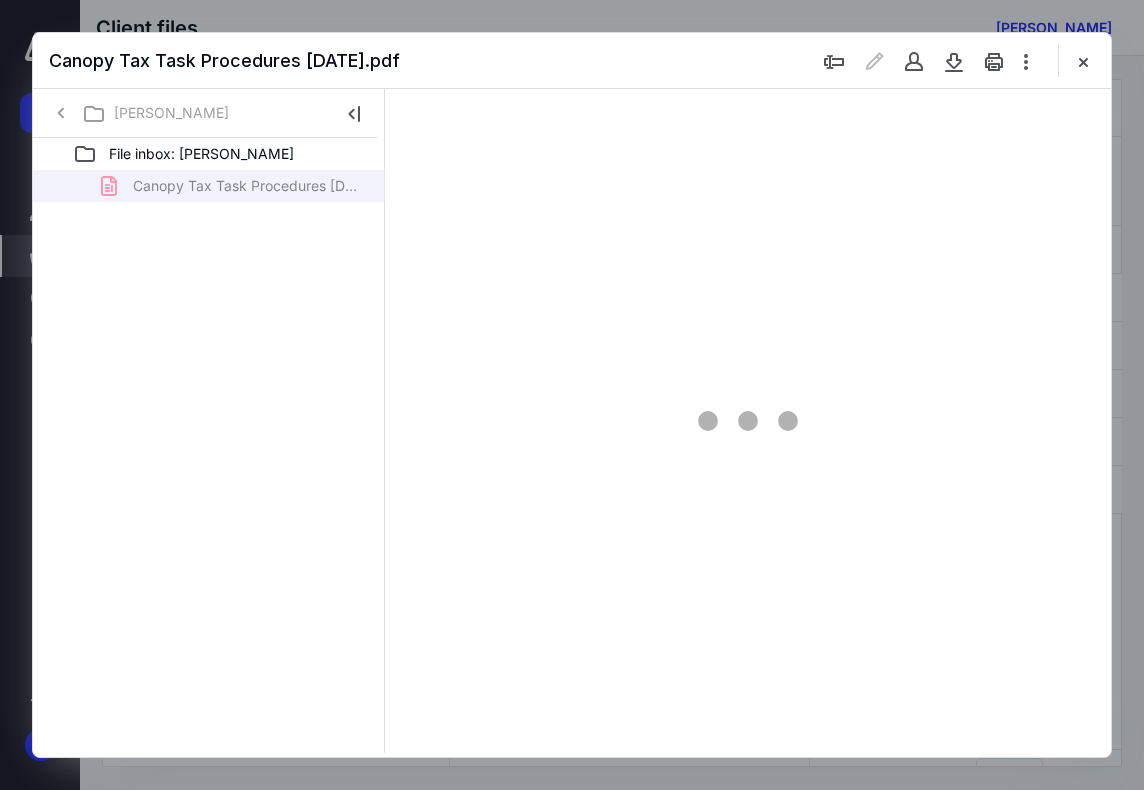 type on "71" 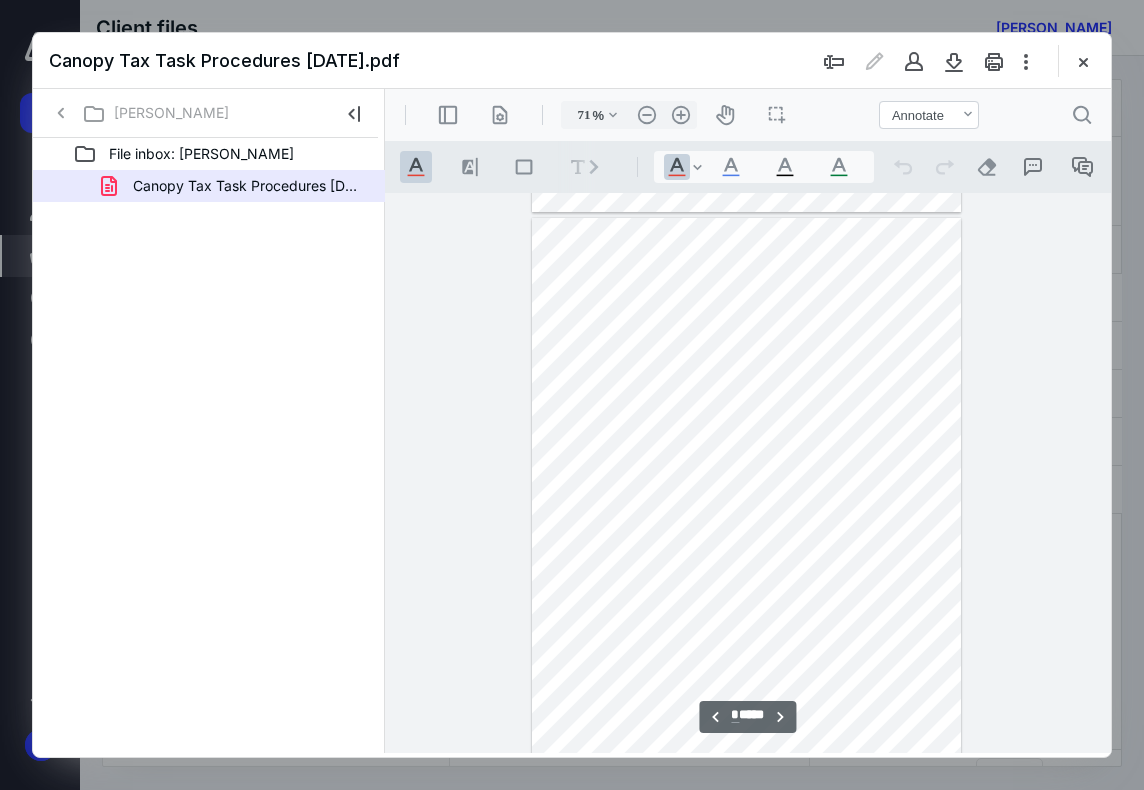 scroll, scrollTop: 700, scrollLeft: 0, axis: vertical 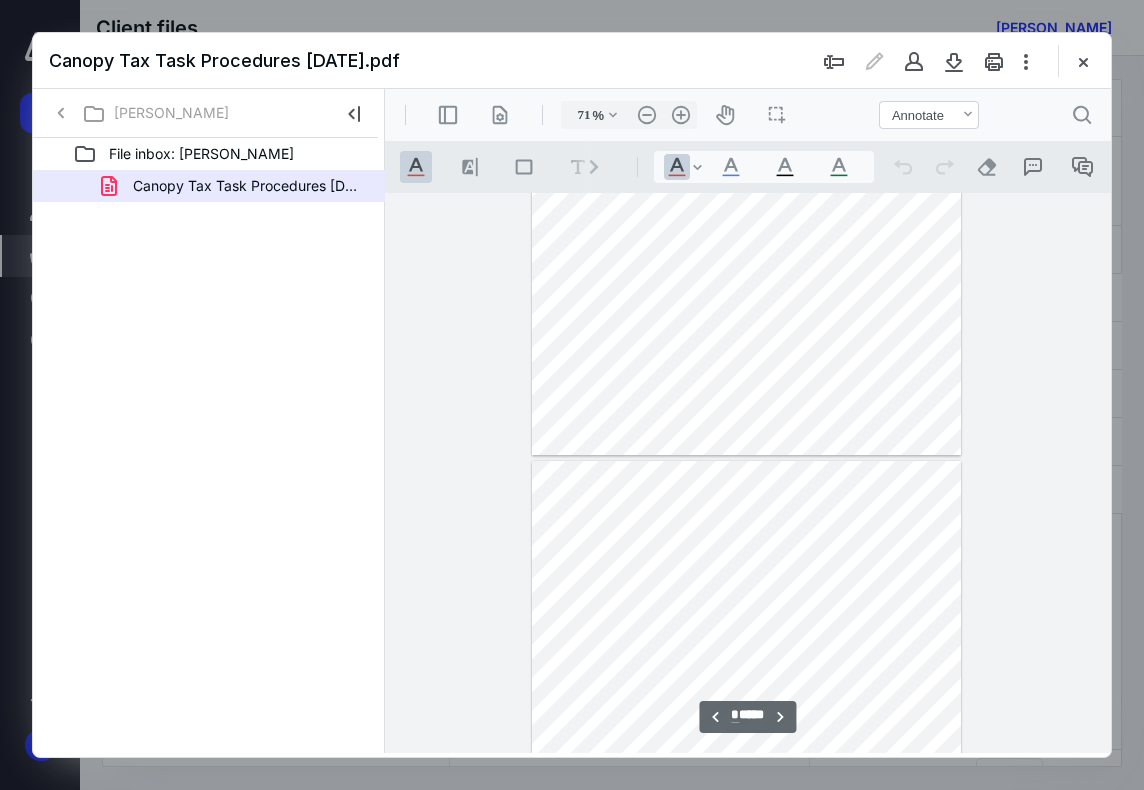 type on "*" 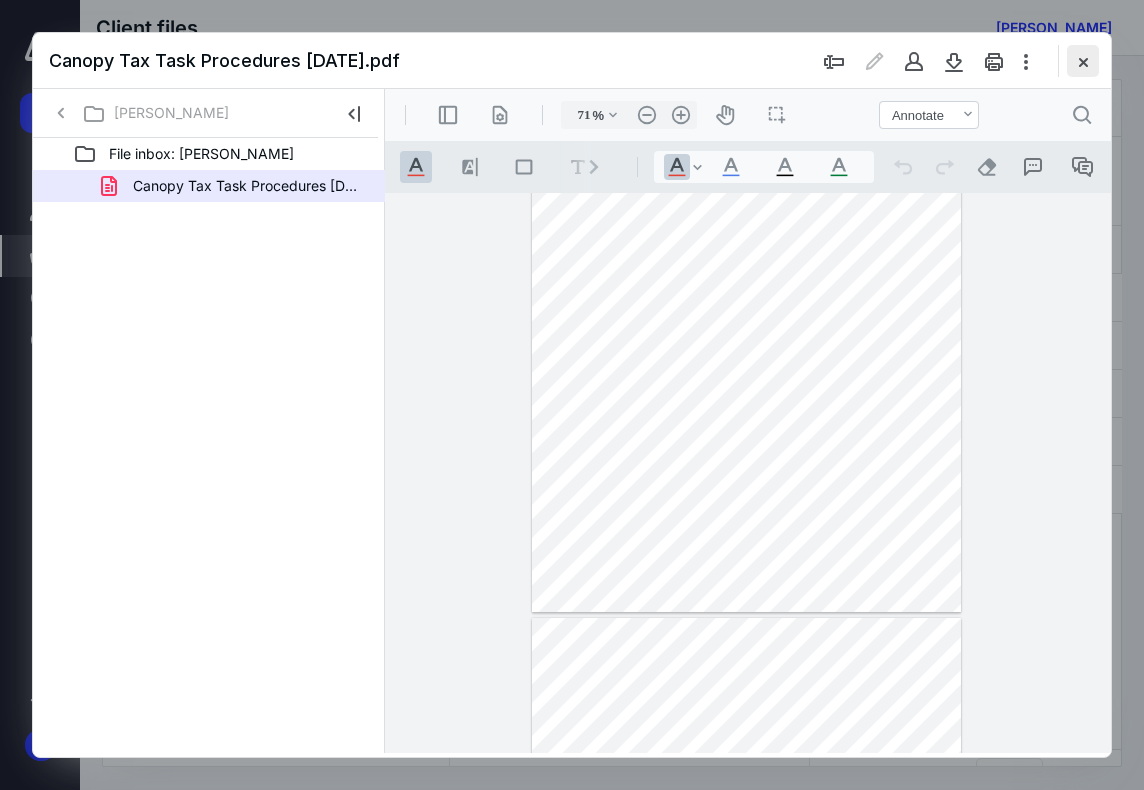 click at bounding box center (1083, 61) 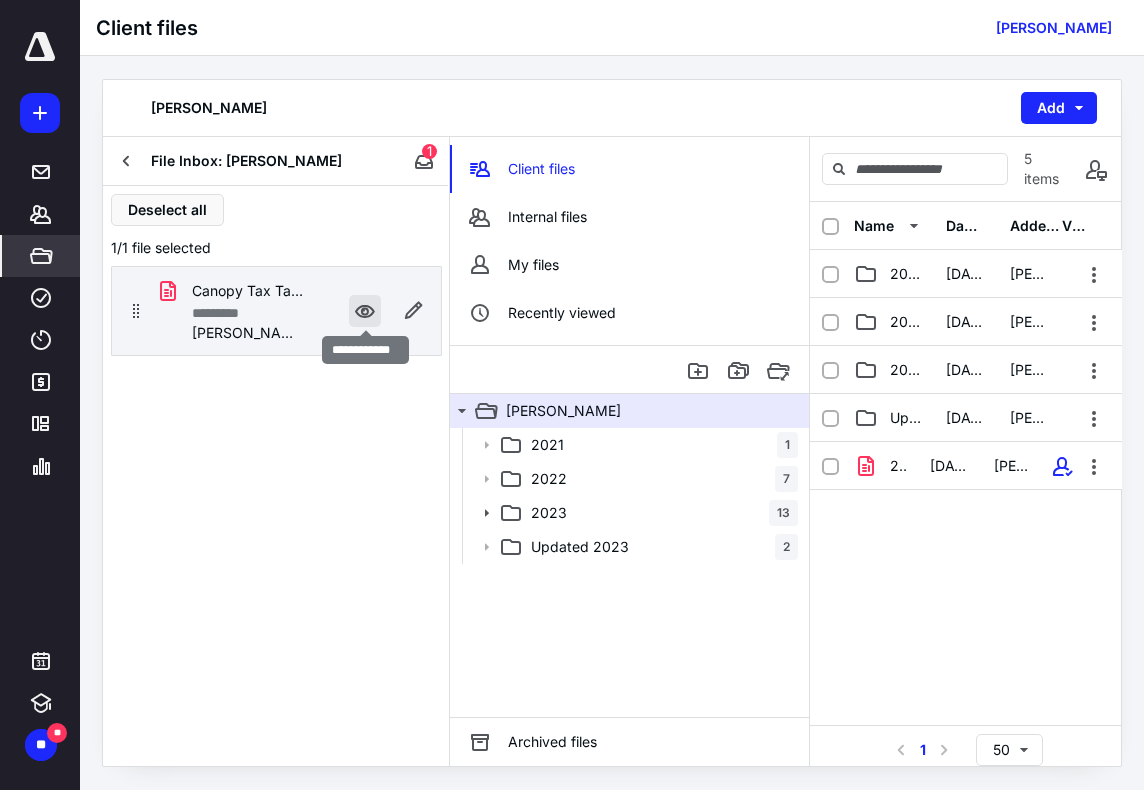 click at bounding box center (365, 311) 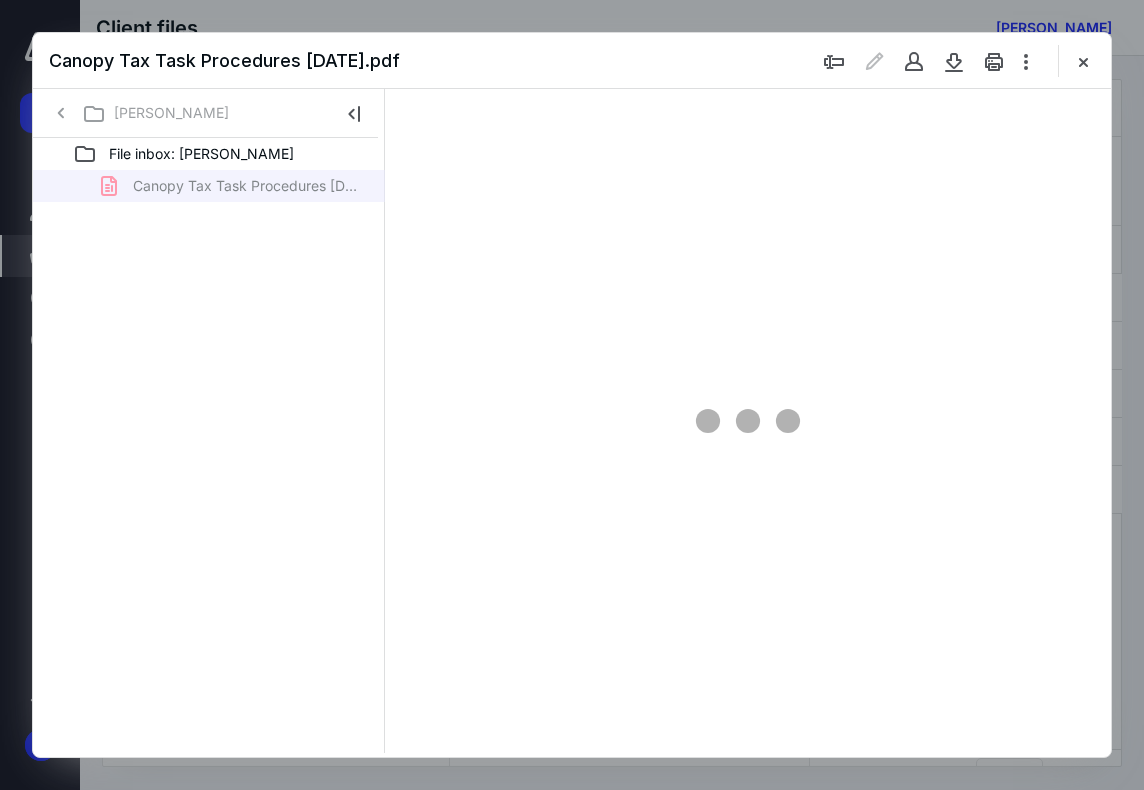 scroll, scrollTop: 0, scrollLeft: 0, axis: both 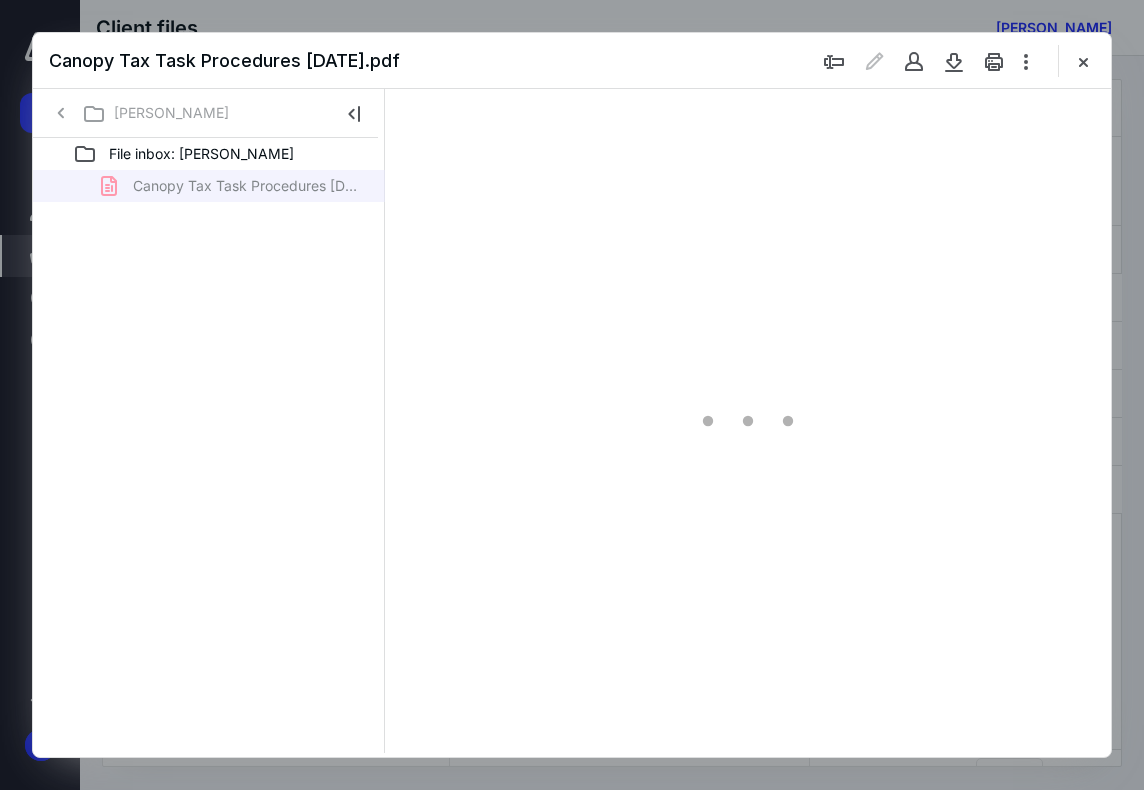 type on "71" 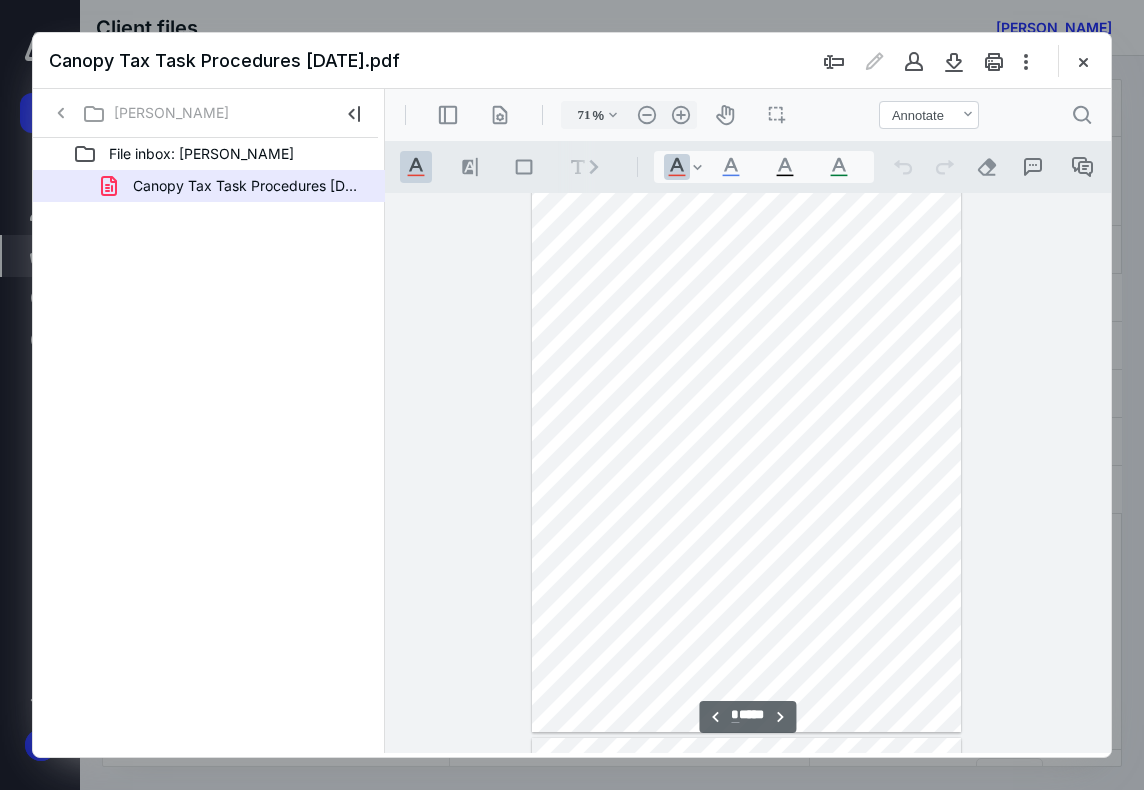 scroll, scrollTop: 600, scrollLeft: 0, axis: vertical 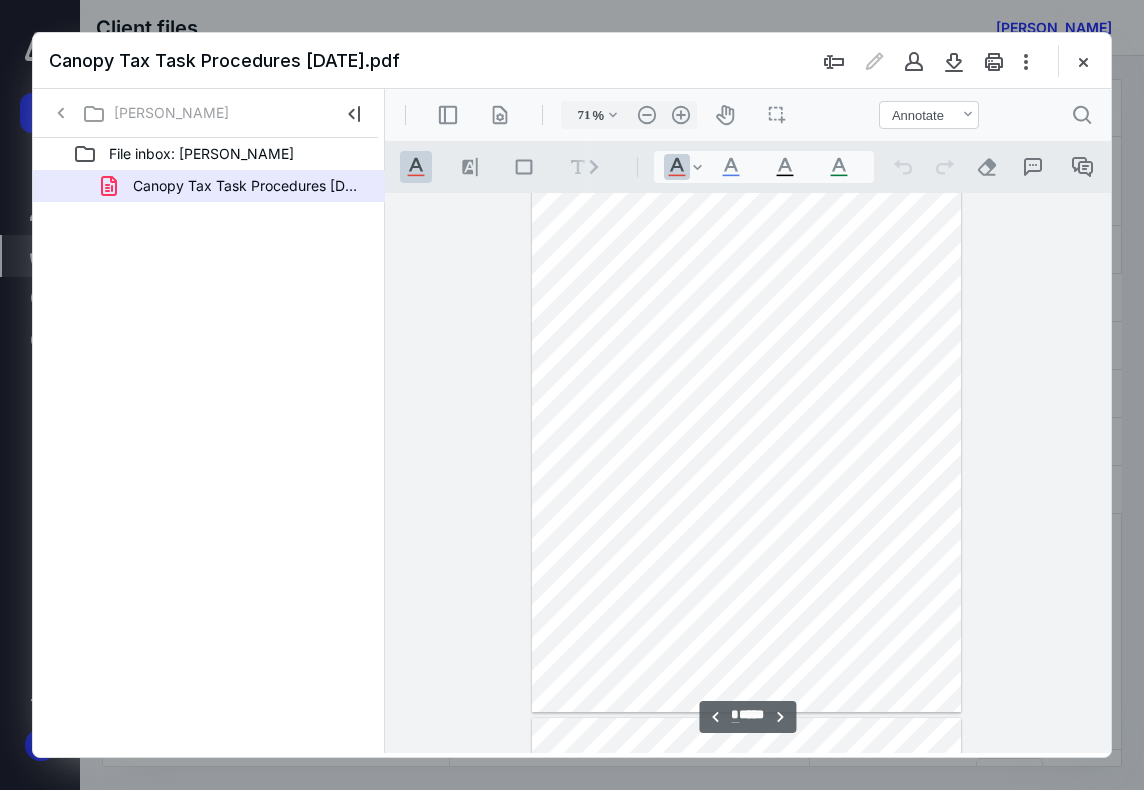 click at bounding box center [746, 434] 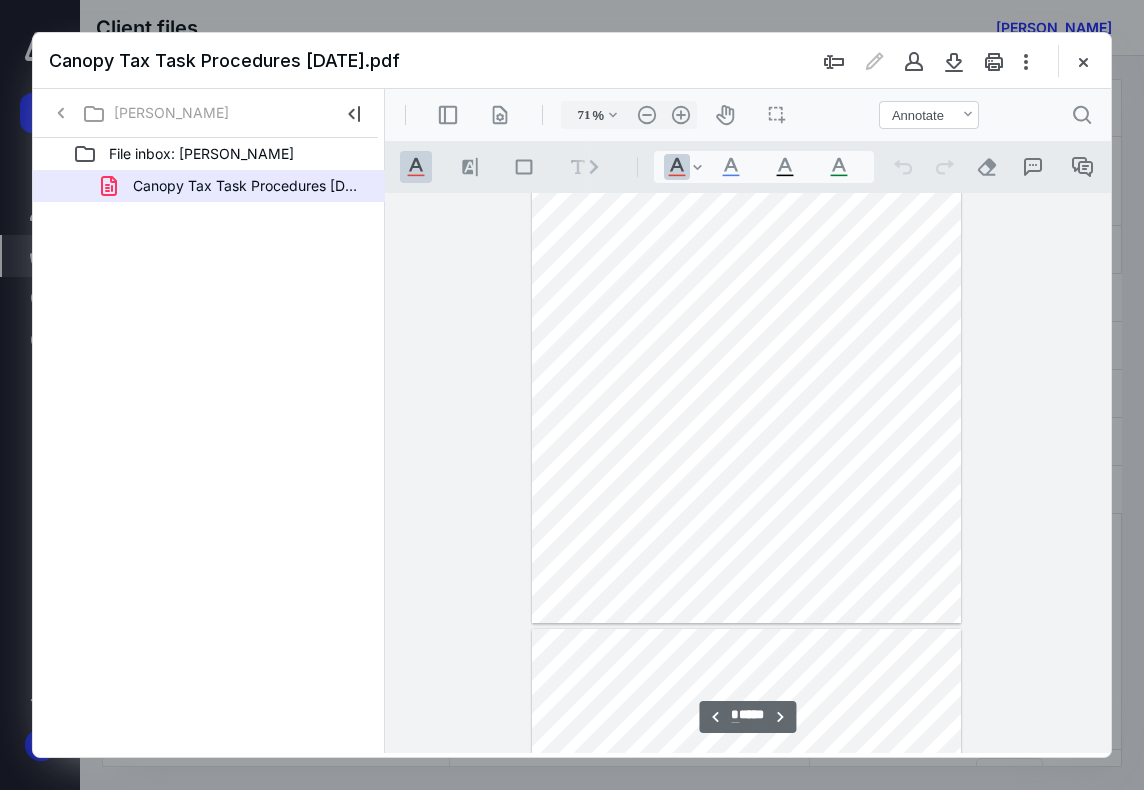 scroll, scrollTop: 3500, scrollLeft: 0, axis: vertical 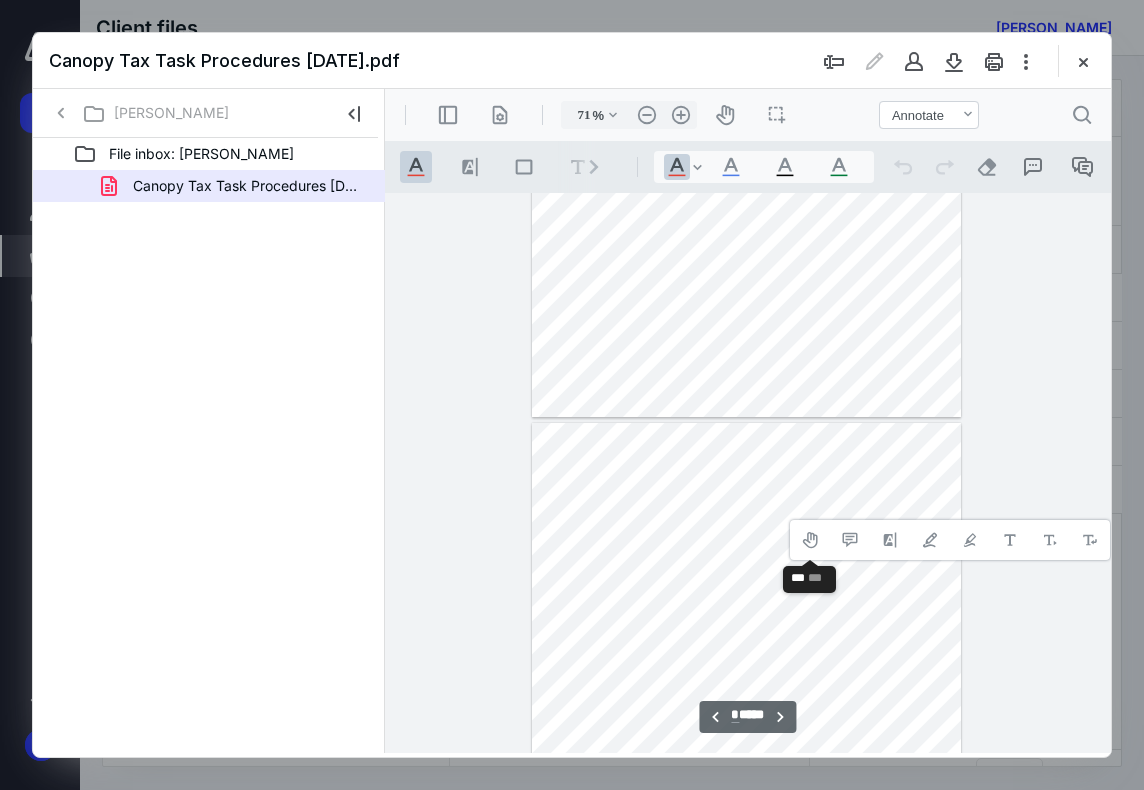 click at bounding box center [748, 473] 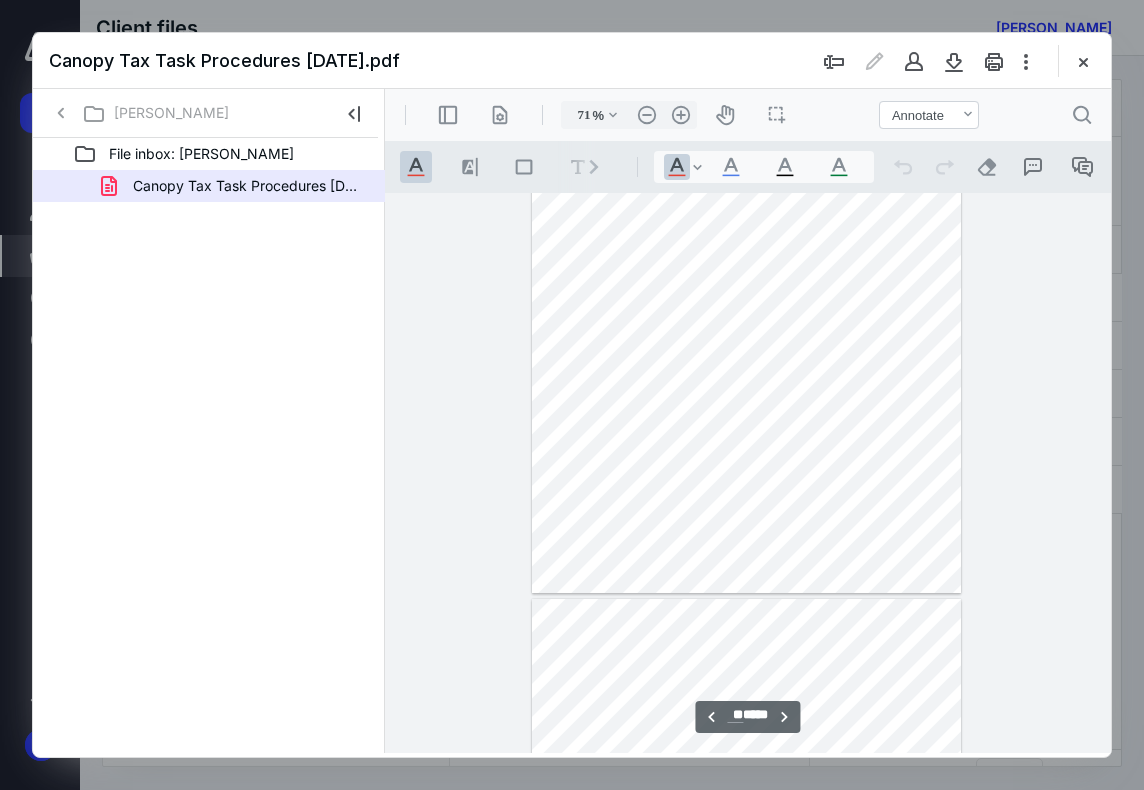 scroll, scrollTop: 6615, scrollLeft: 0, axis: vertical 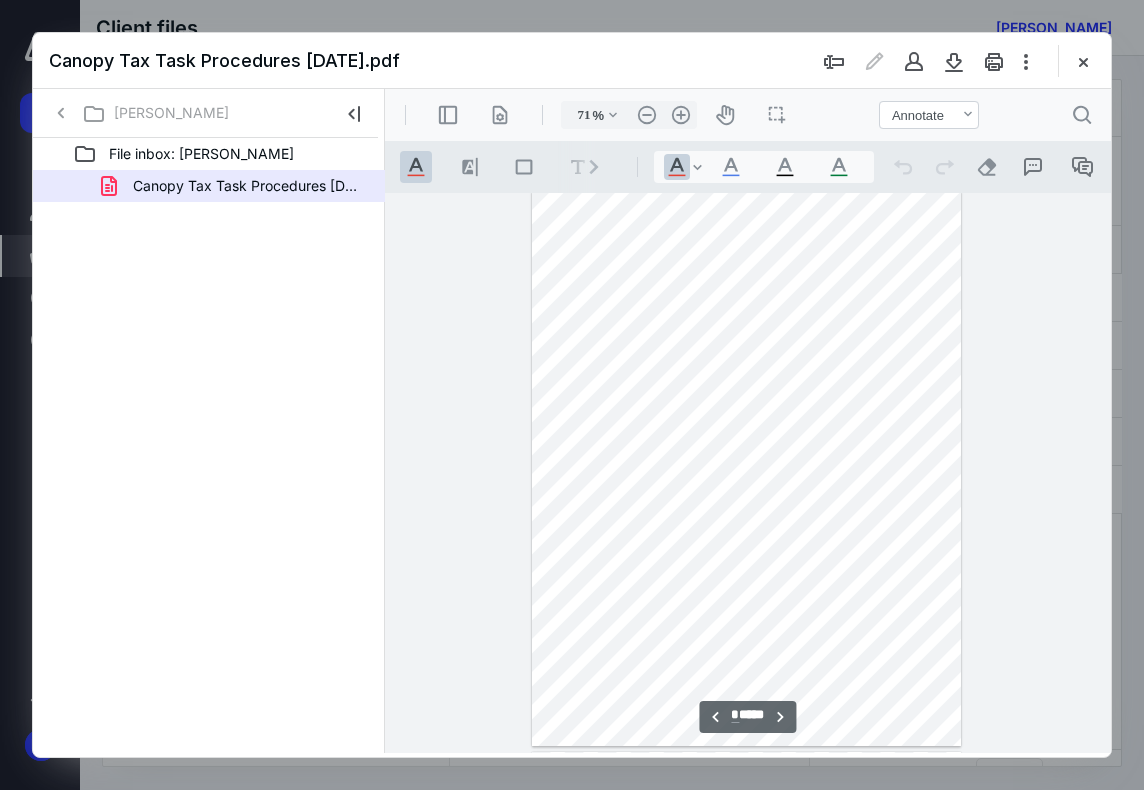 drag, startPoint x: 1103, startPoint y: 622, endPoint x: 1521, endPoint y: 334, distance: 507.61008 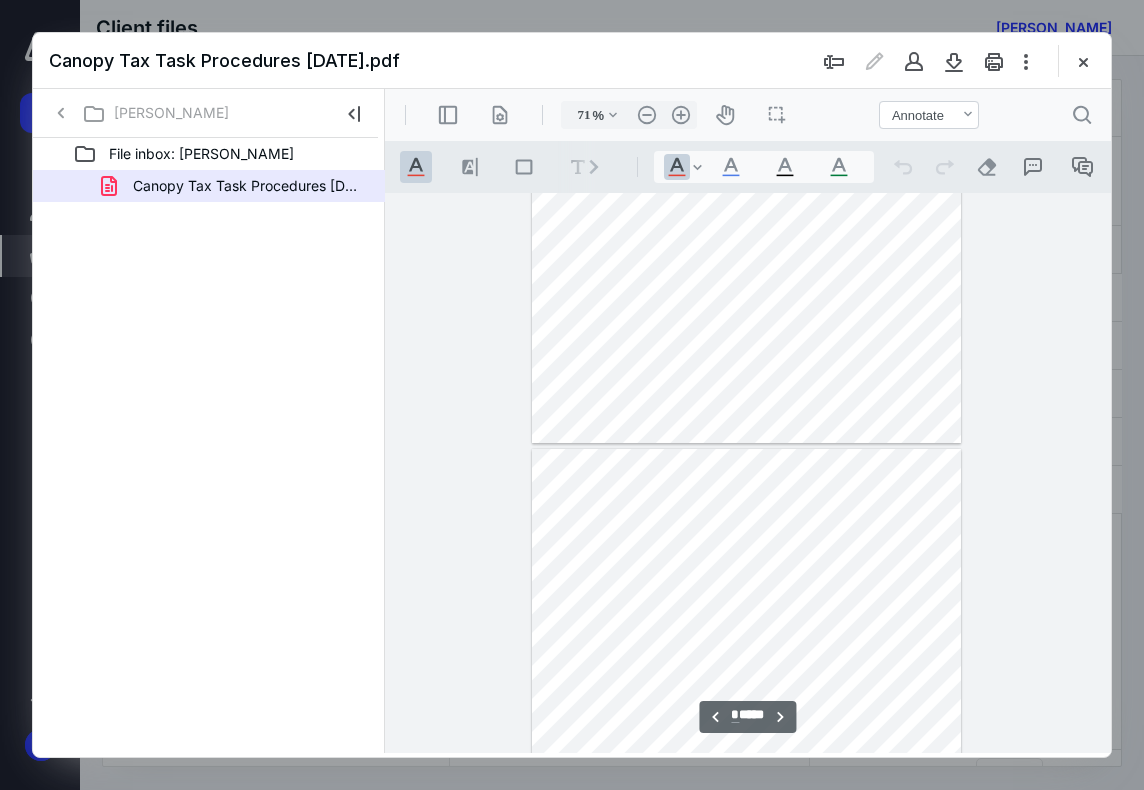 type on "*" 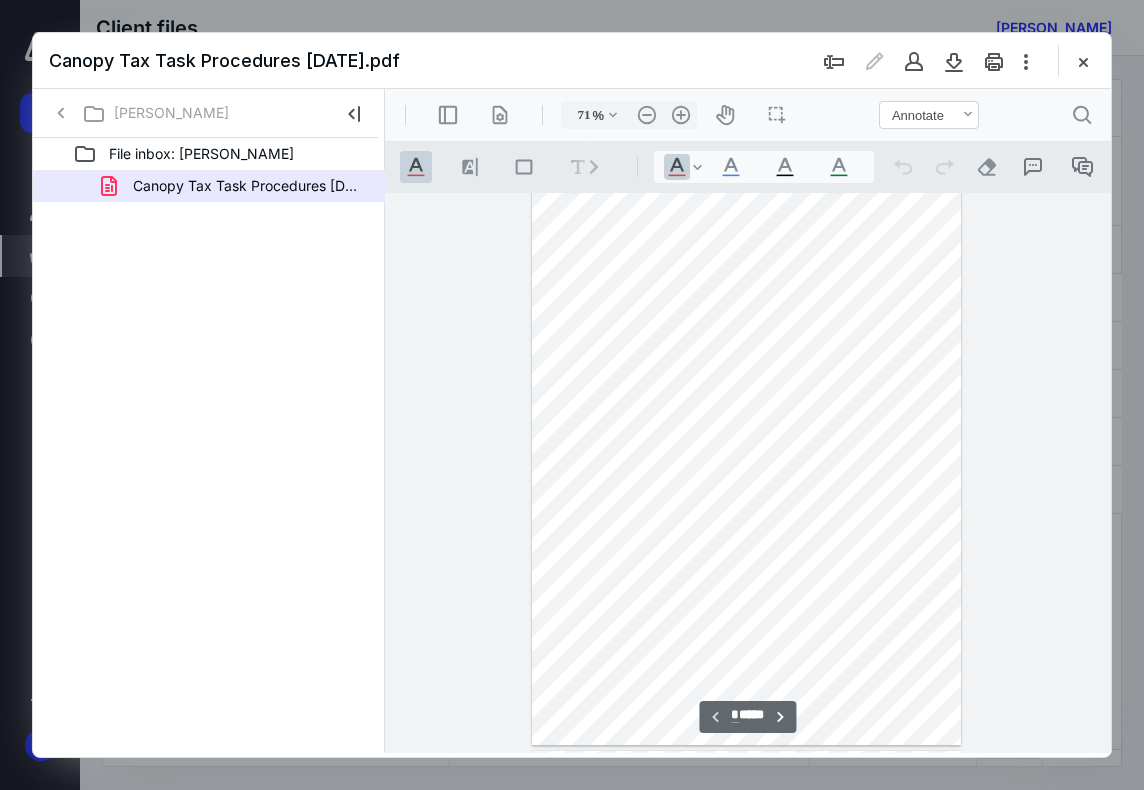 scroll, scrollTop: 0, scrollLeft: 0, axis: both 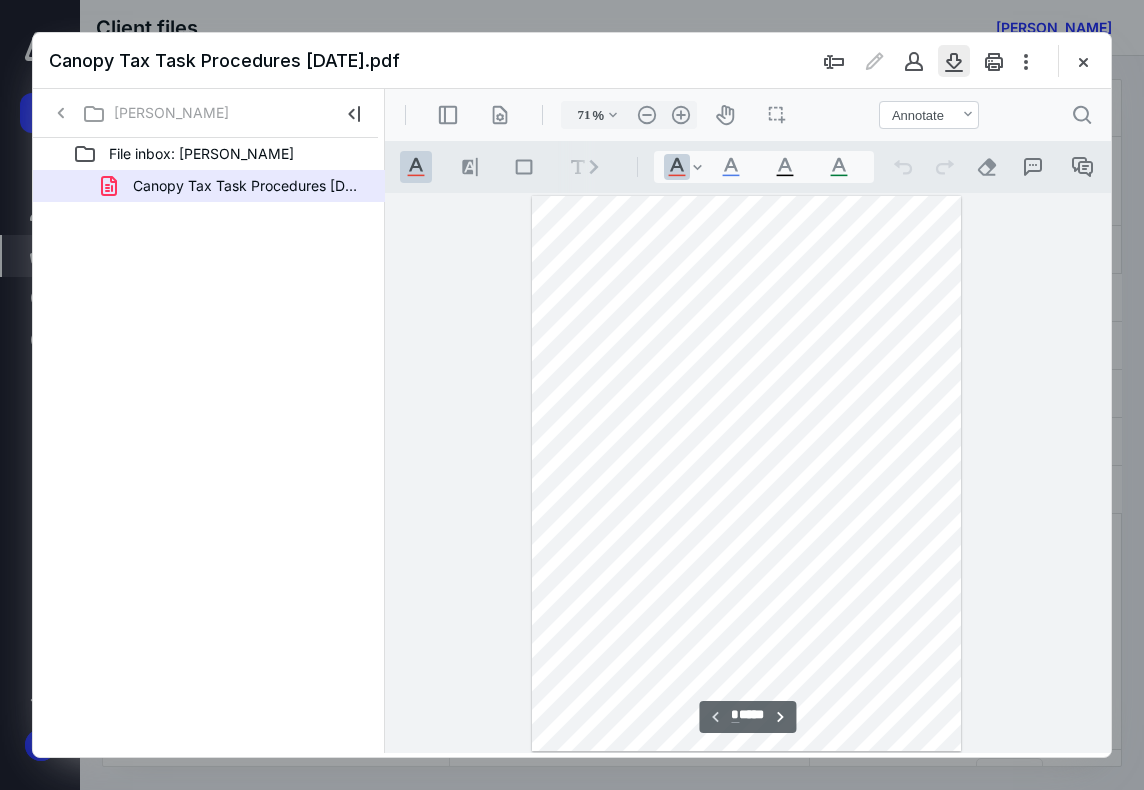 click at bounding box center (954, 61) 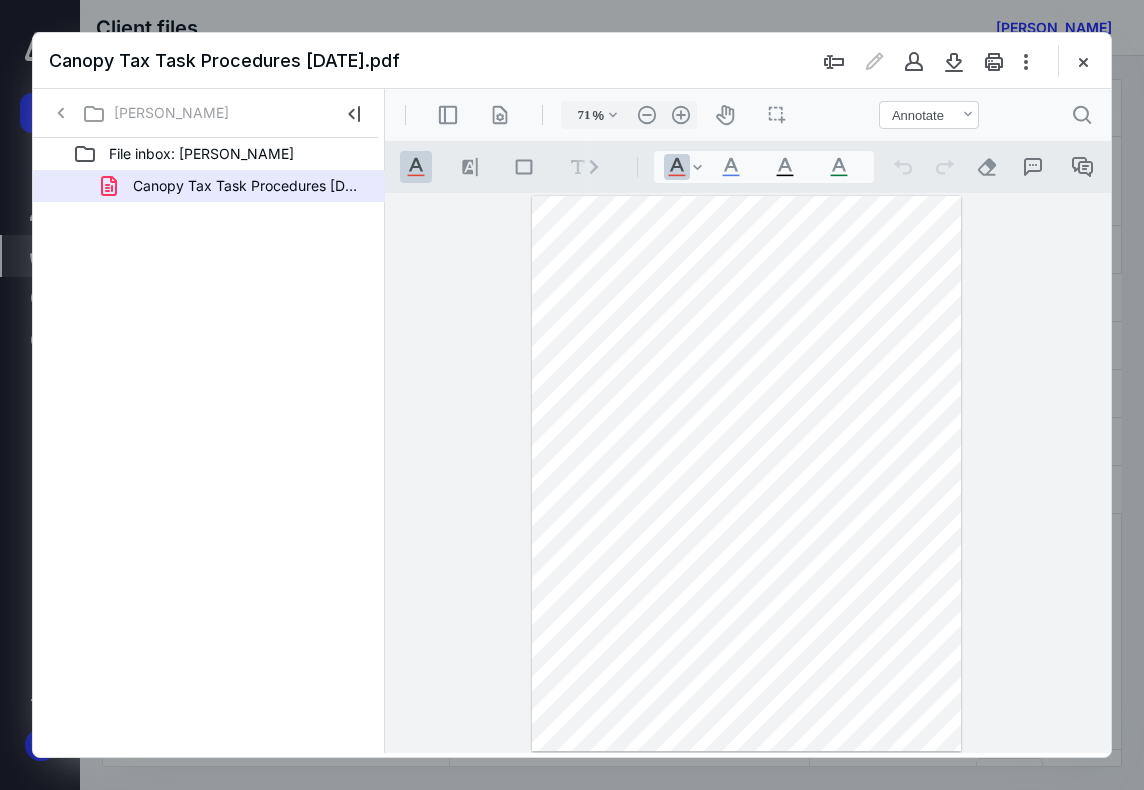 drag, startPoint x: 1095, startPoint y: 59, endPoint x: 1092, endPoint y: 89, distance: 30.149628 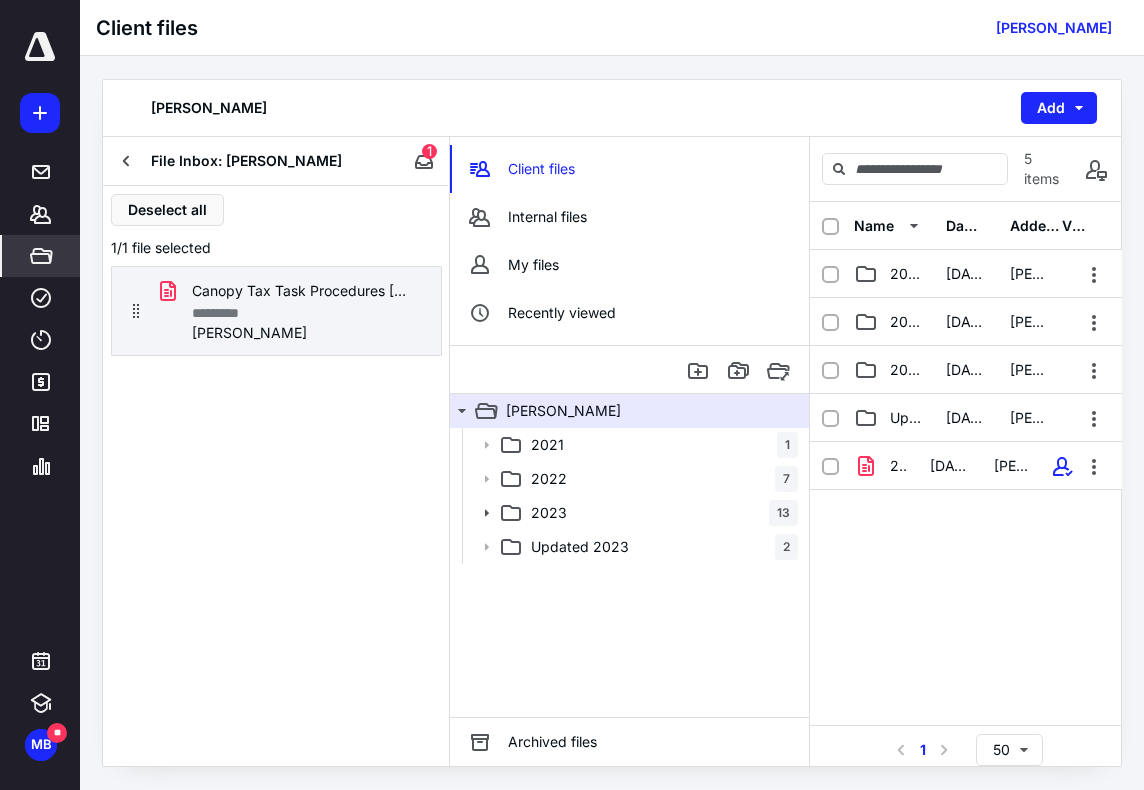 click at bounding box center [127, 161] 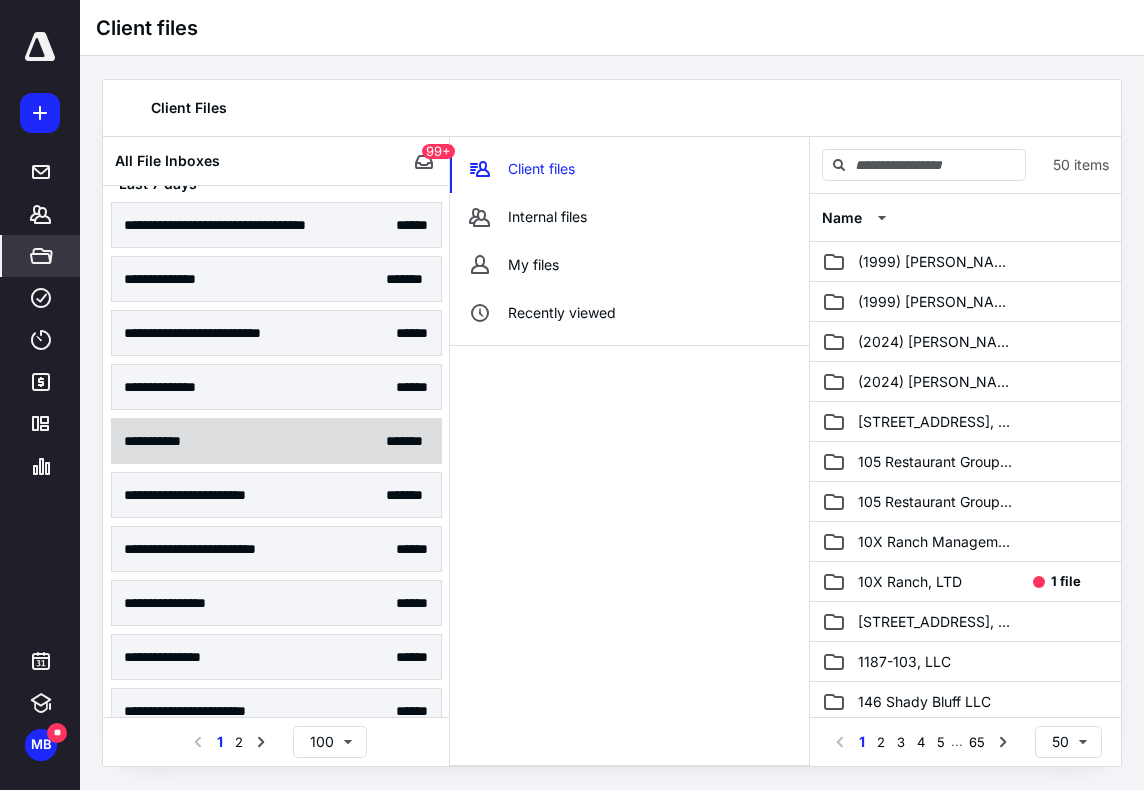 scroll, scrollTop: 0, scrollLeft: 0, axis: both 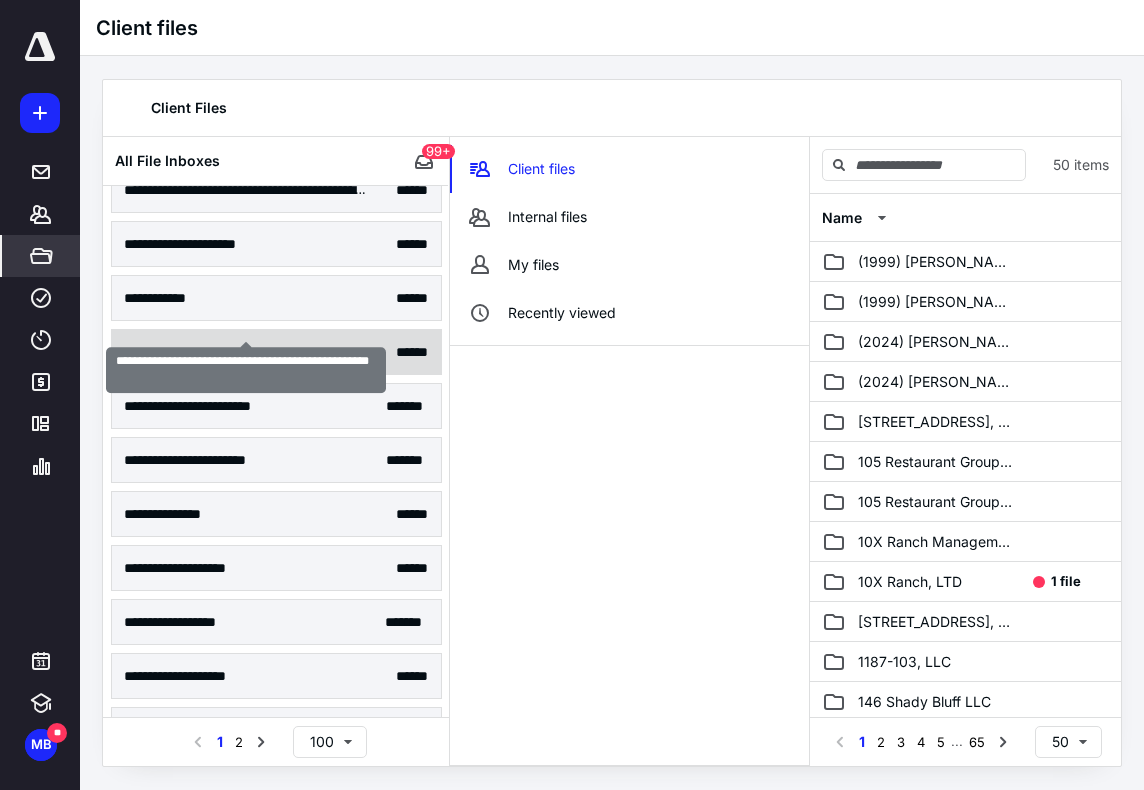 click on "**********" at bounding box center [246, 352] 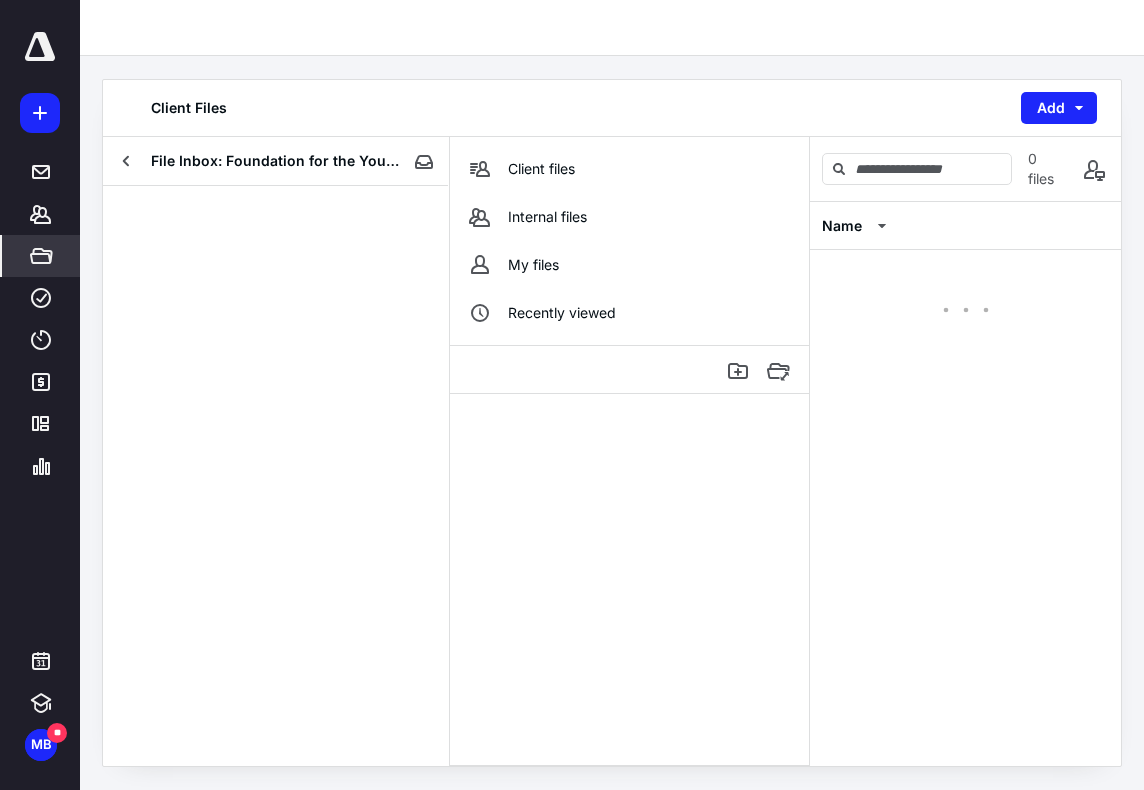 scroll, scrollTop: 0, scrollLeft: 0, axis: both 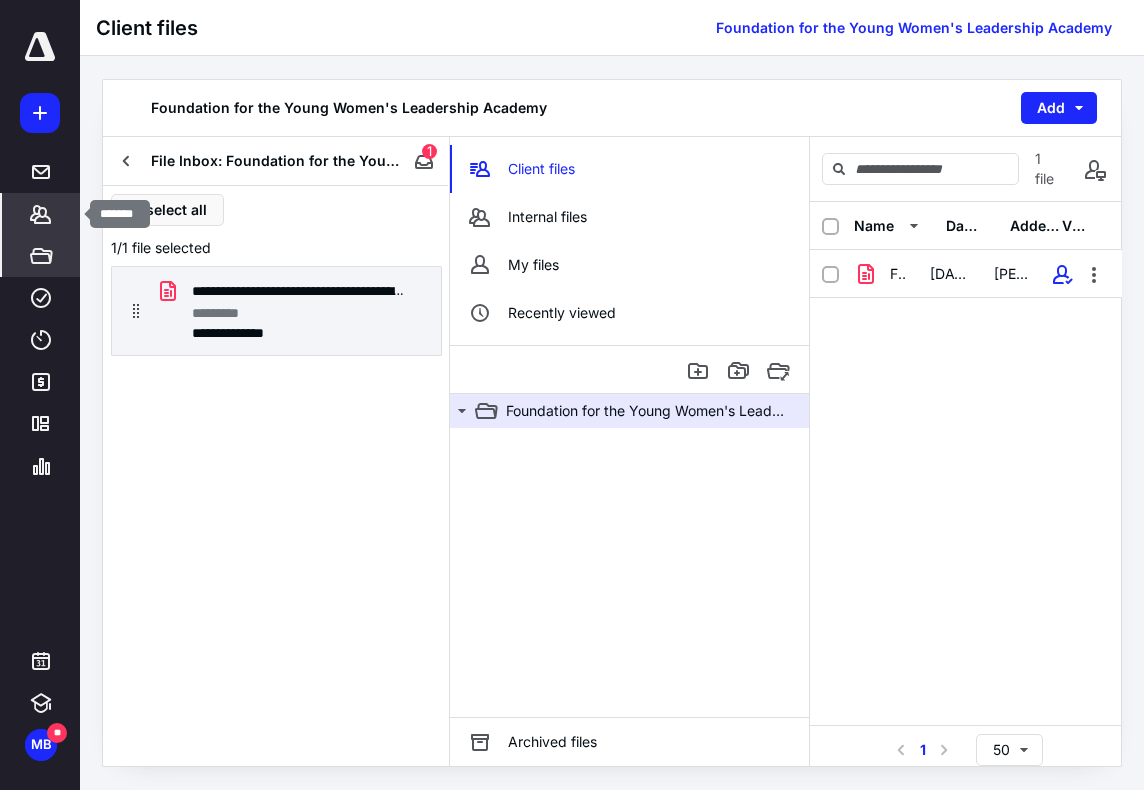 click on "*******" at bounding box center [41, 214] 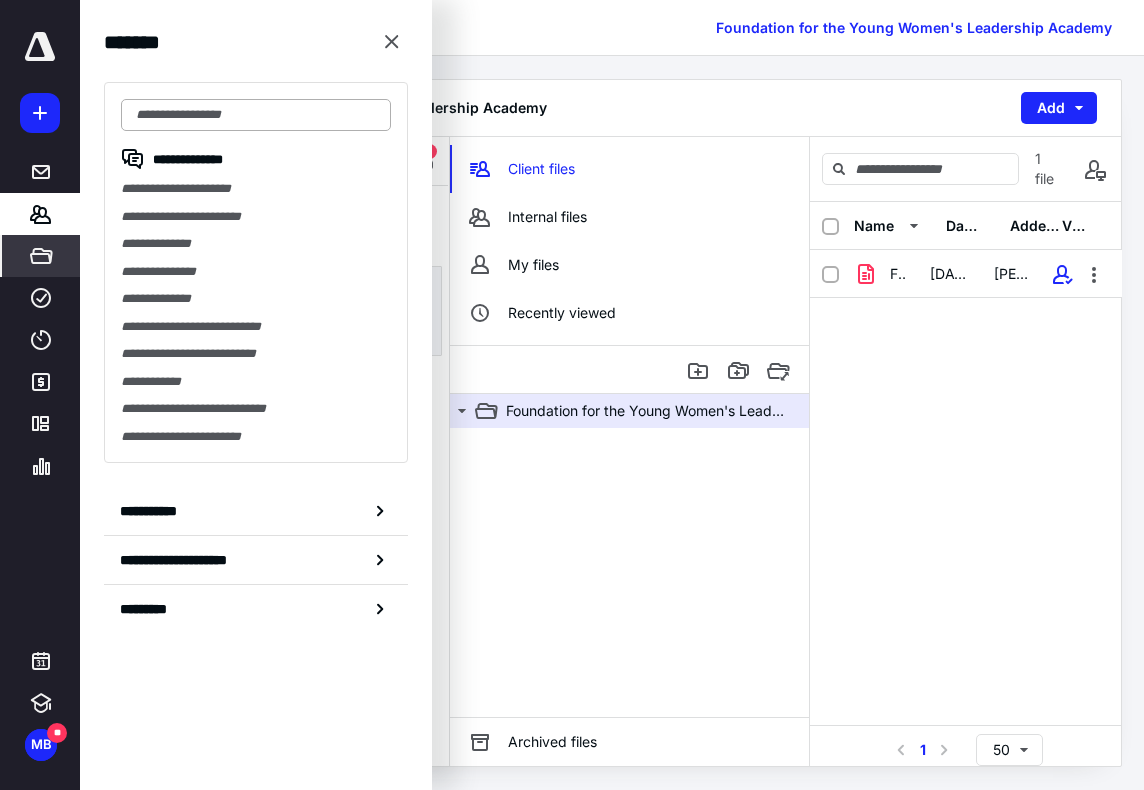 click at bounding box center (256, 115) 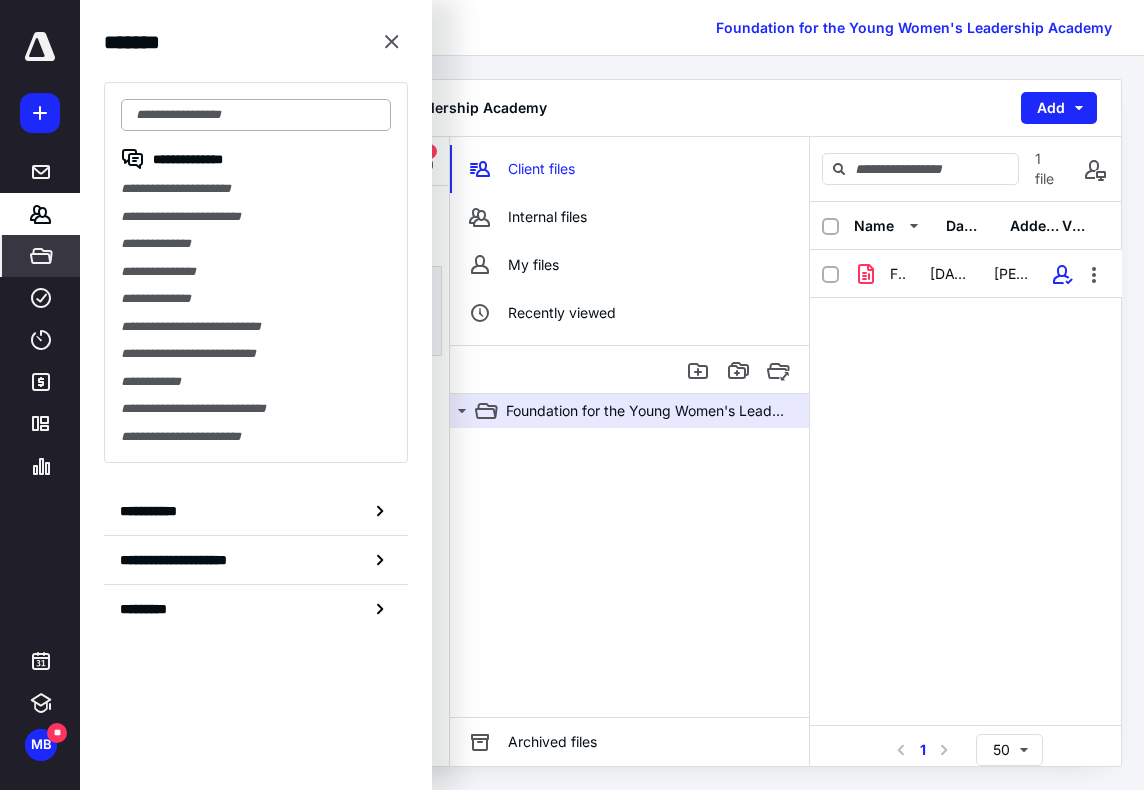 click at bounding box center (256, 115) 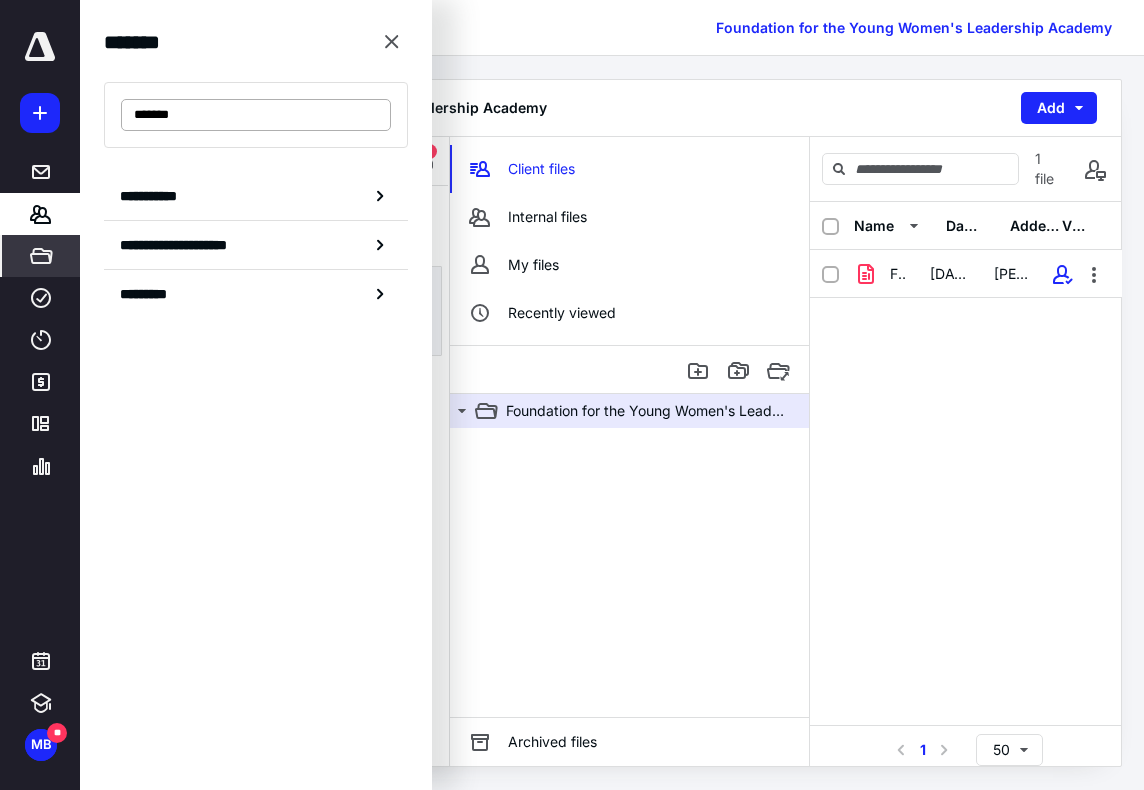 type on "*******" 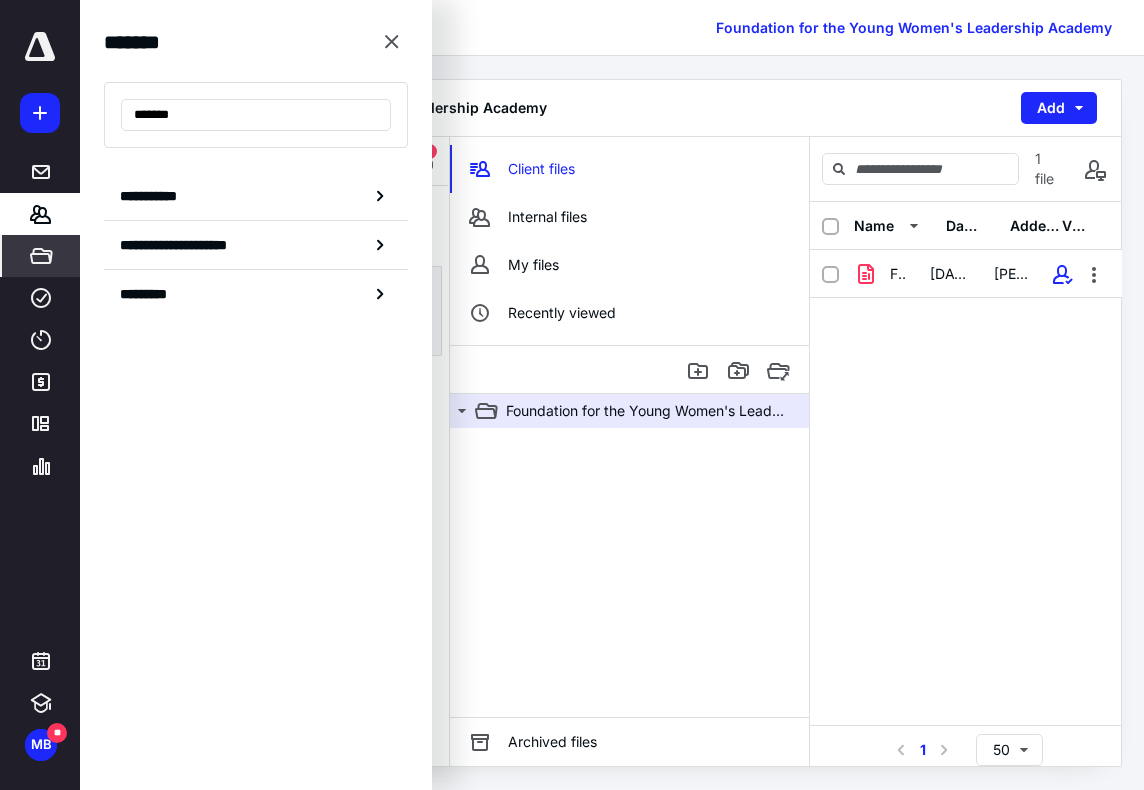 click on "*******" at bounding box center (256, 115) 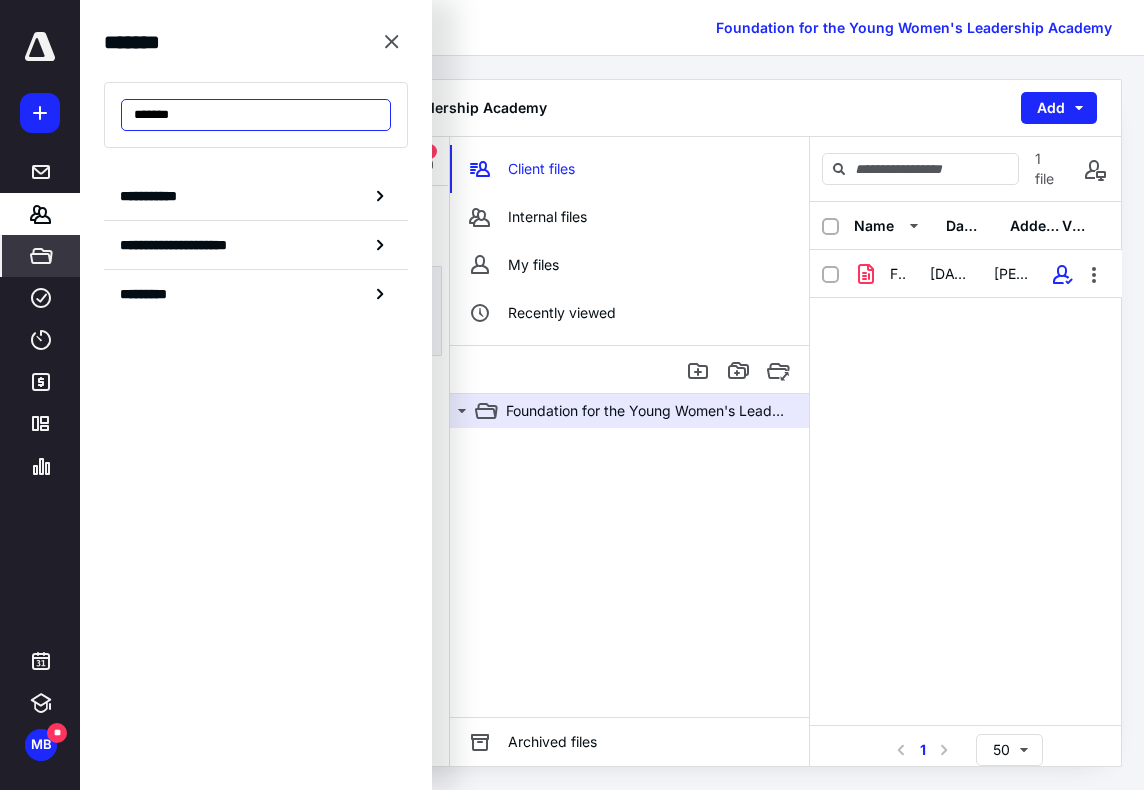 click on "*******" at bounding box center [256, 115] 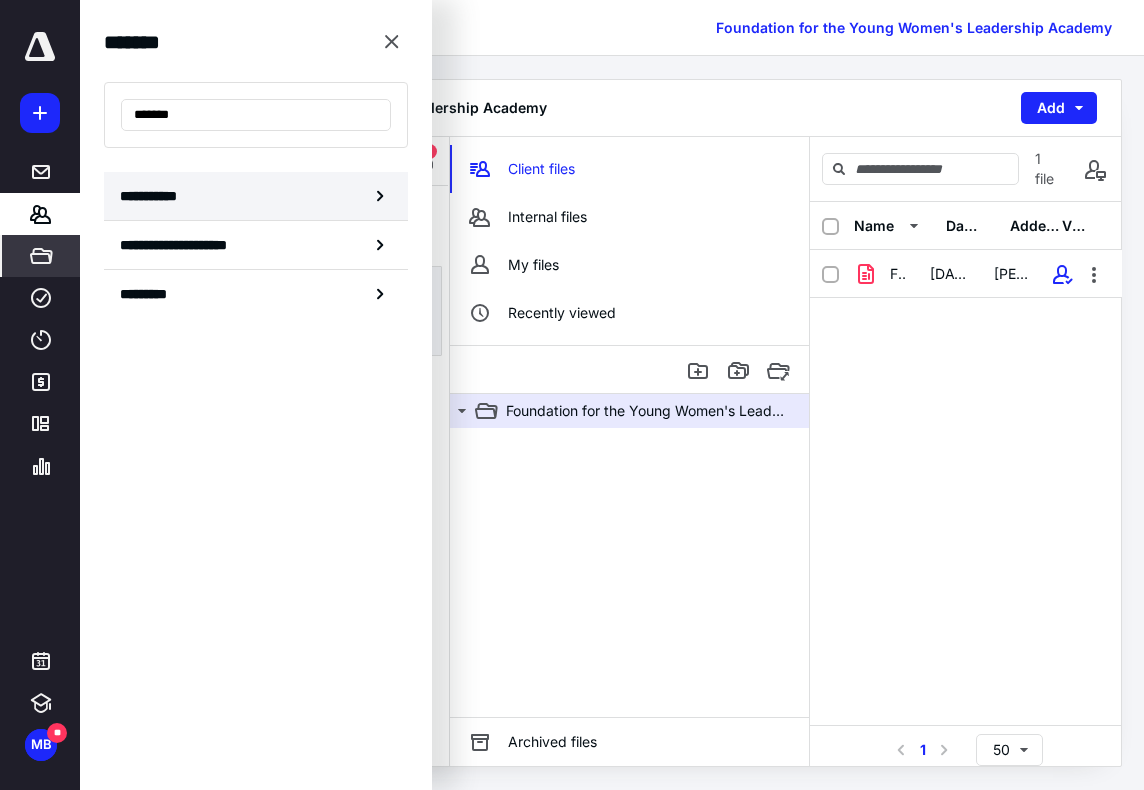 click on "**********" at bounding box center [256, 196] 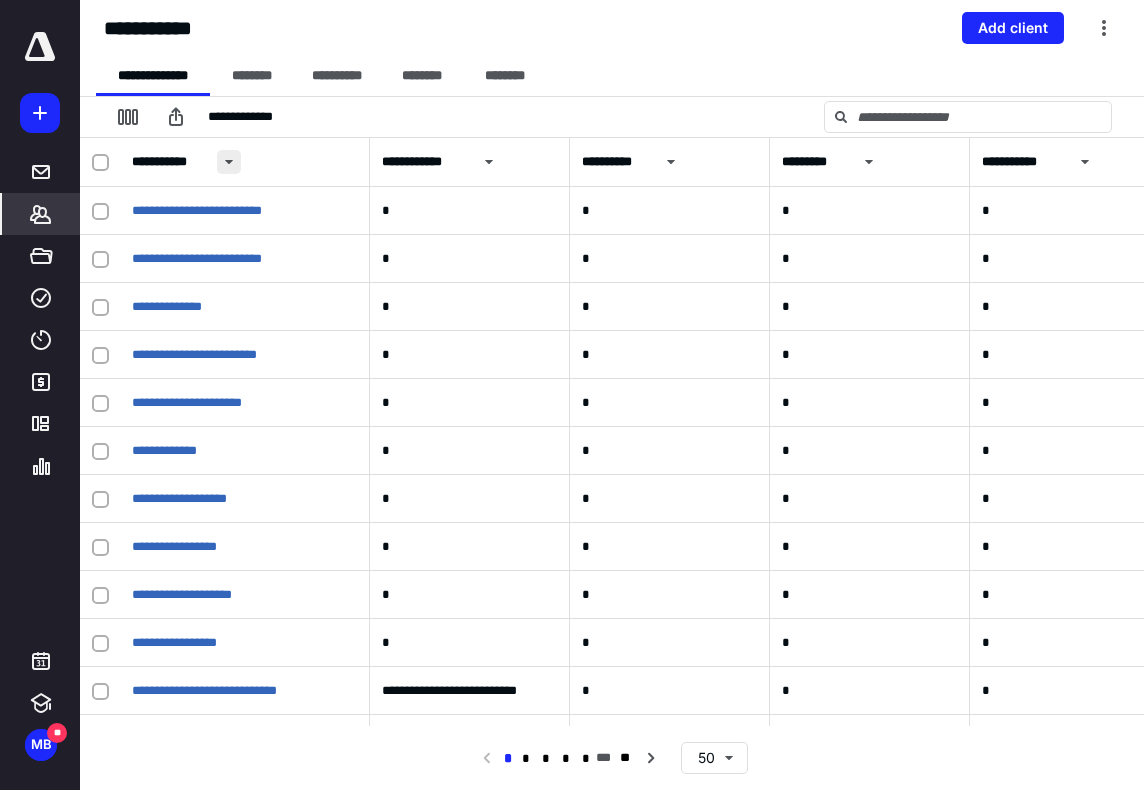 click at bounding box center (229, 162) 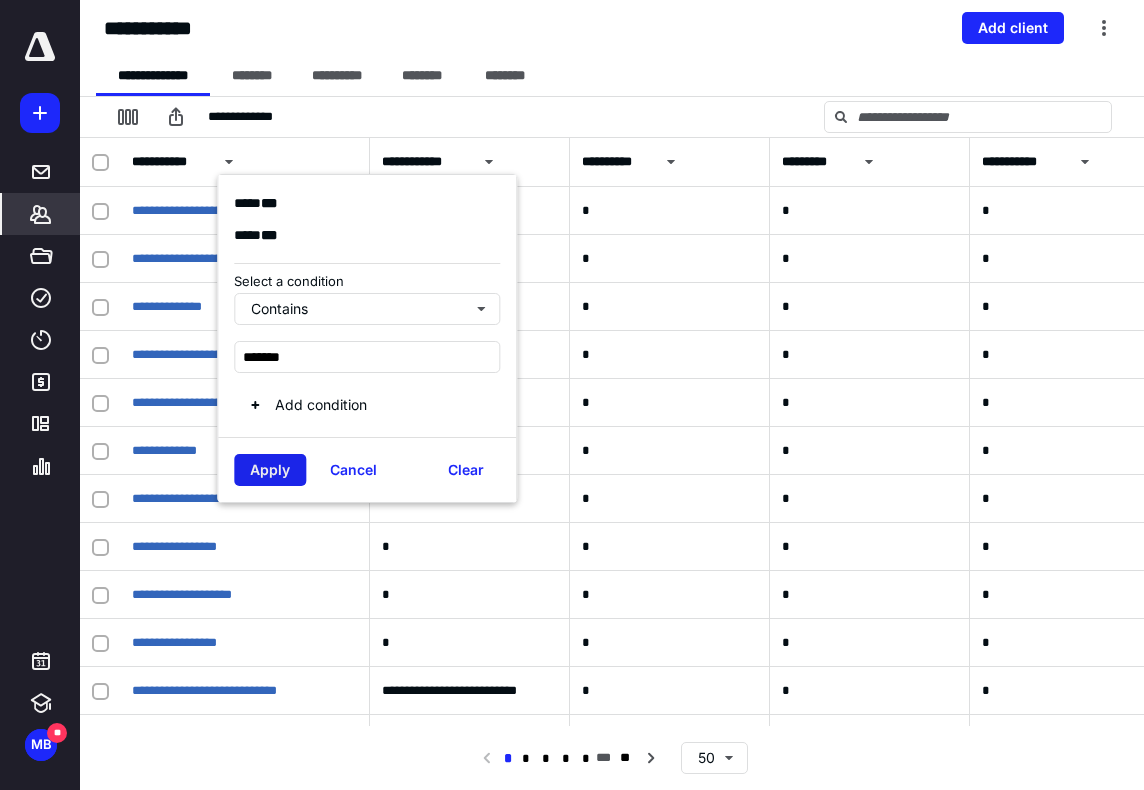 type on "*******" 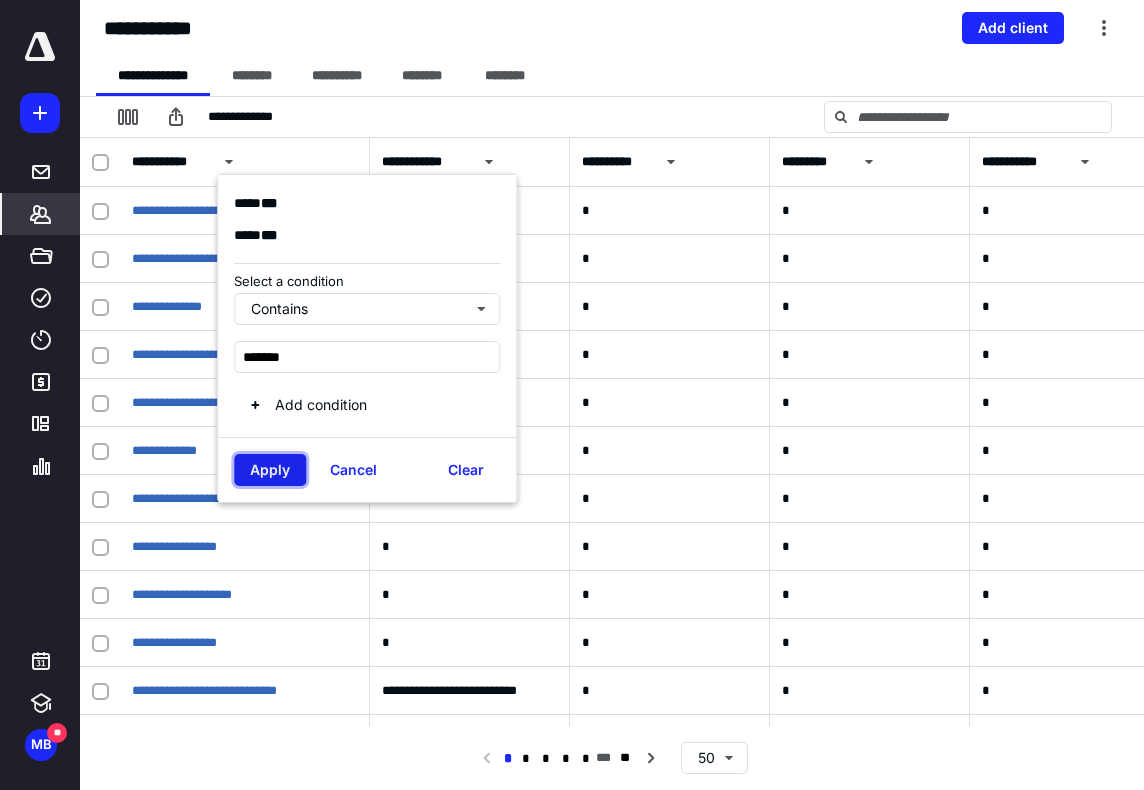 click on "Apply" at bounding box center [270, 470] 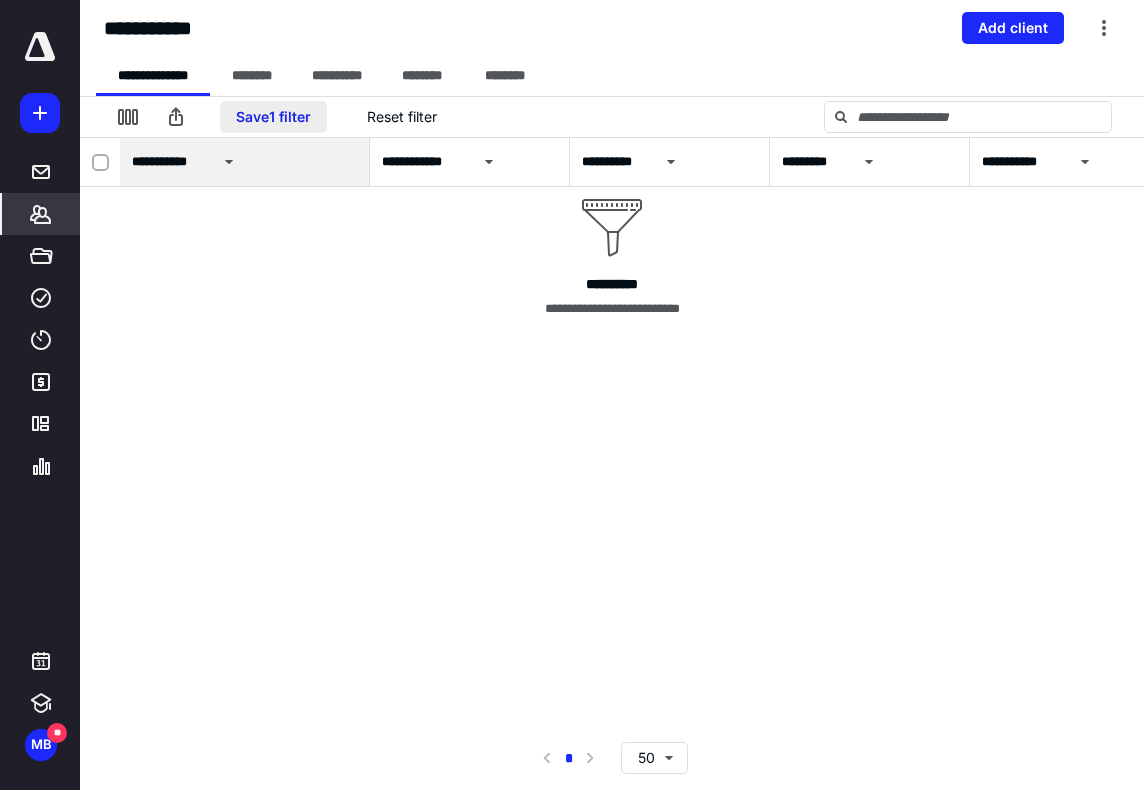 click on "Save  1   filter" at bounding box center (273, 117) 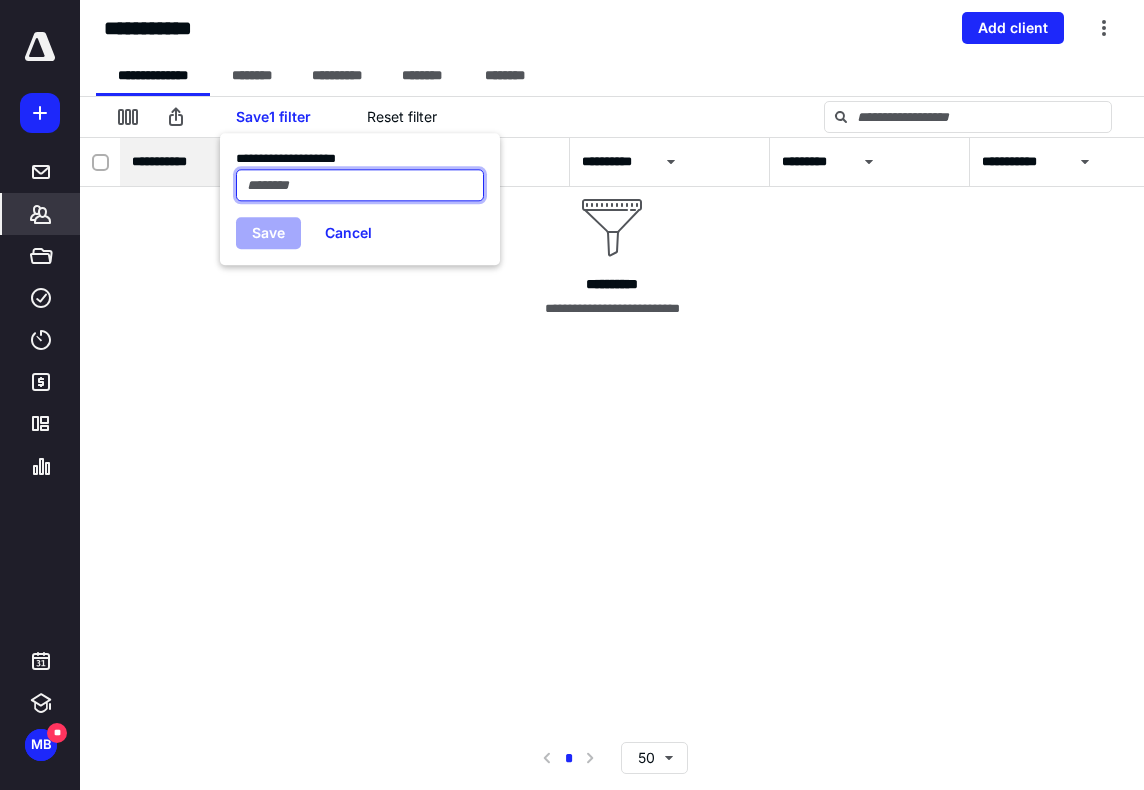 click at bounding box center [360, 185] 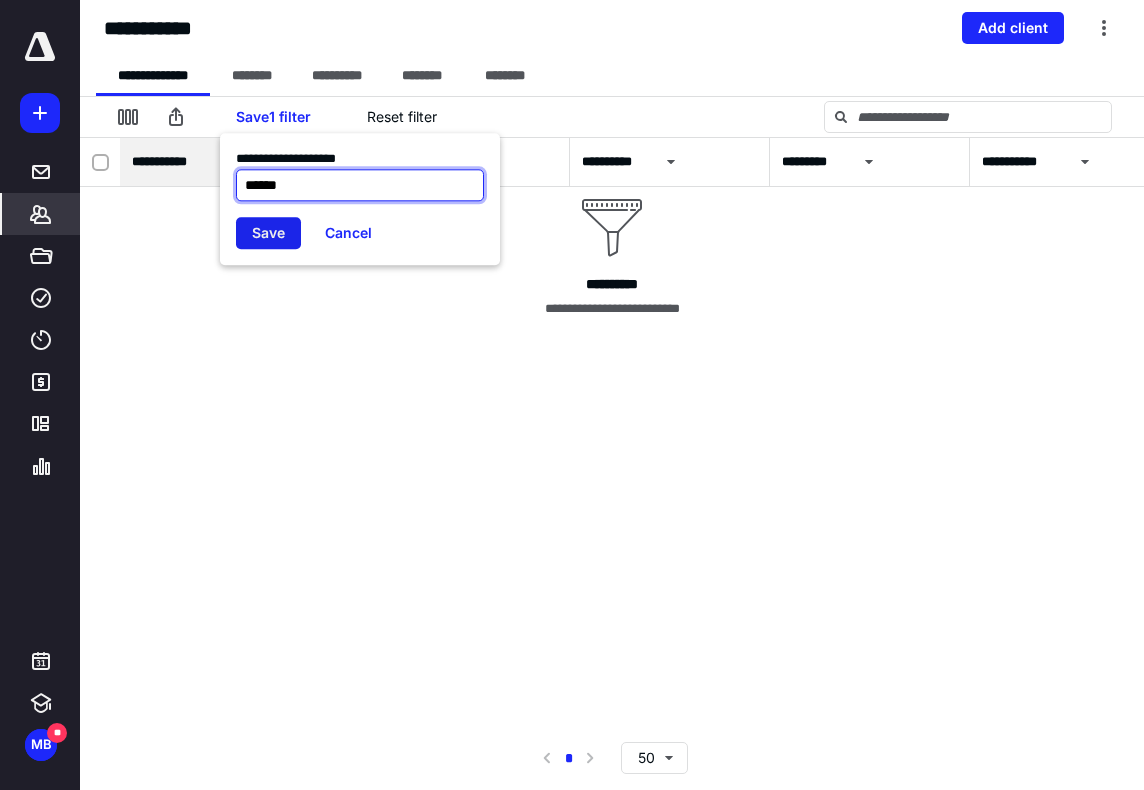 type on "******" 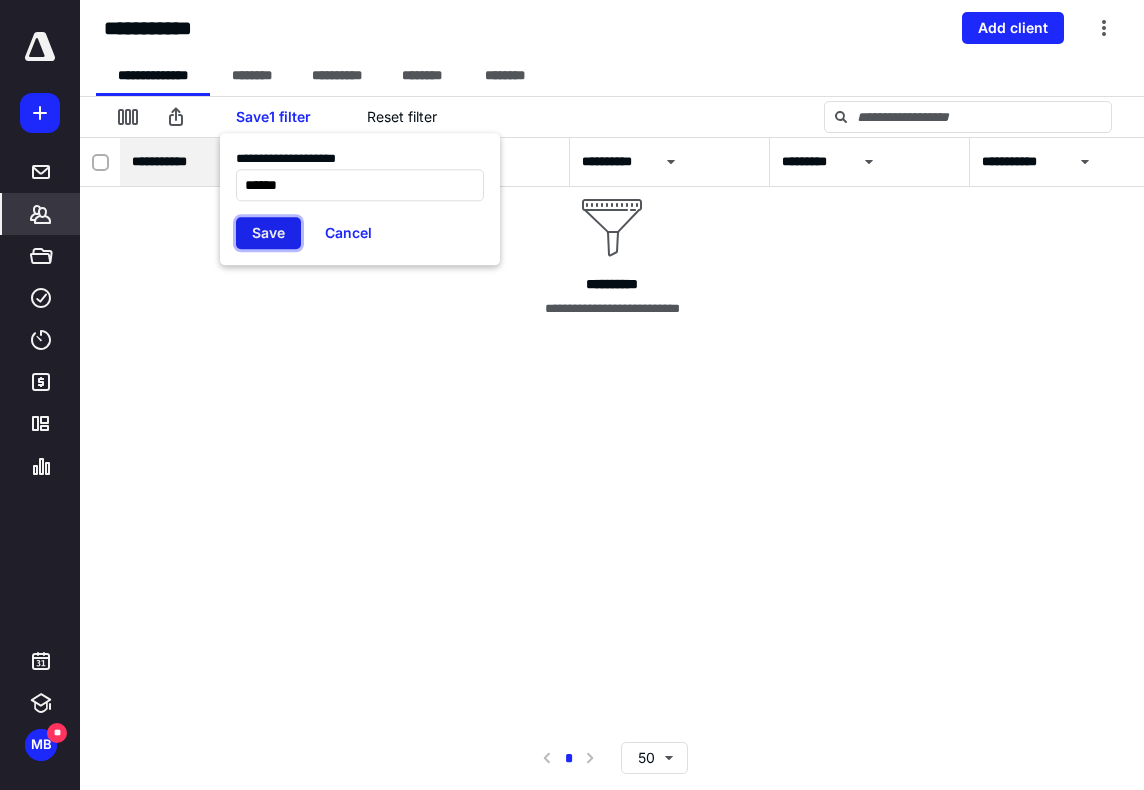 click on "Save" at bounding box center [268, 233] 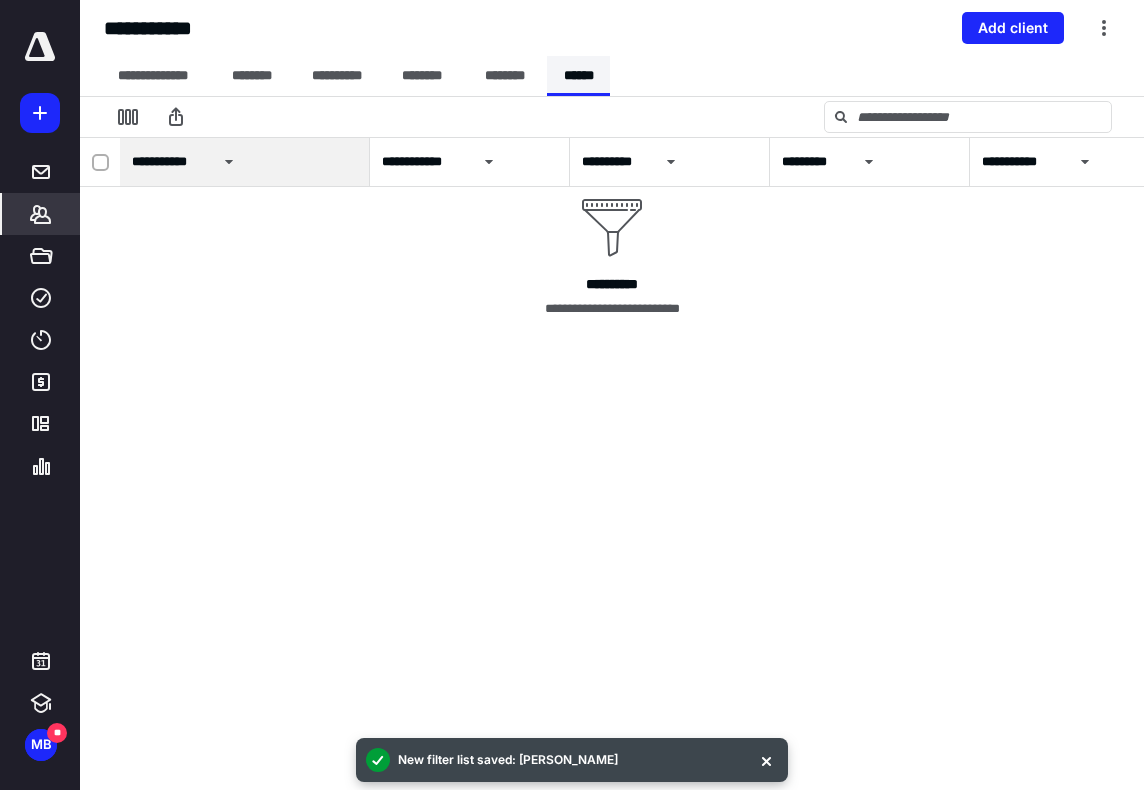 click on "******" at bounding box center [578, 76] 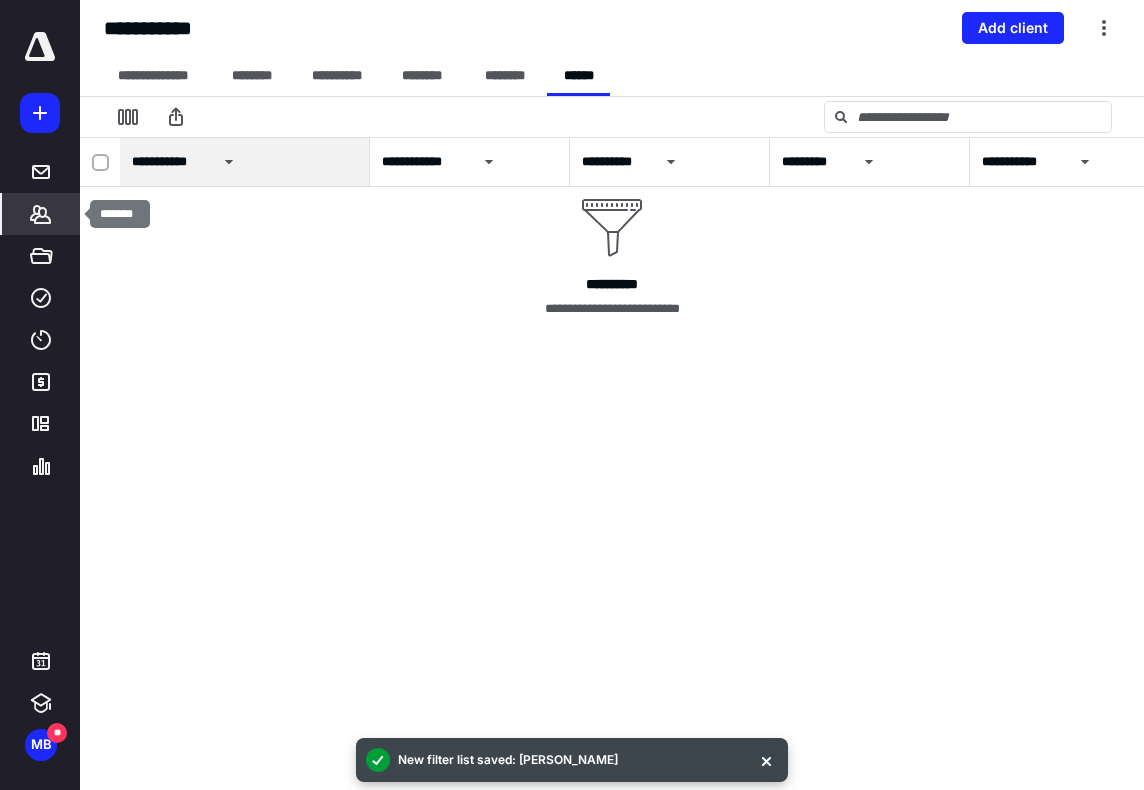 click 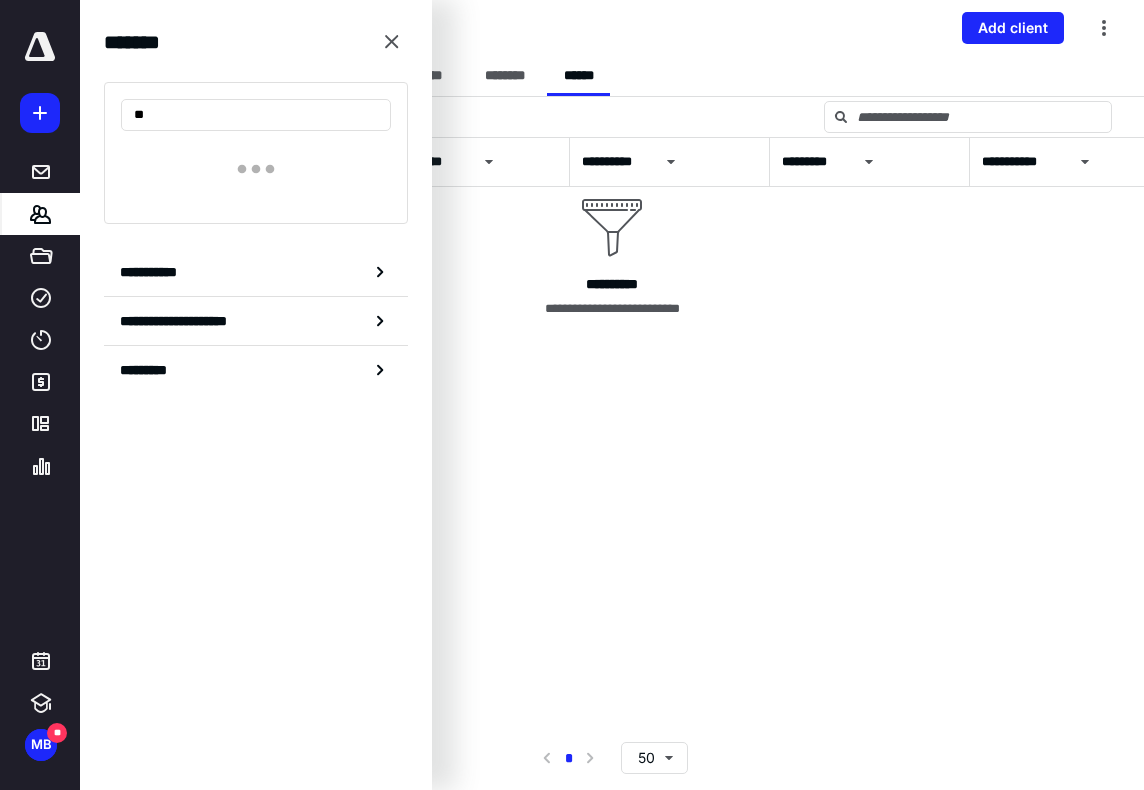type on "*" 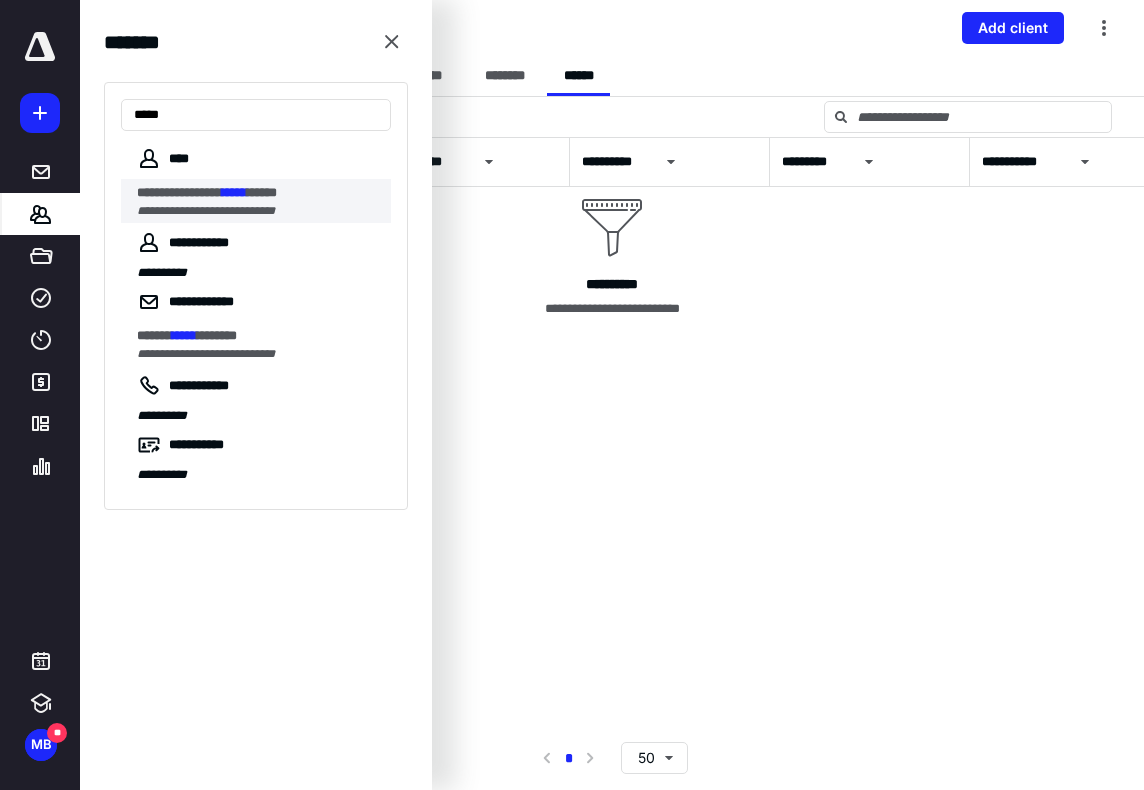 type on "*****" 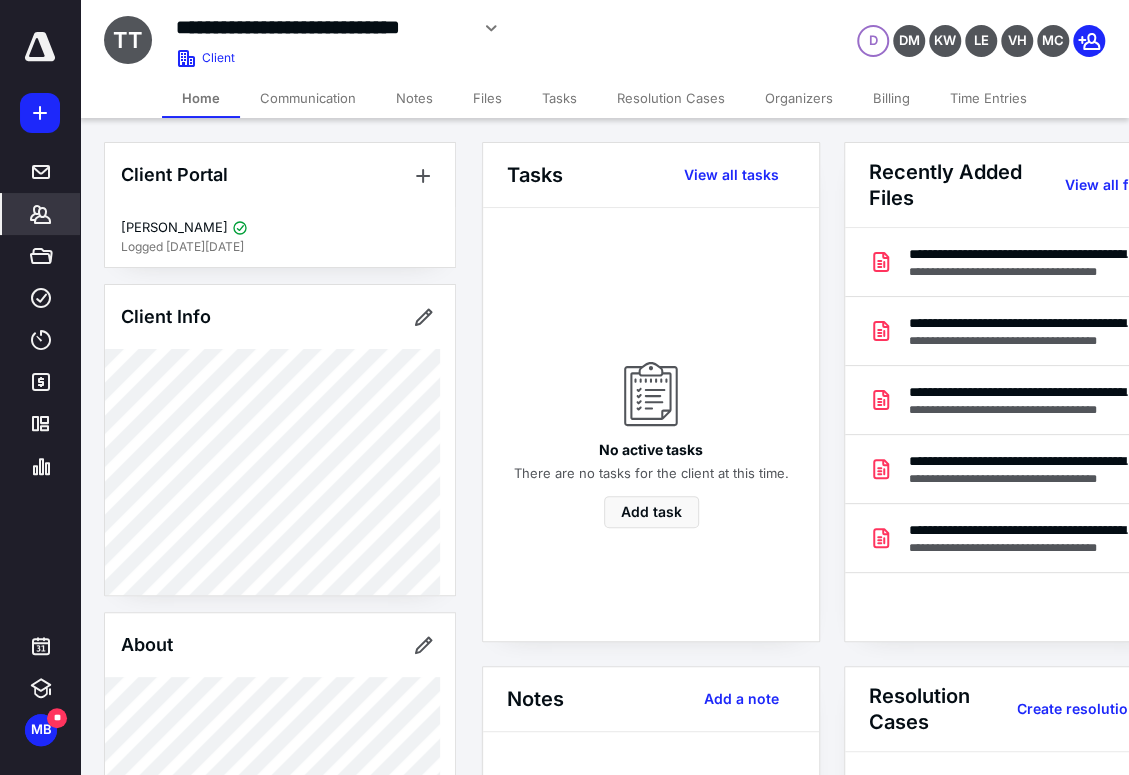 click on "Tasks" at bounding box center [559, 98] 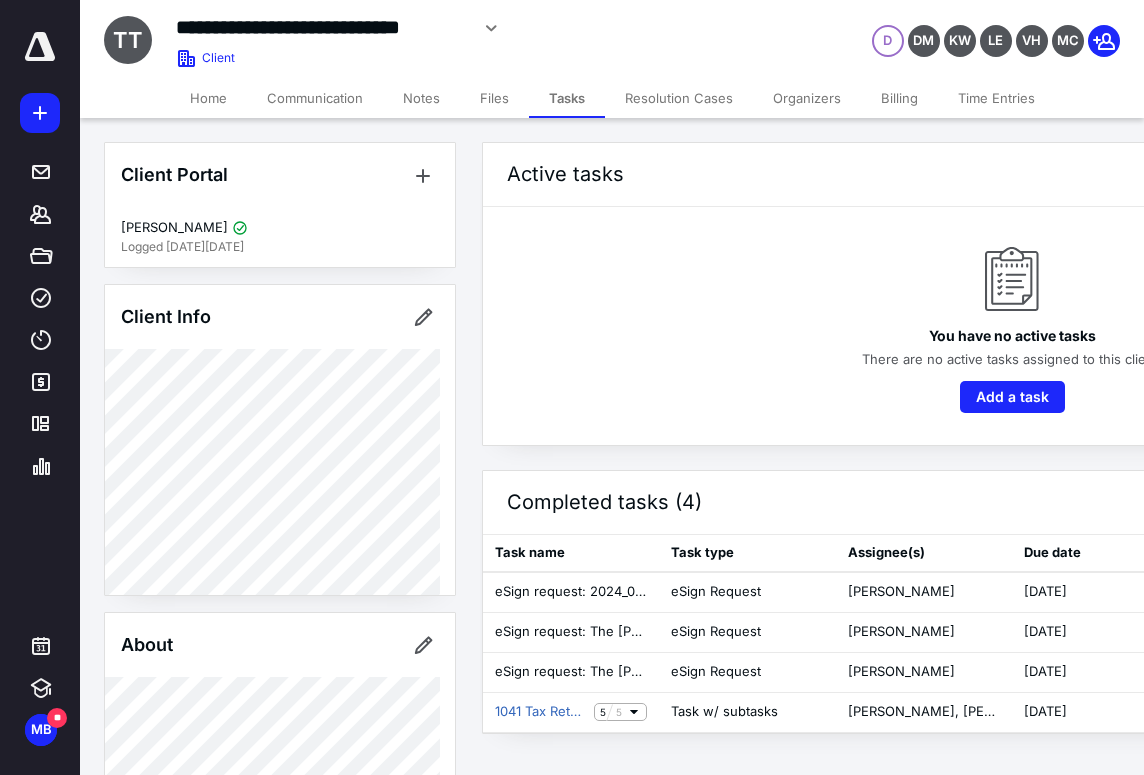 click on "Billing" at bounding box center [899, 98] 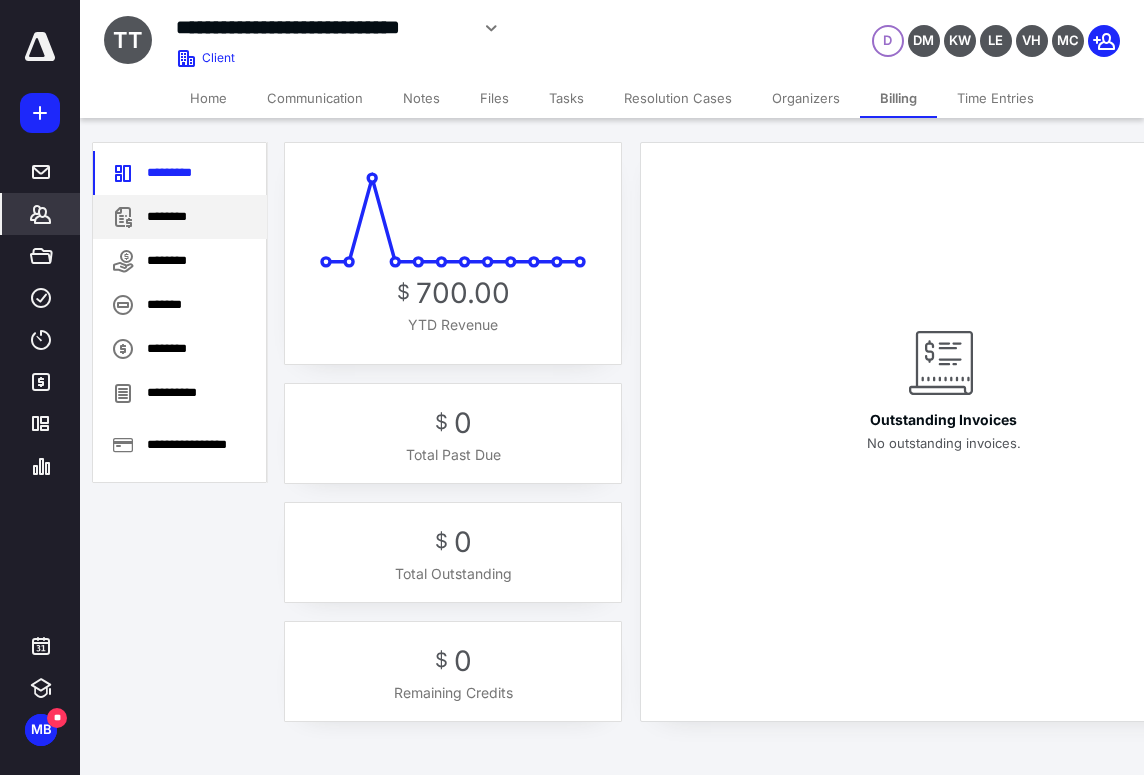 click on "********" at bounding box center [180, 217] 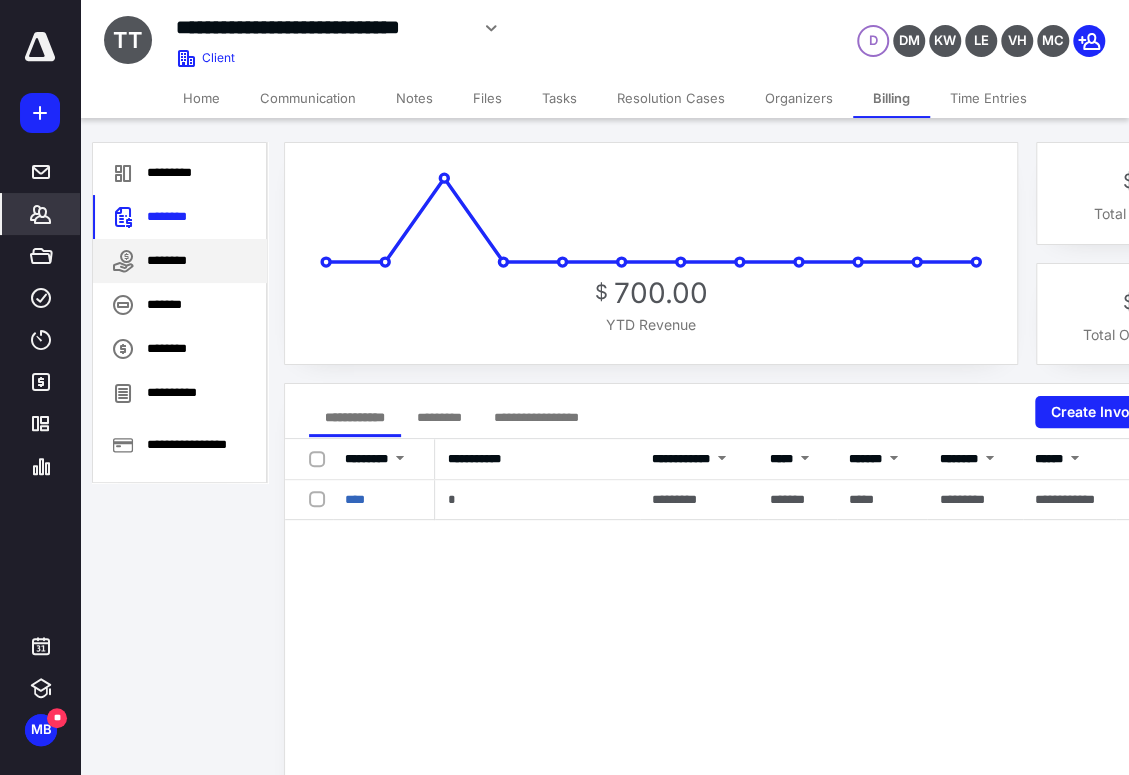 click on "********" at bounding box center [180, 261] 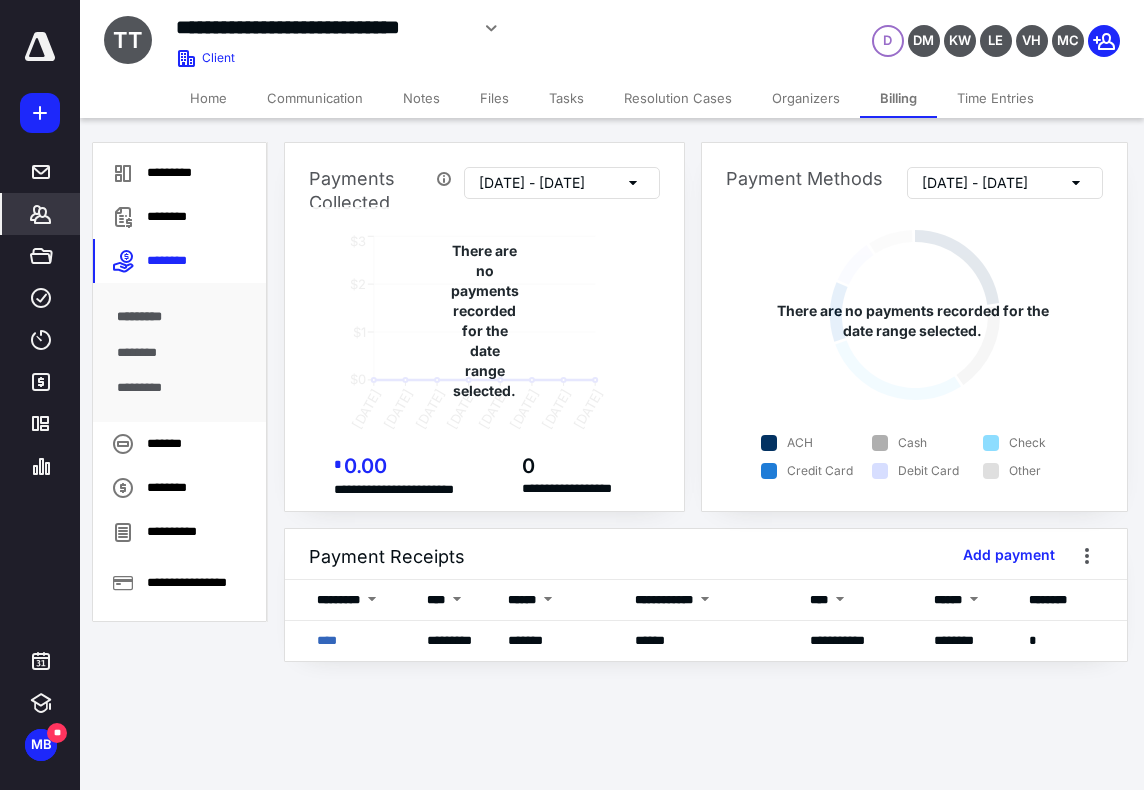 click on "****" at bounding box center [327, 640] 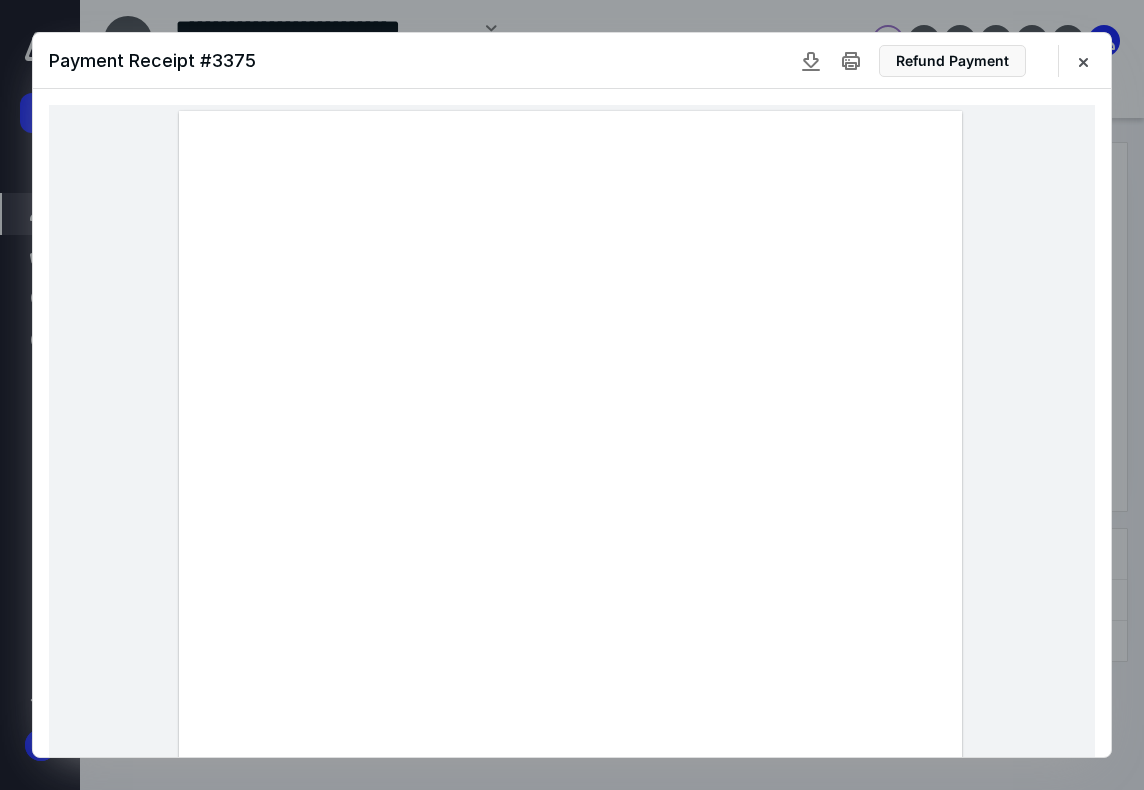click at bounding box center (570, 618) 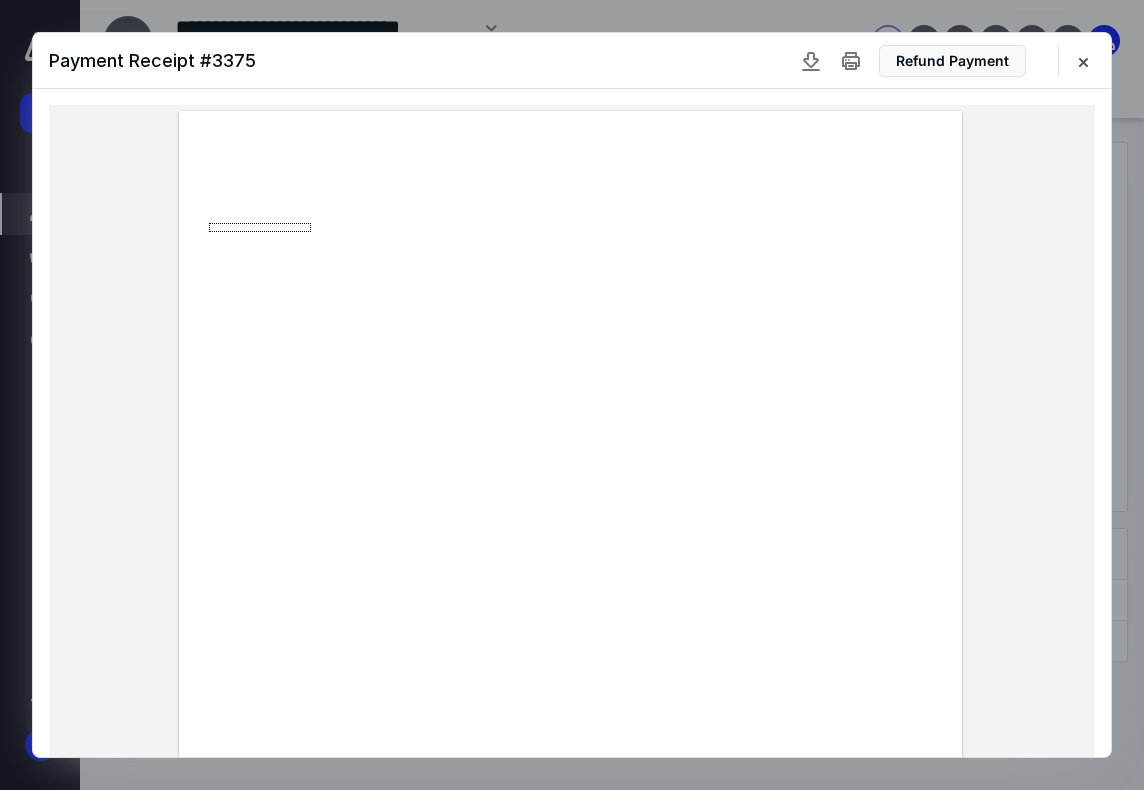 drag, startPoint x: 360, startPoint y: 337, endPoint x: 258, endPoint y: 328, distance: 102.396286 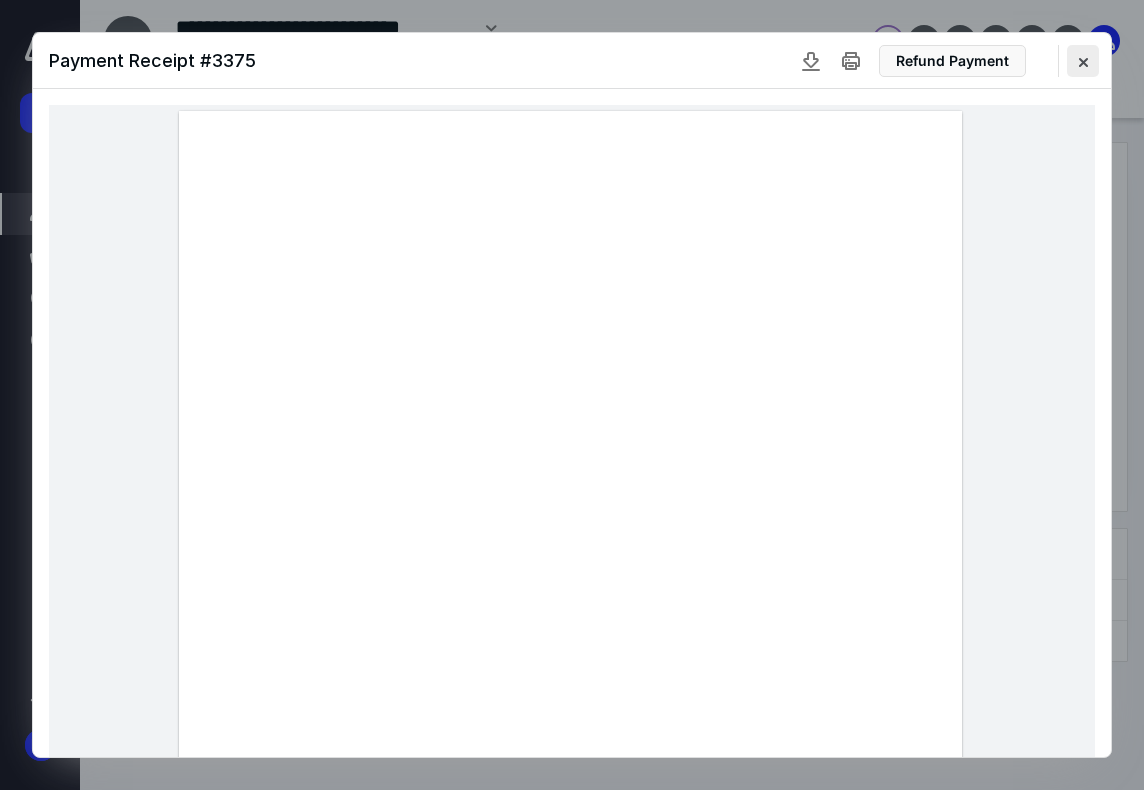 click at bounding box center [1083, 61] 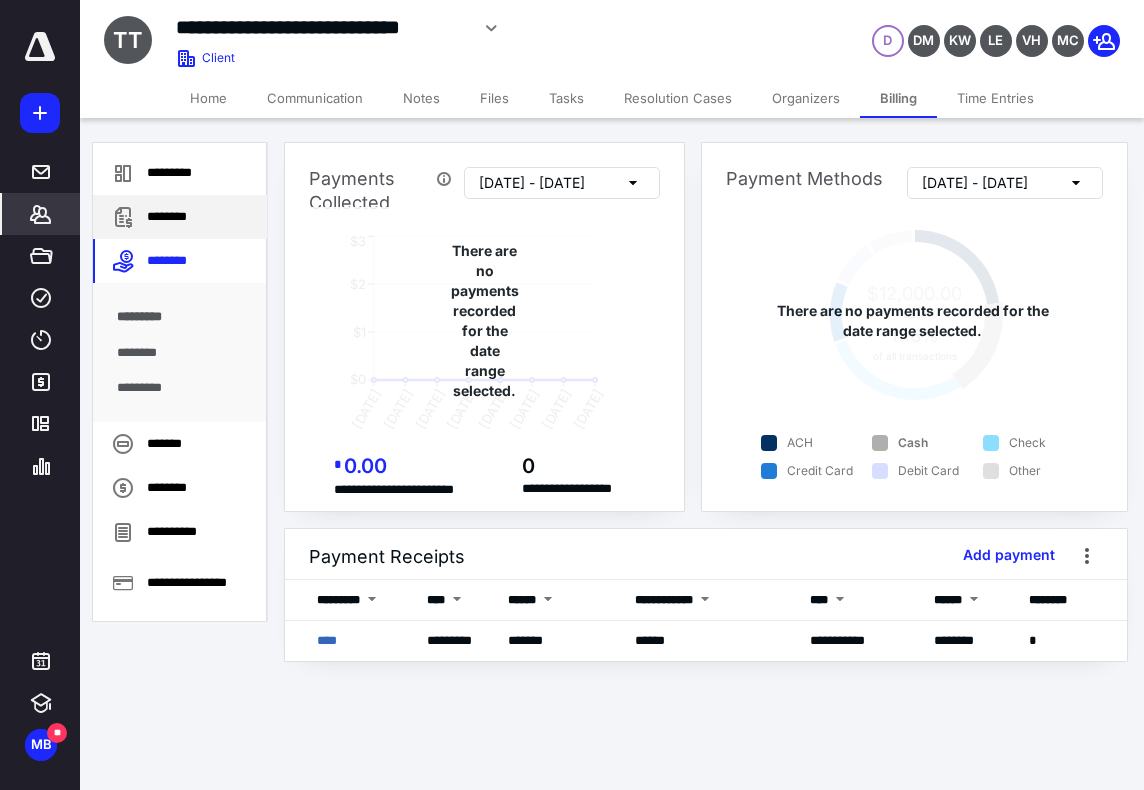 click on "********" at bounding box center [180, 217] 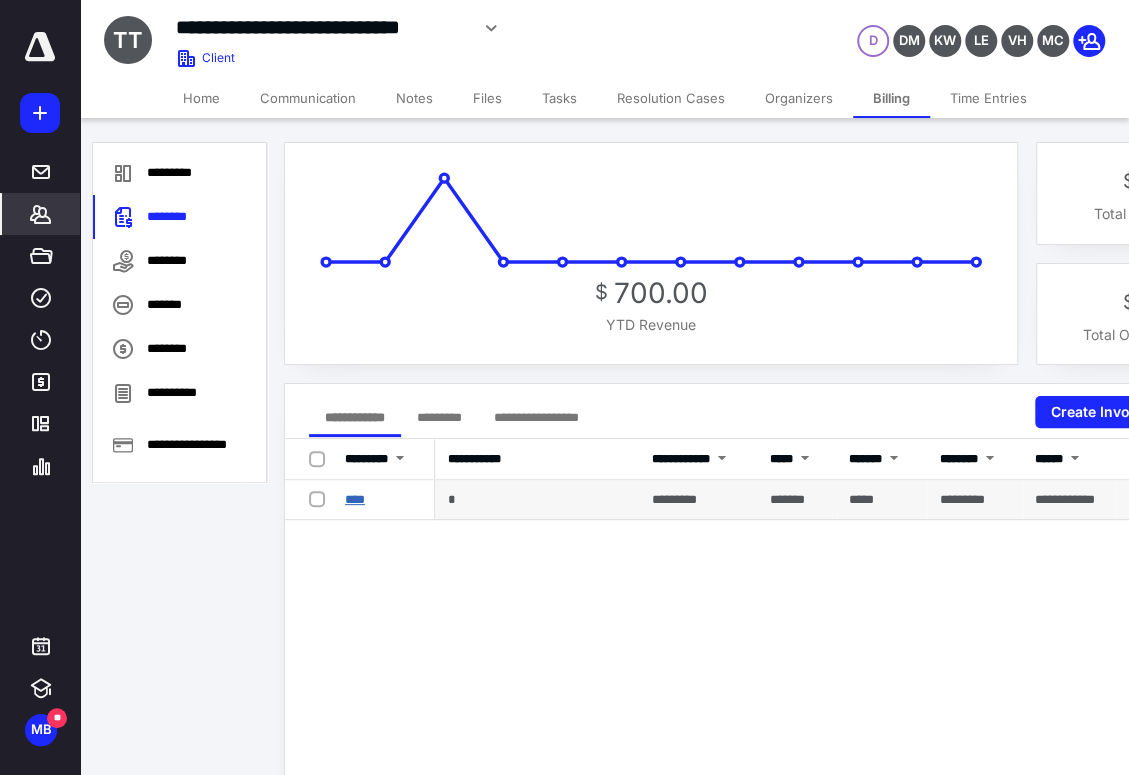 click on "****" at bounding box center (355, 499) 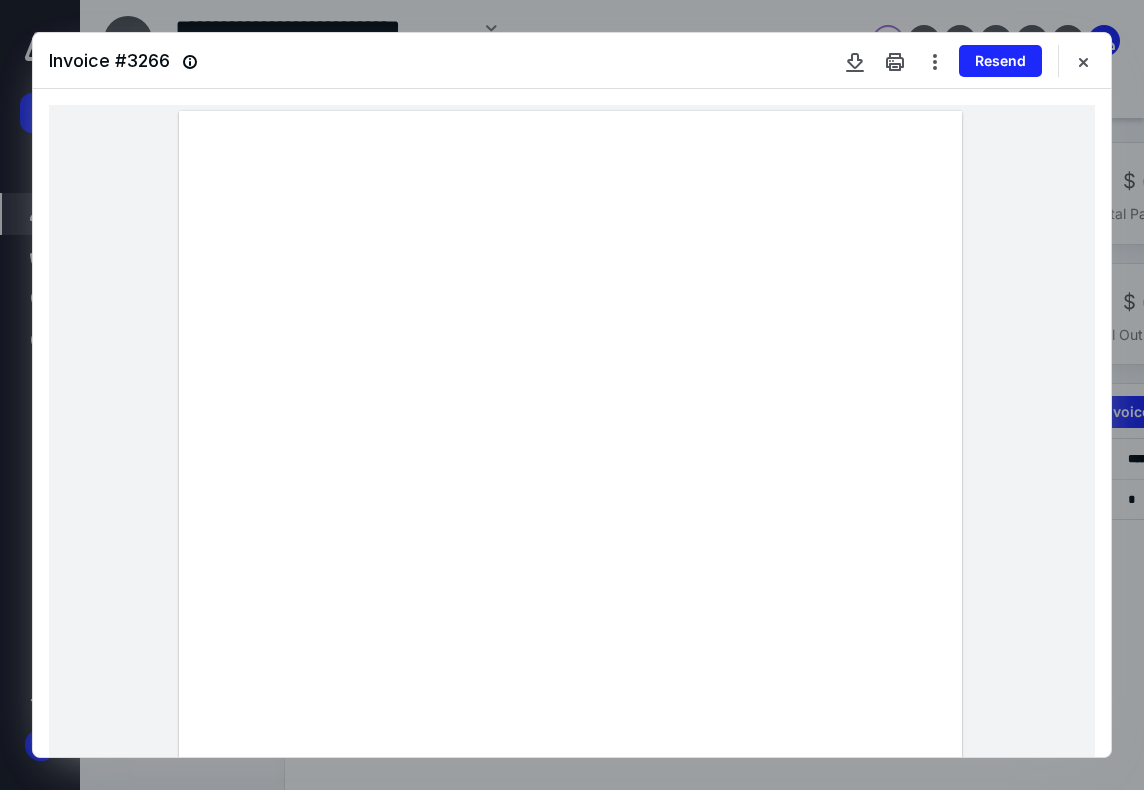 scroll, scrollTop: 0, scrollLeft: 0, axis: both 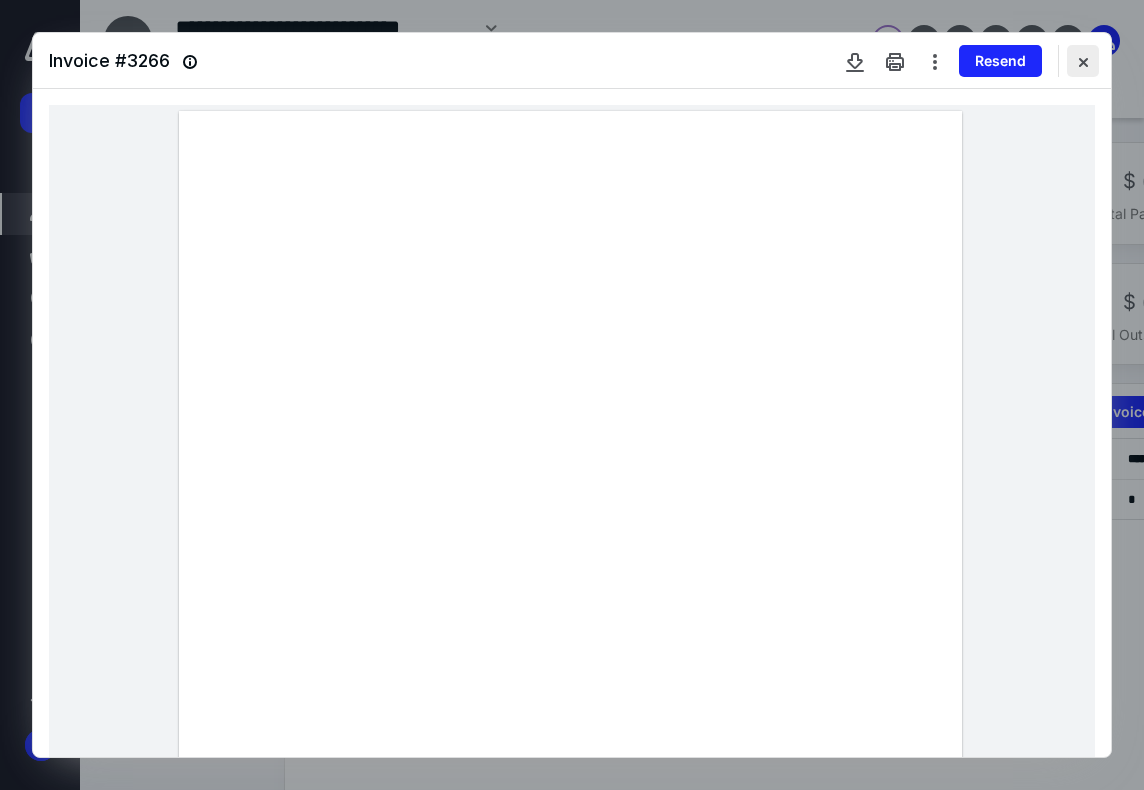 click at bounding box center [1083, 61] 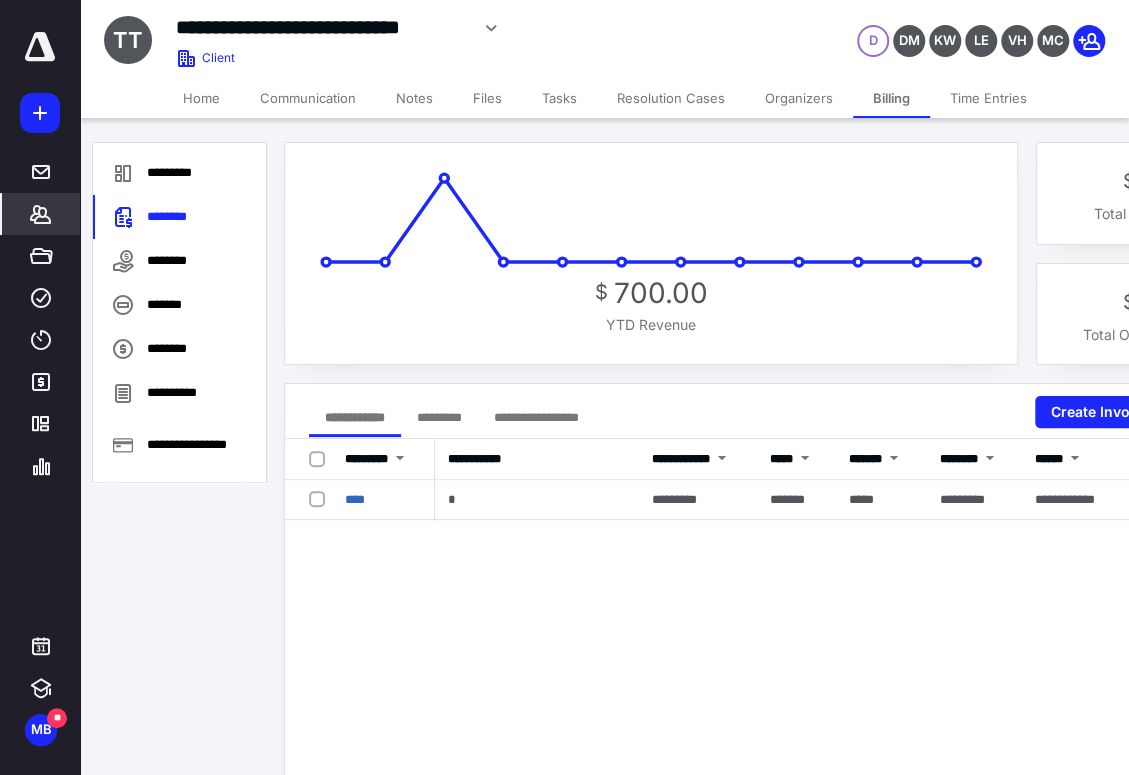 click on "*******" at bounding box center (41, 214) 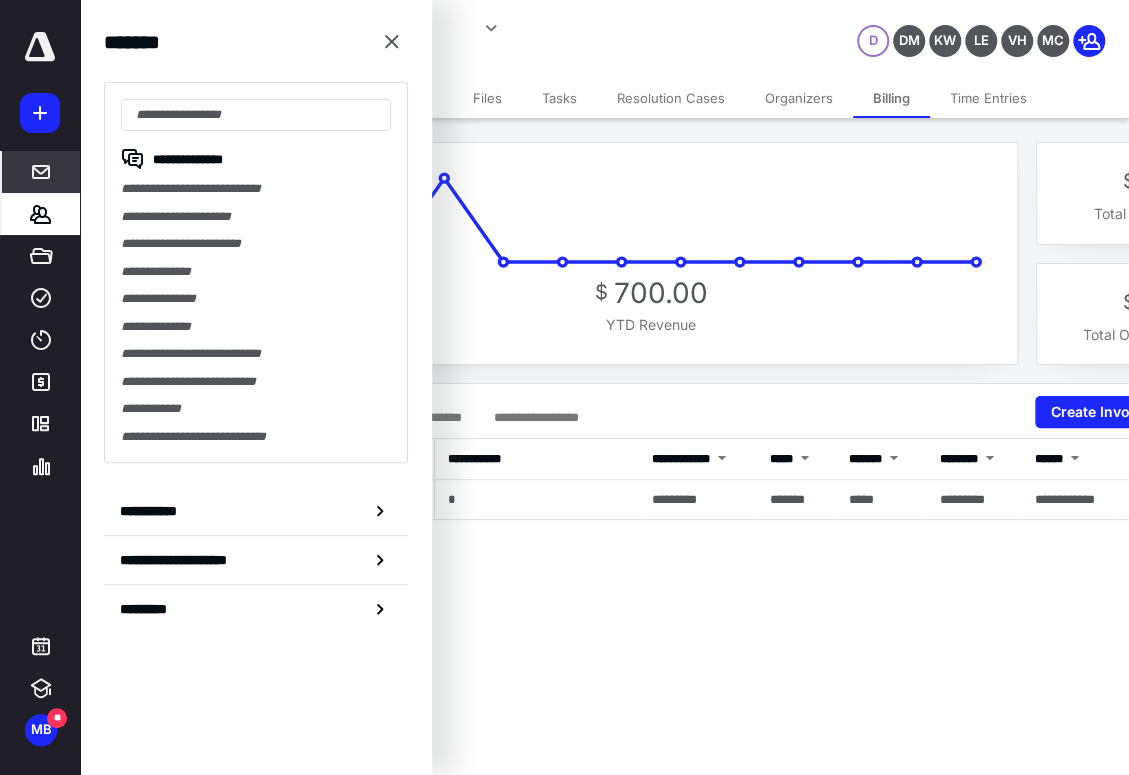 click on "*****" at bounding box center (41, 172) 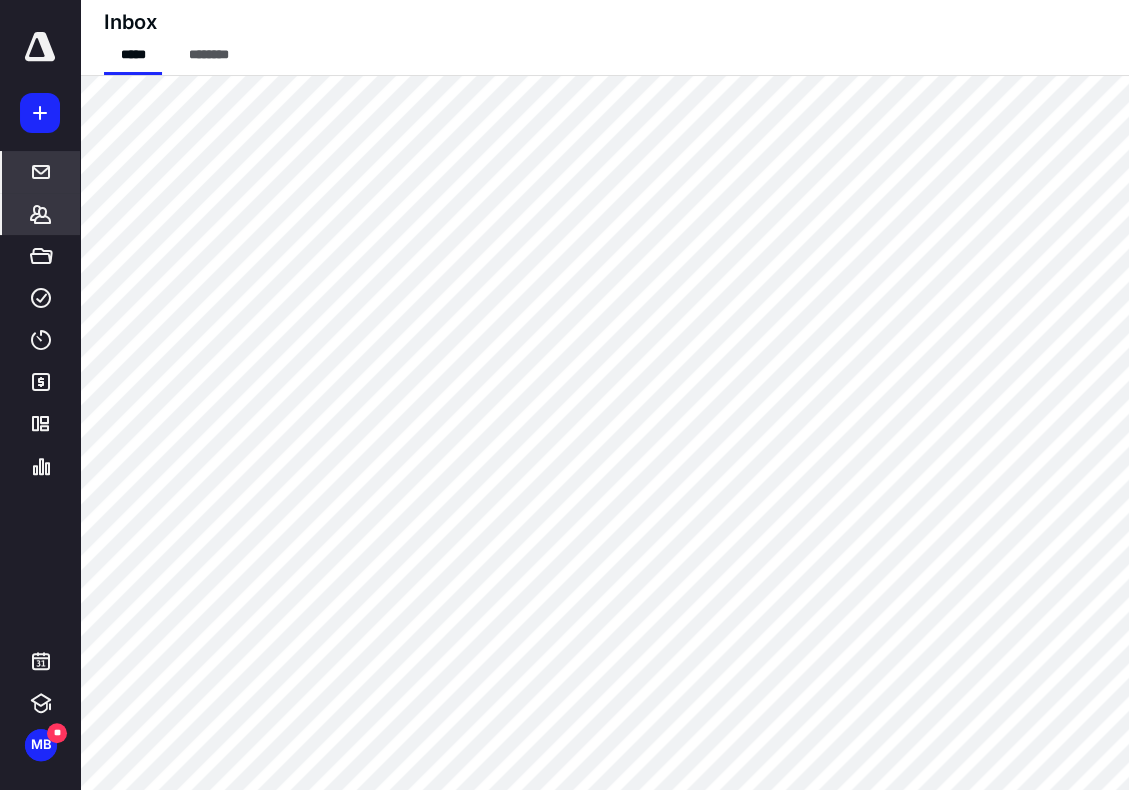 click 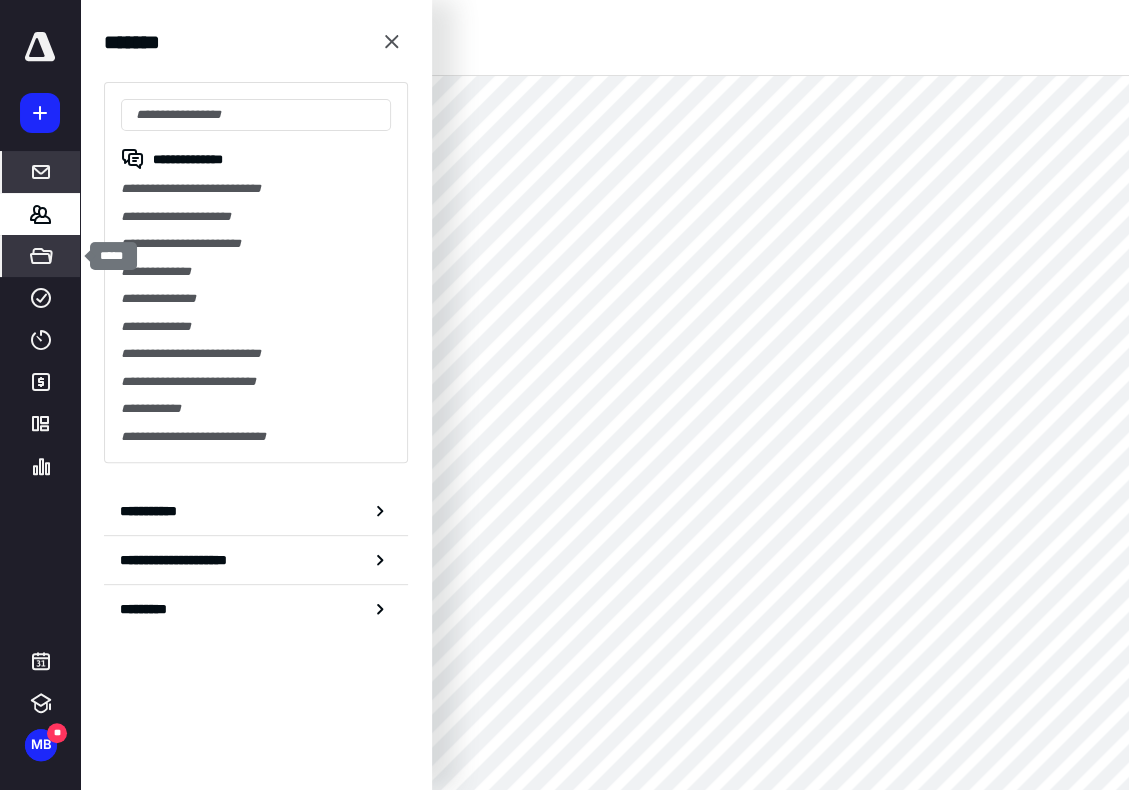 click 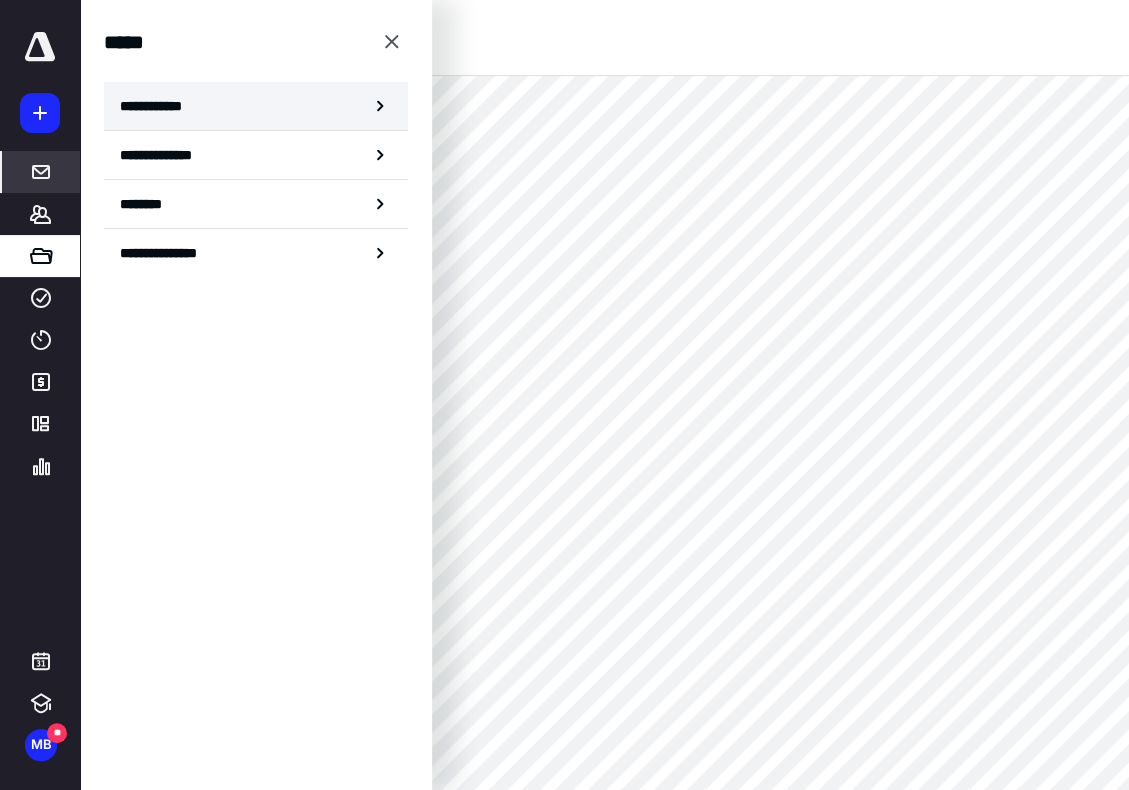 click on "**********" at bounding box center [157, 106] 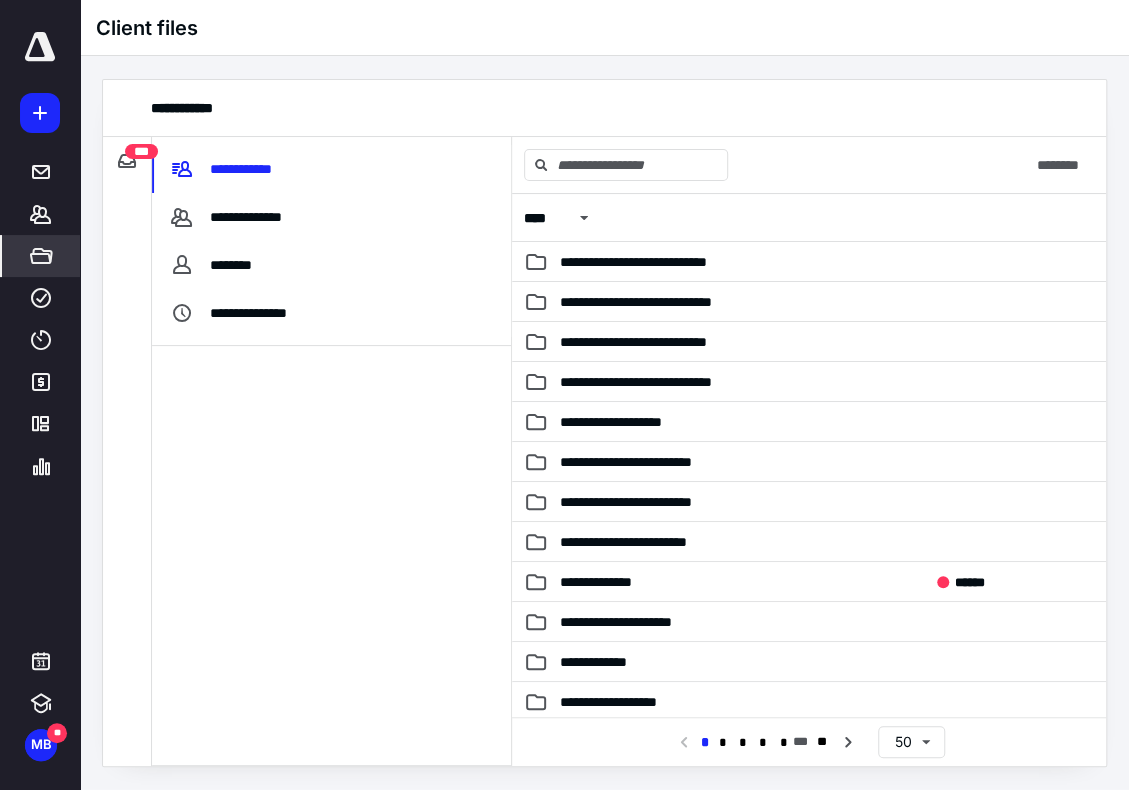 click on "**********" at bounding box center (127, 161) 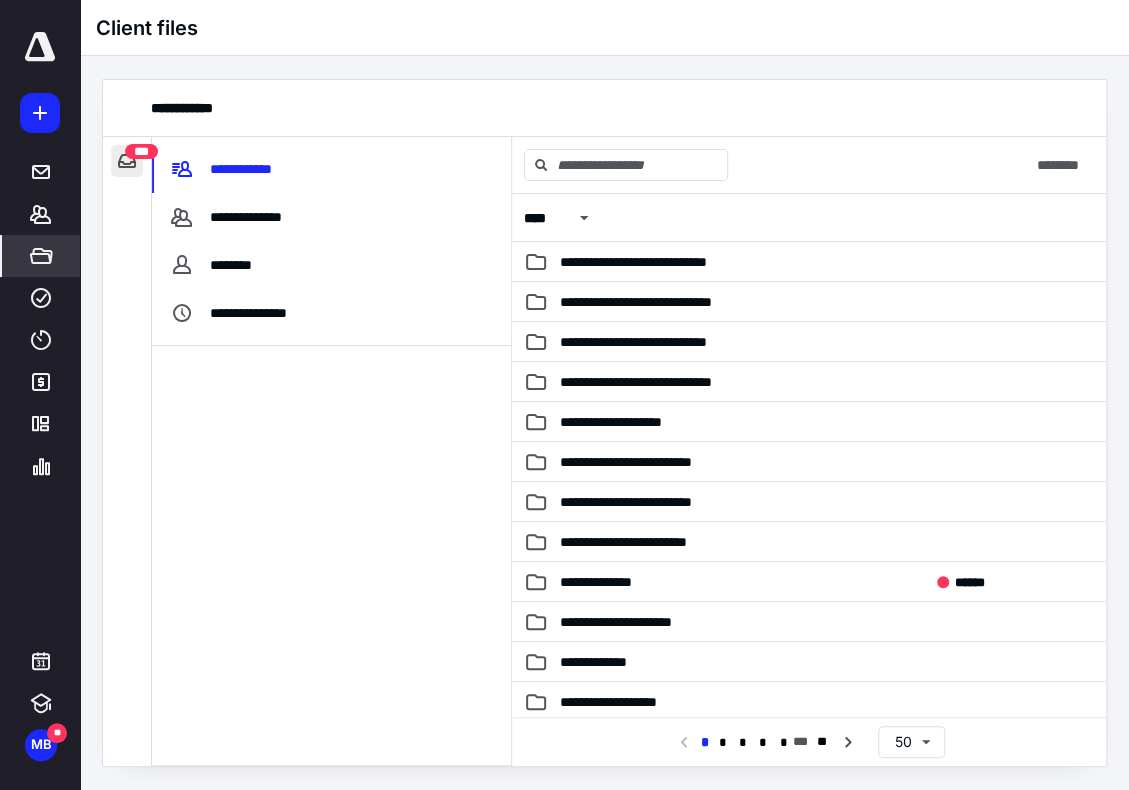 click at bounding box center [127, 161] 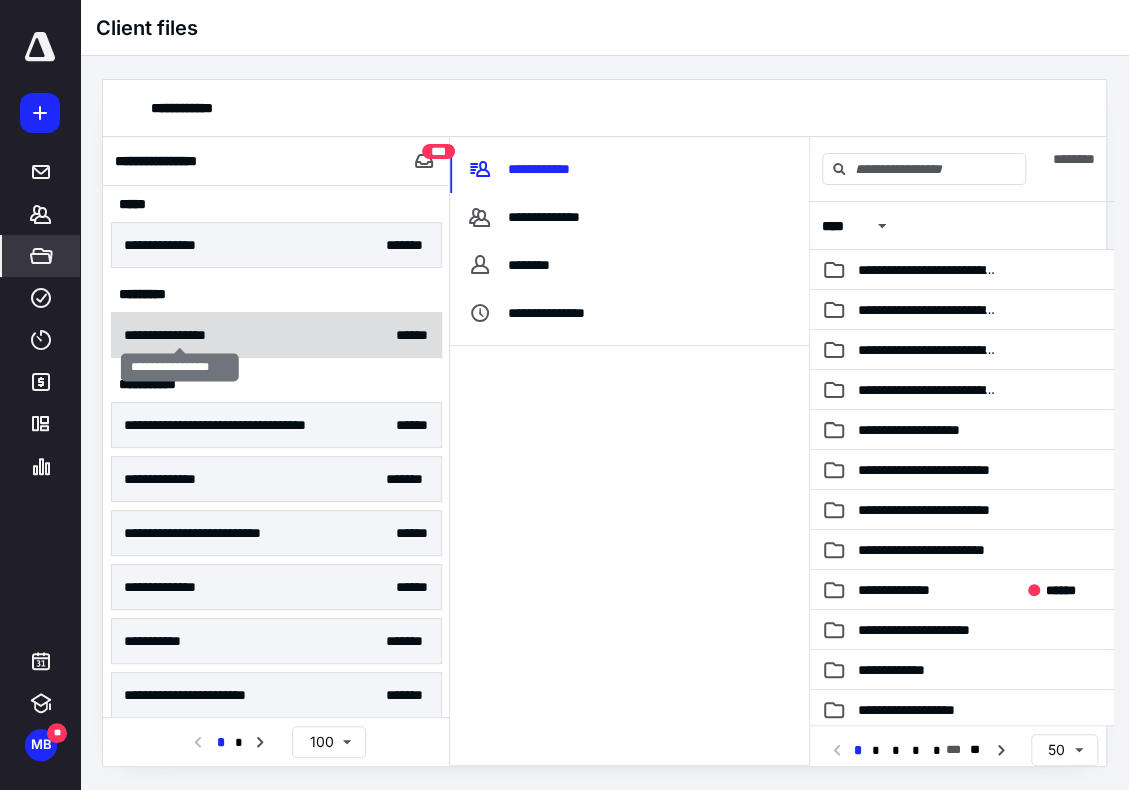 click on "**********" at bounding box center [180, 335] 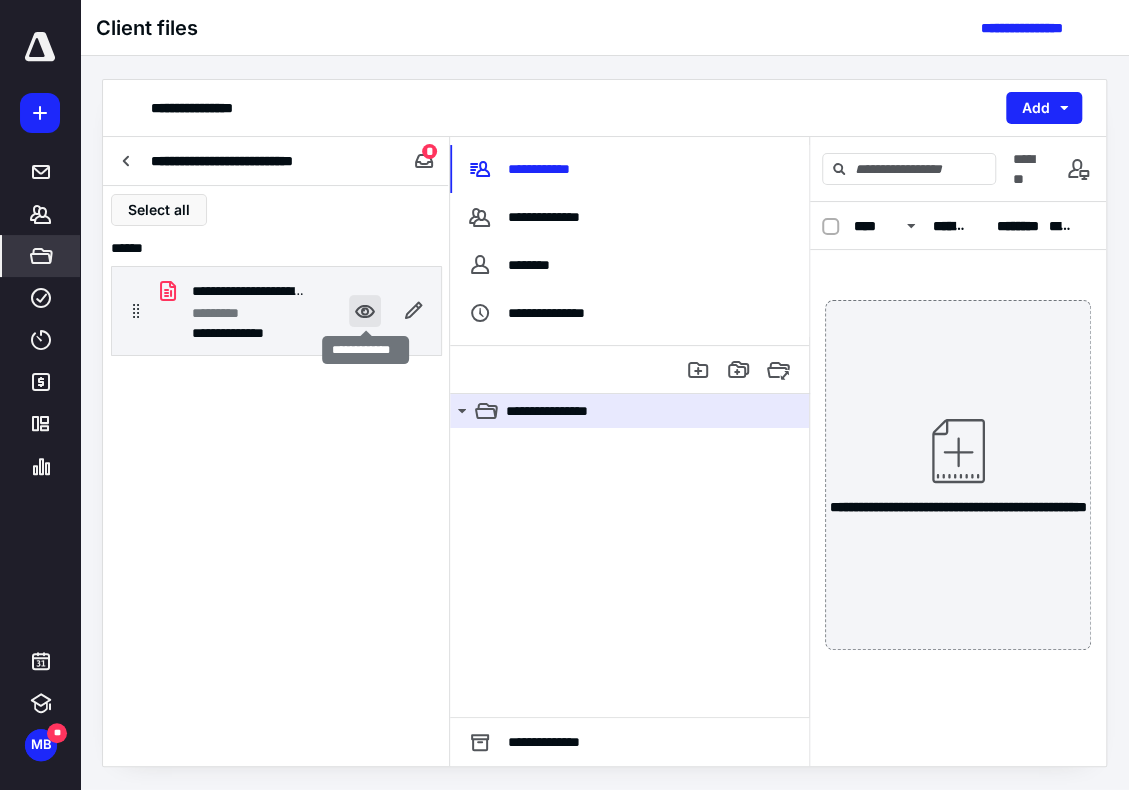 click at bounding box center (365, 311) 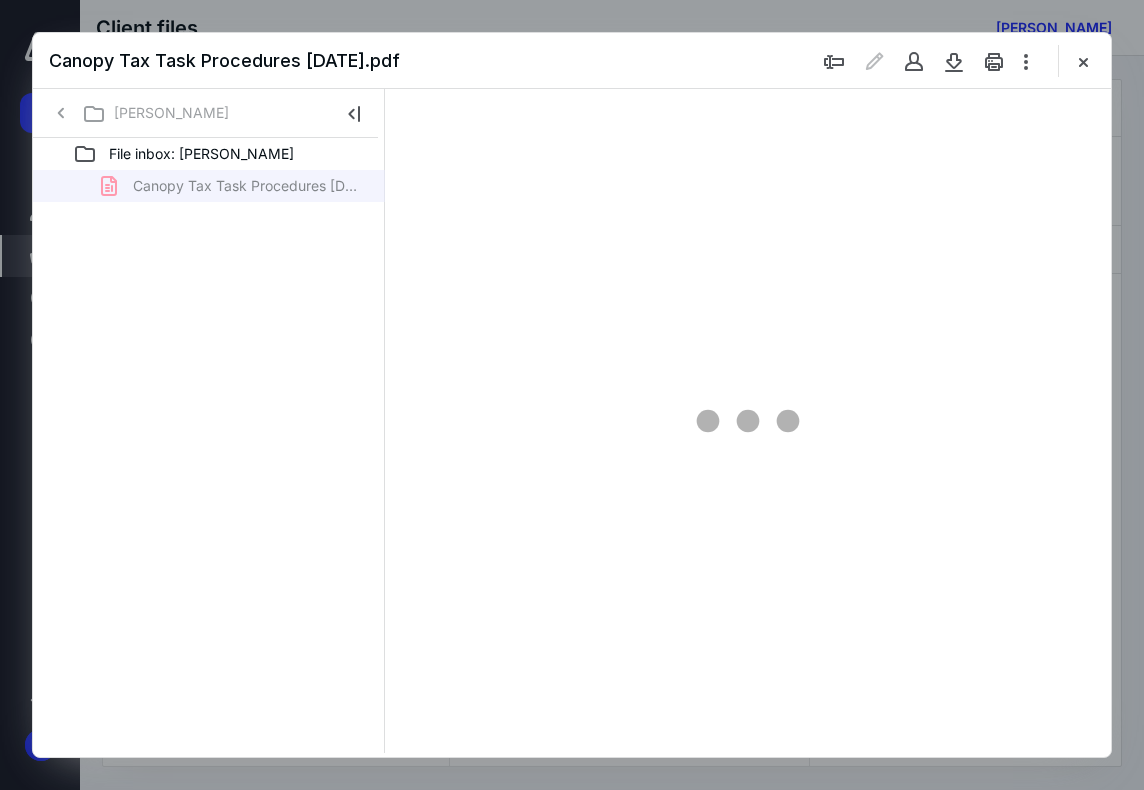 scroll, scrollTop: 0, scrollLeft: 0, axis: both 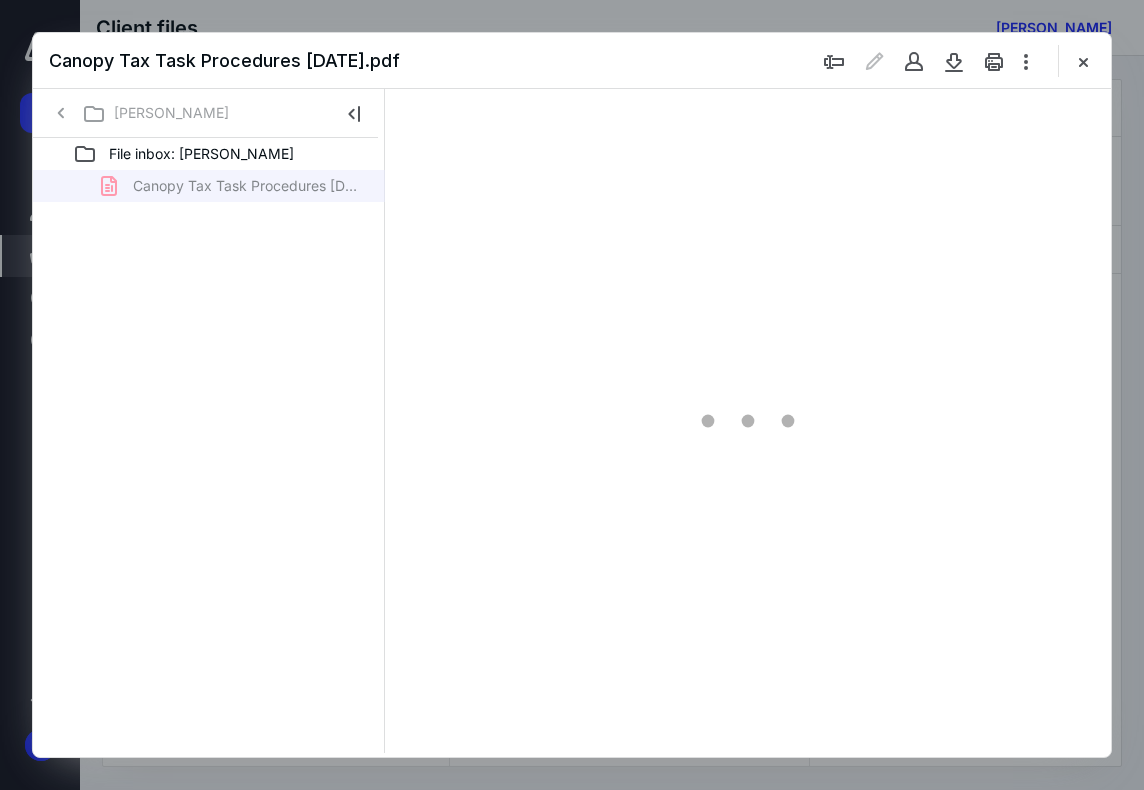 type on "71" 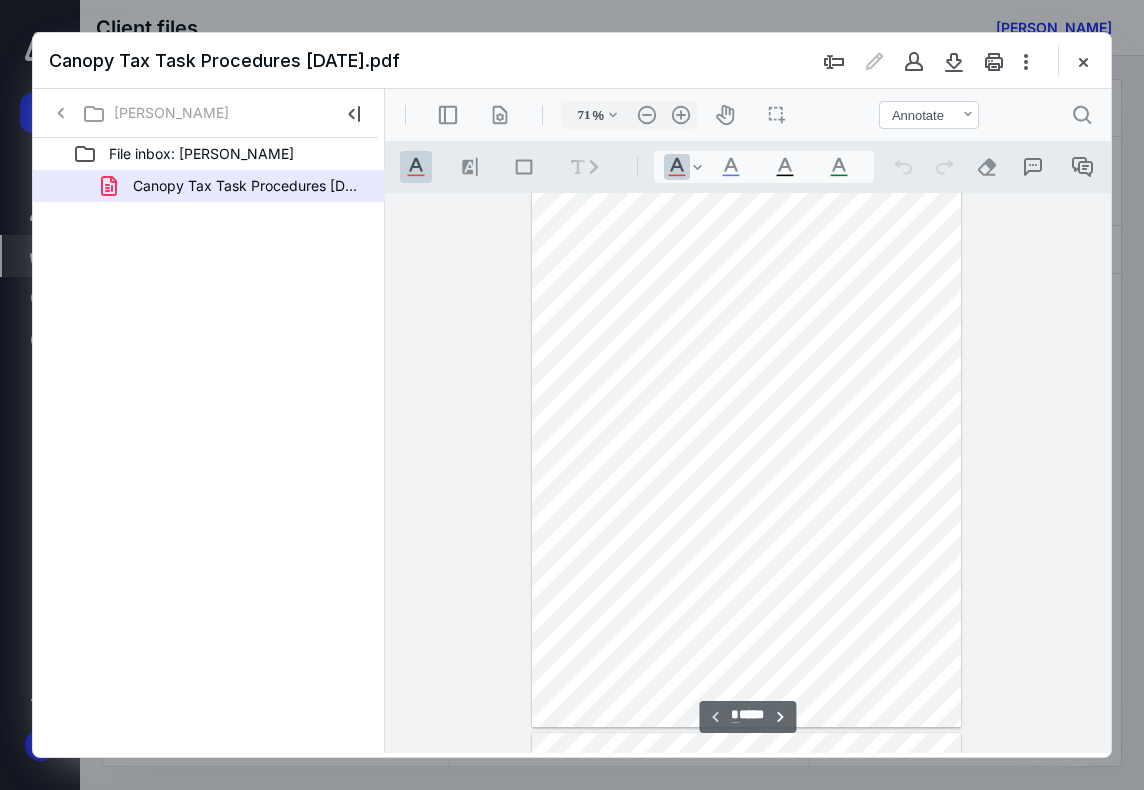 scroll, scrollTop: 0, scrollLeft: 0, axis: both 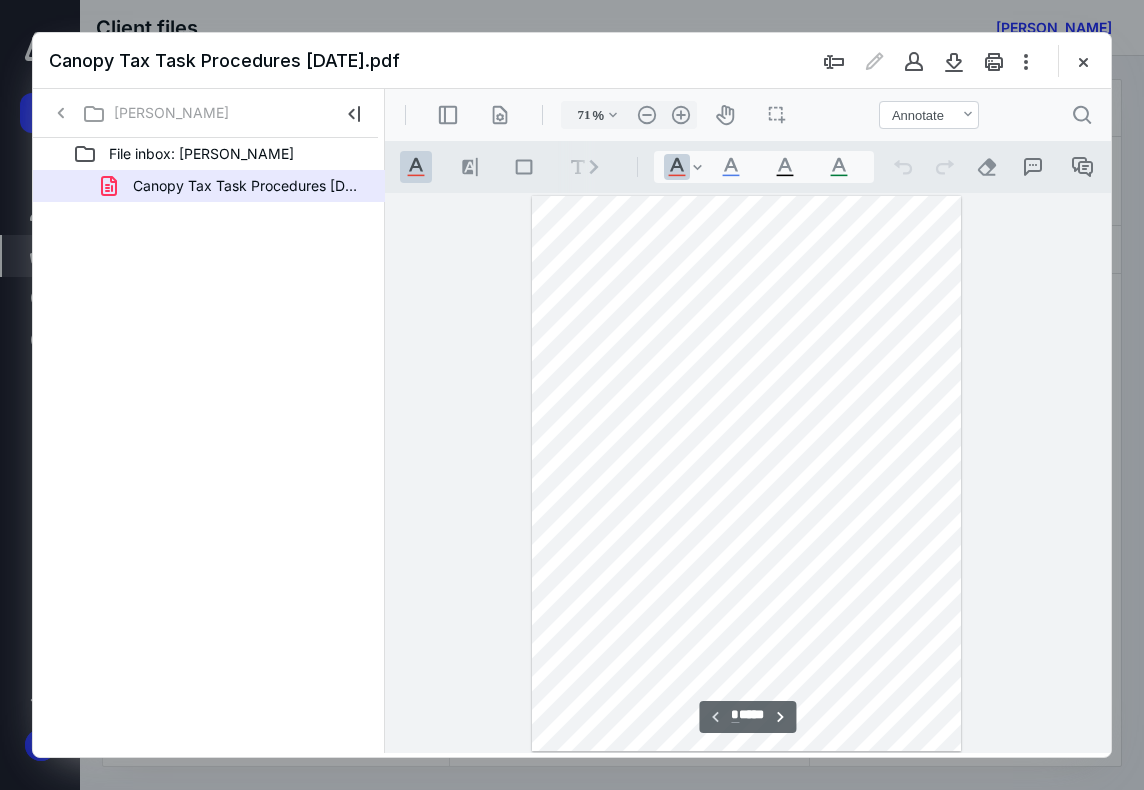 type on "*" 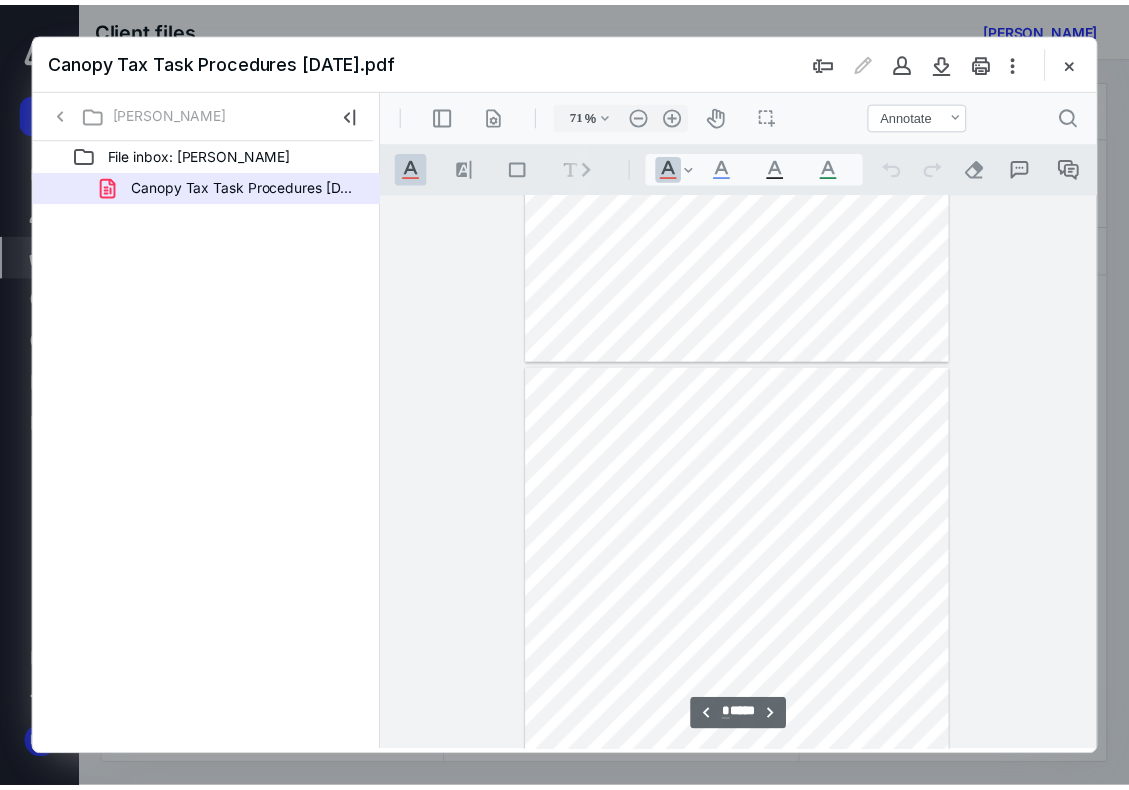 scroll, scrollTop: 400, scrollLeft: 0, axis: vertical 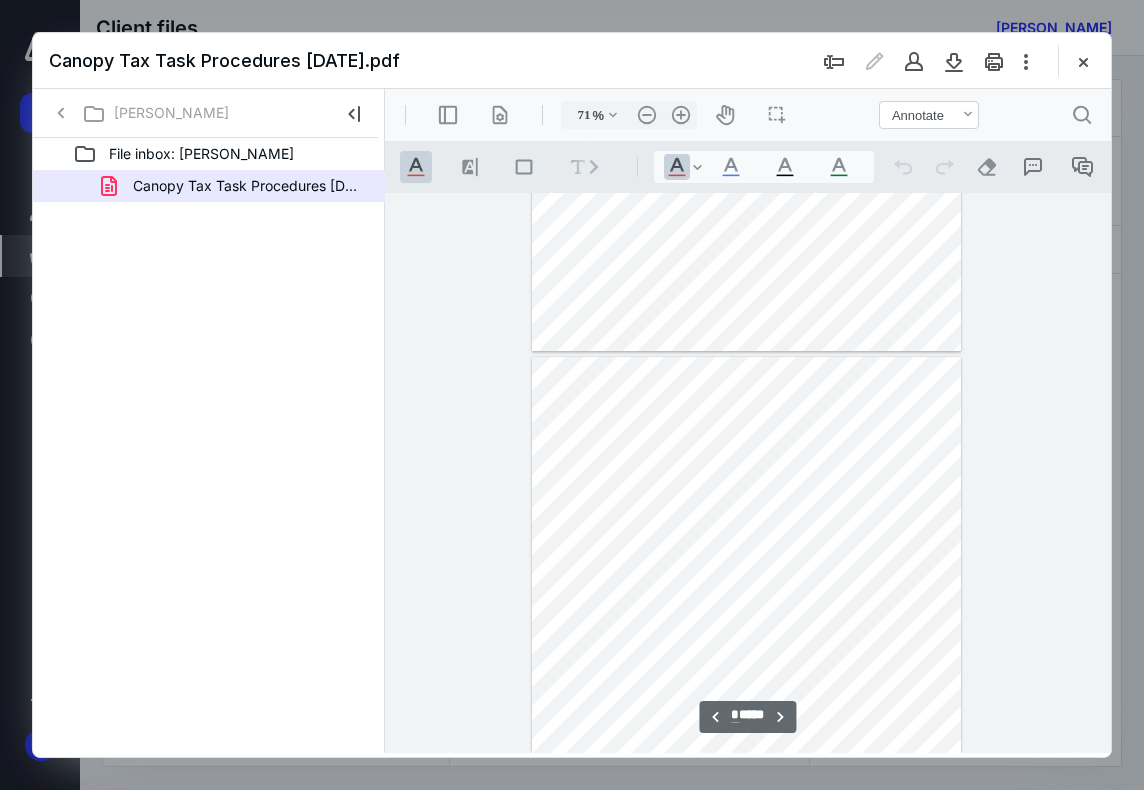 click at bounding box center (1083, 61) 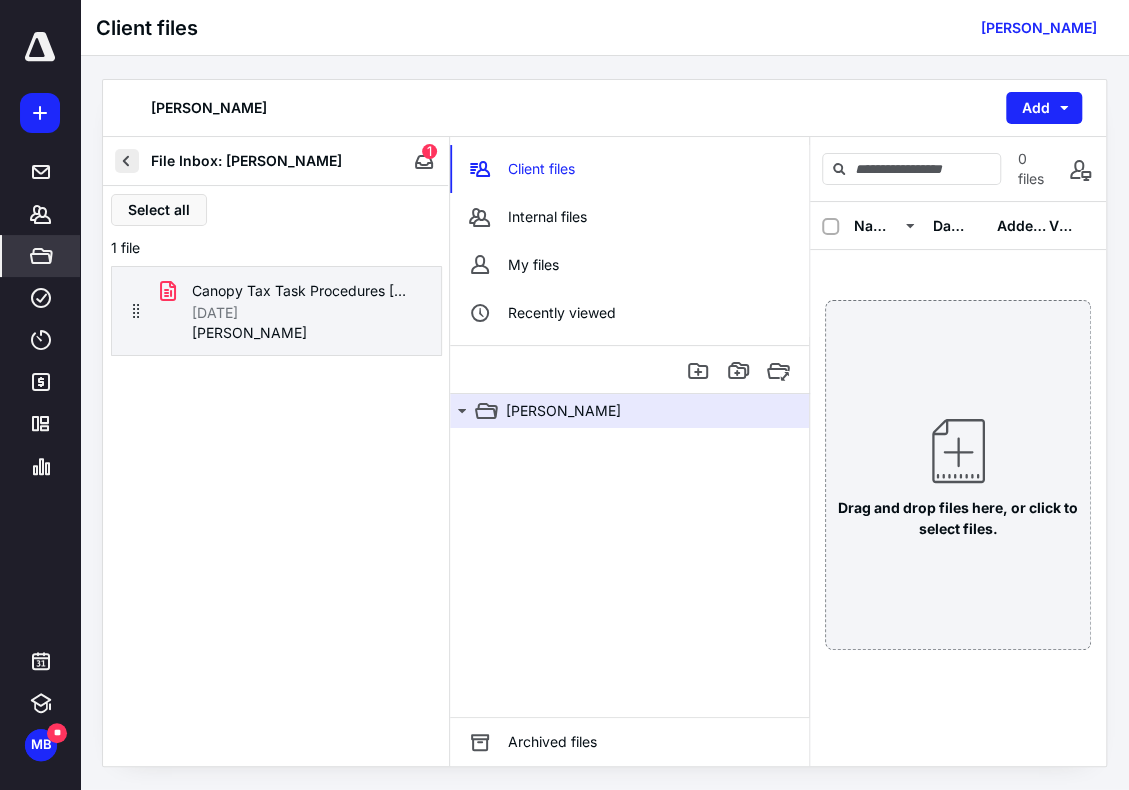click at bounding box center [127, 161] 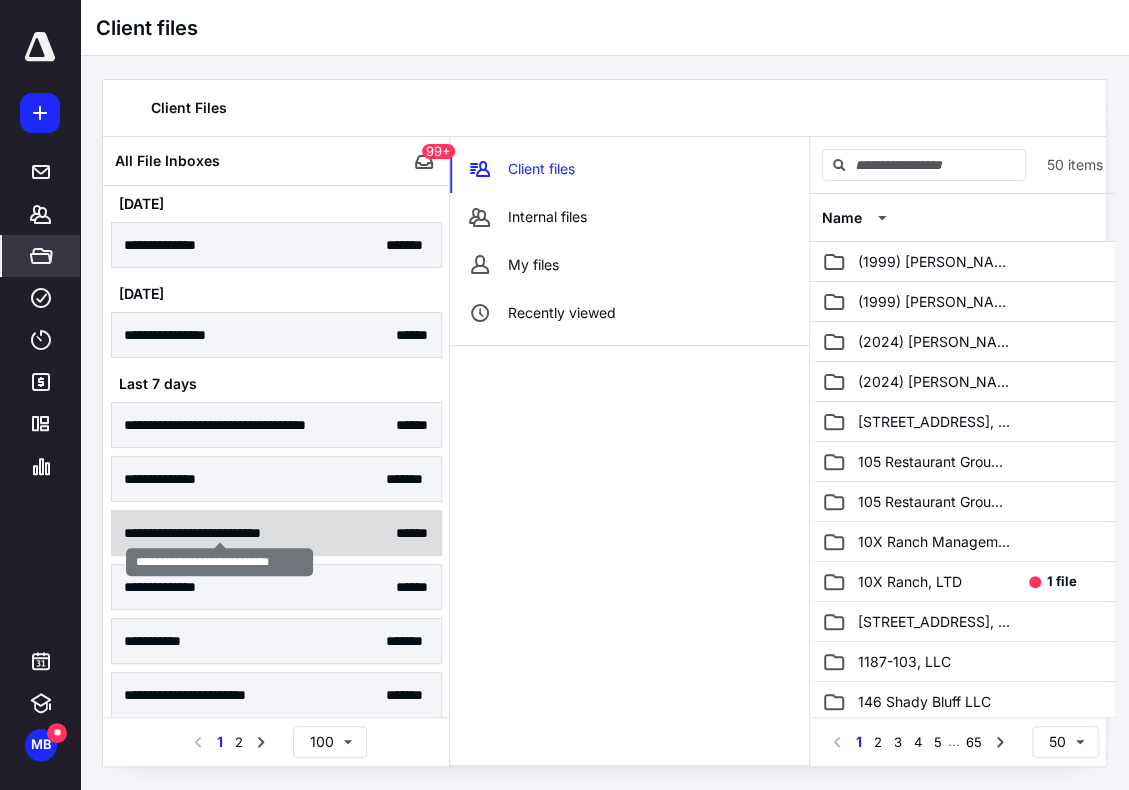 scroll, scrollTop: 100, scrollLeft: 0, axis: vertical 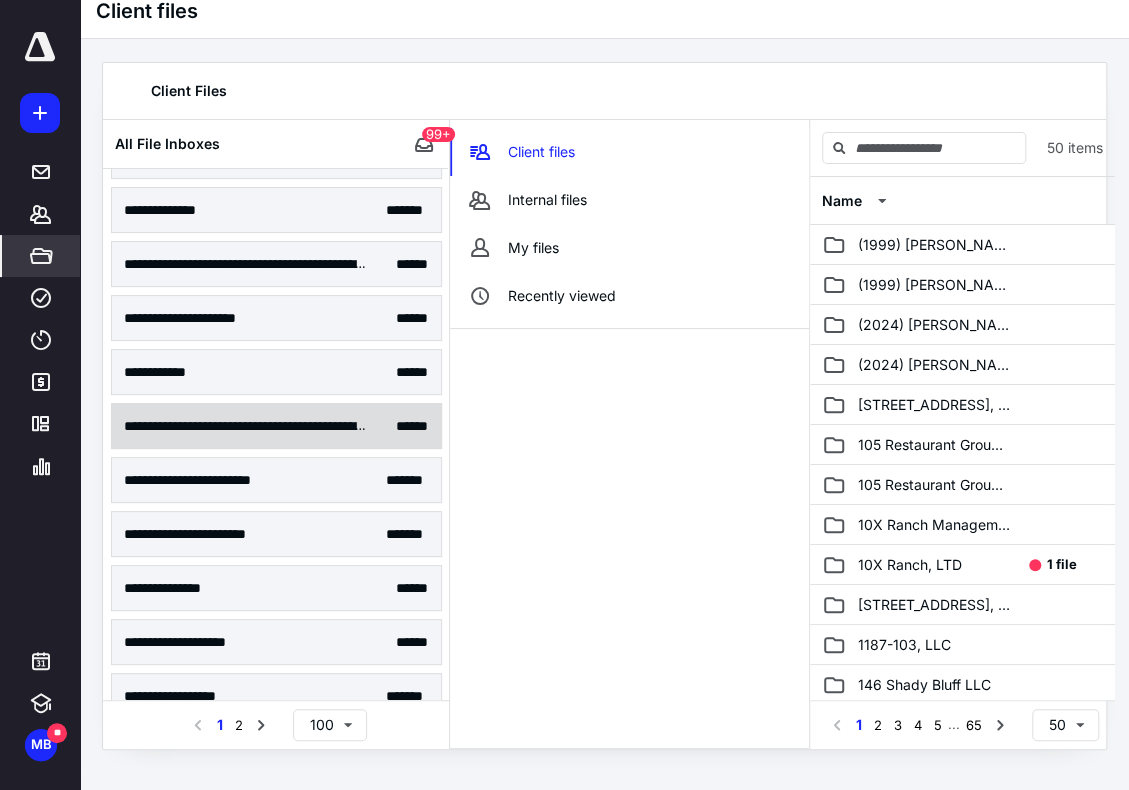 click on "**********" at bounding box center (246, 426) 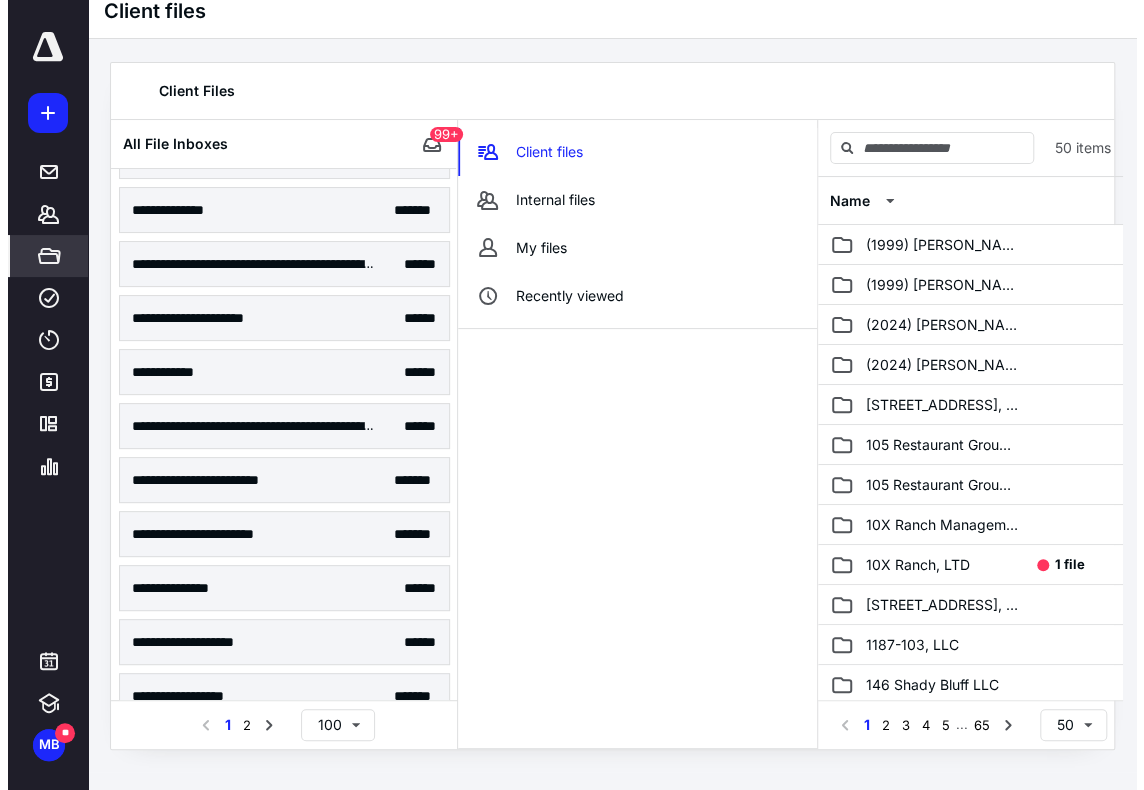 scroll, scrollTop: 0, scrollLeft: 0, axis: both 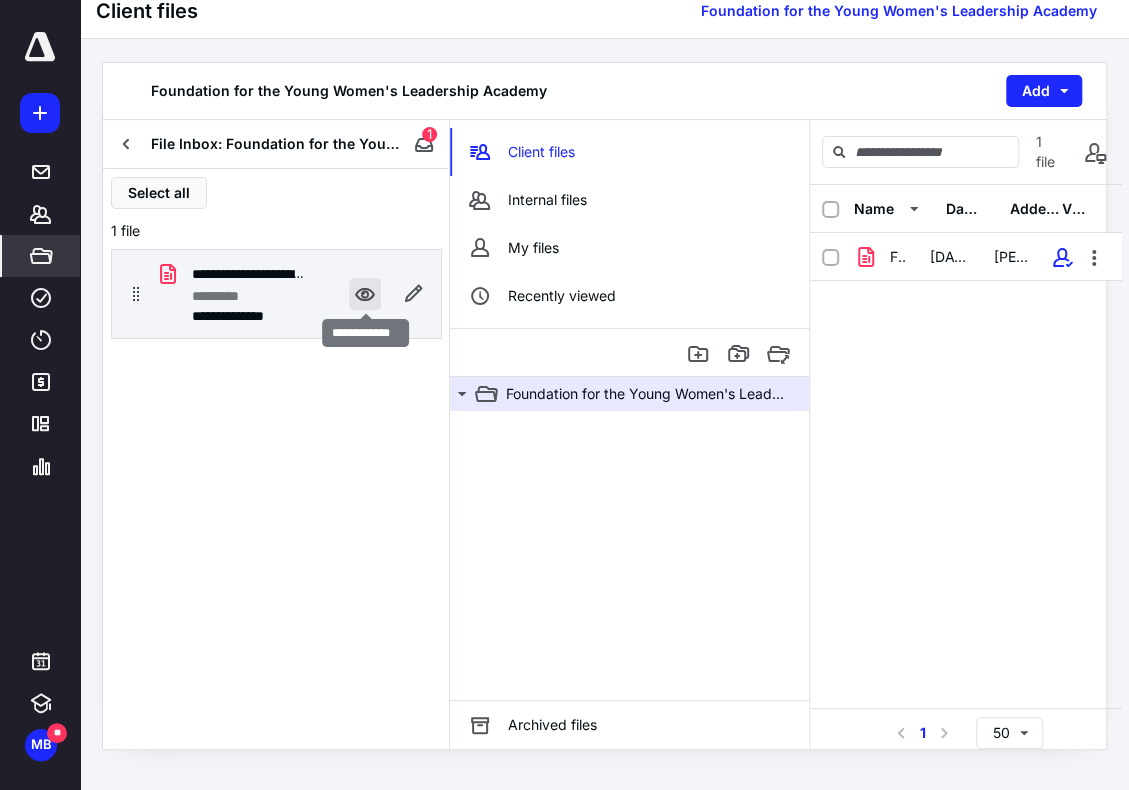 click at bounding box center (365, 294) 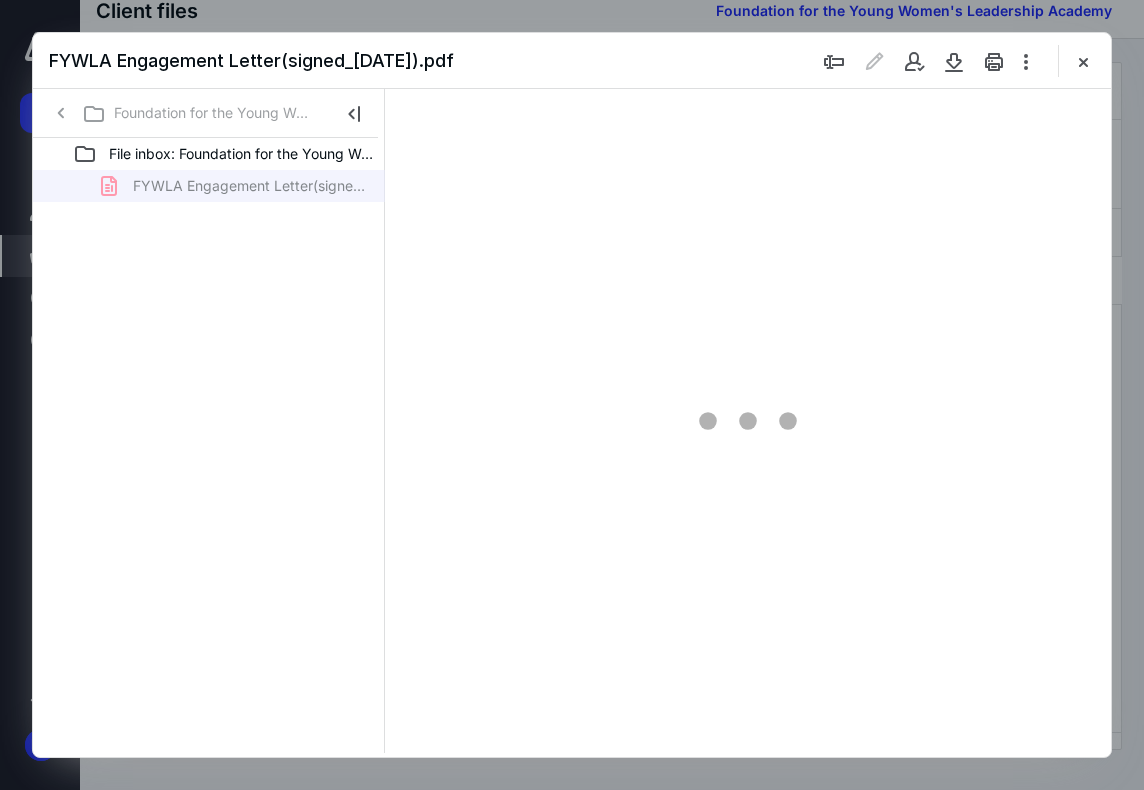 scroll, scrollTop: 0, scrollLeft: 0, axis: both 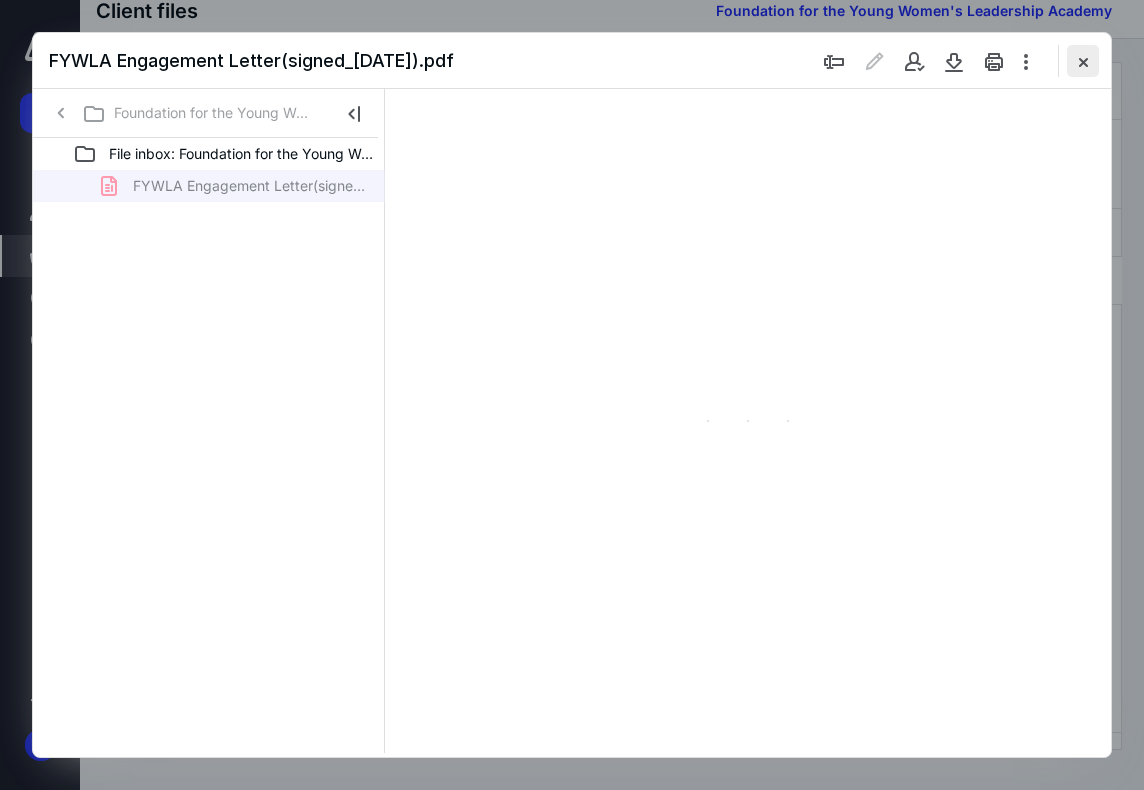 type on "71" 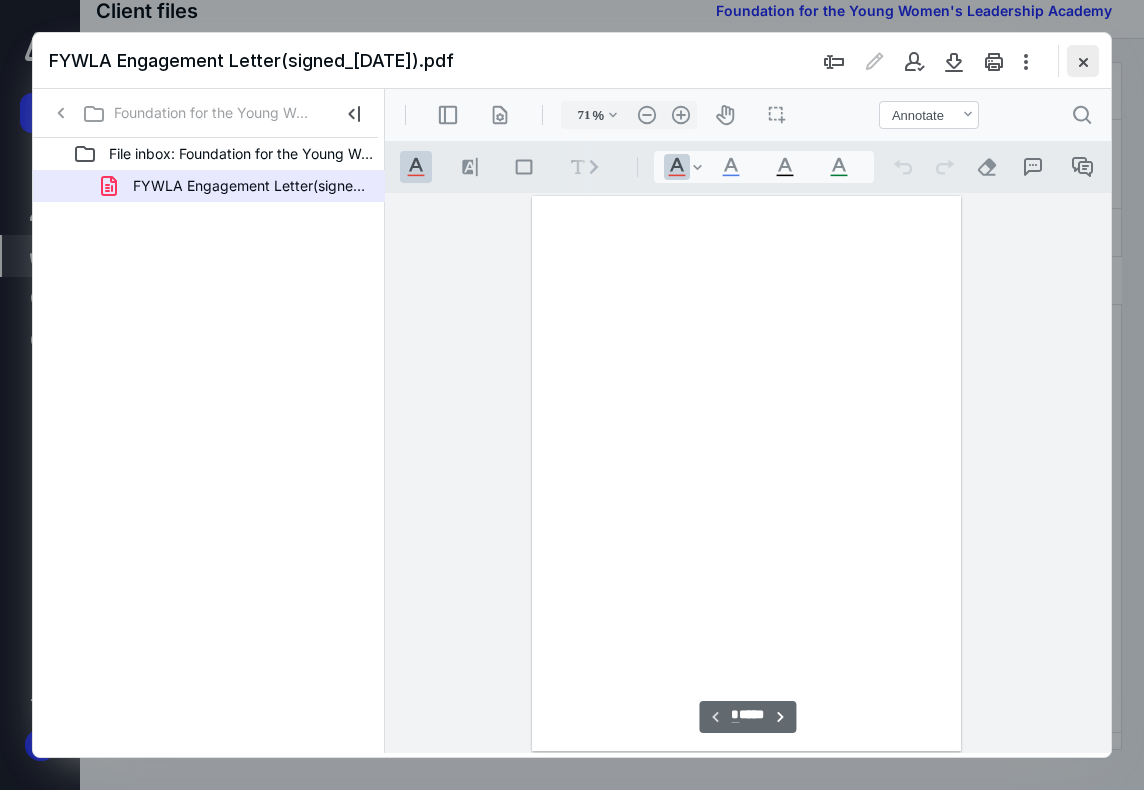 scroll, scrollTop: 107, scrollLeft: 0, axis: vertical 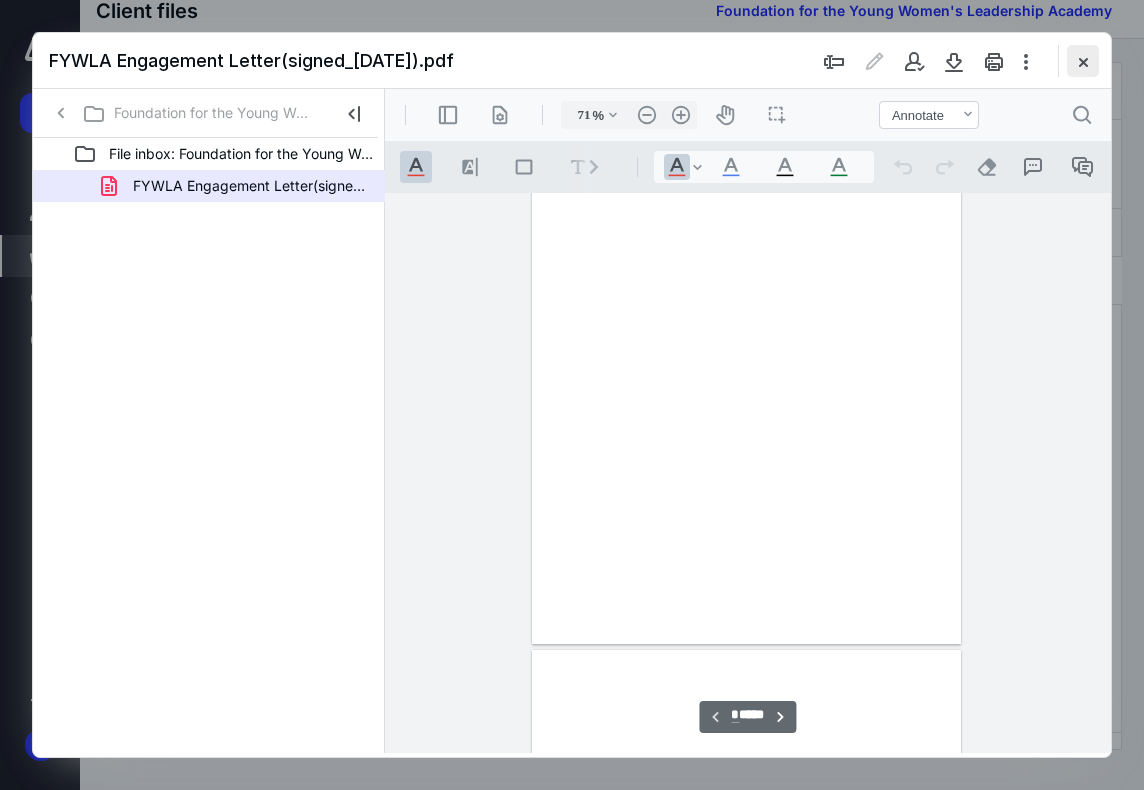 click at bounding box center [1083, 61] 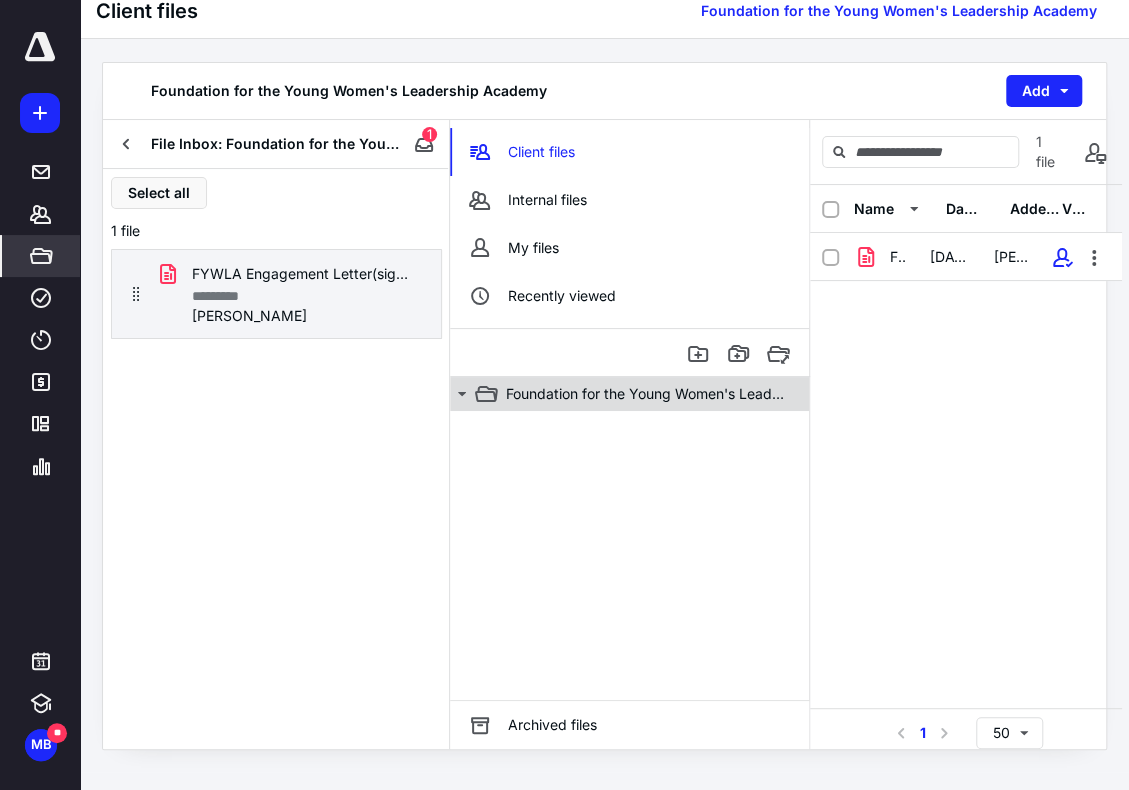 click 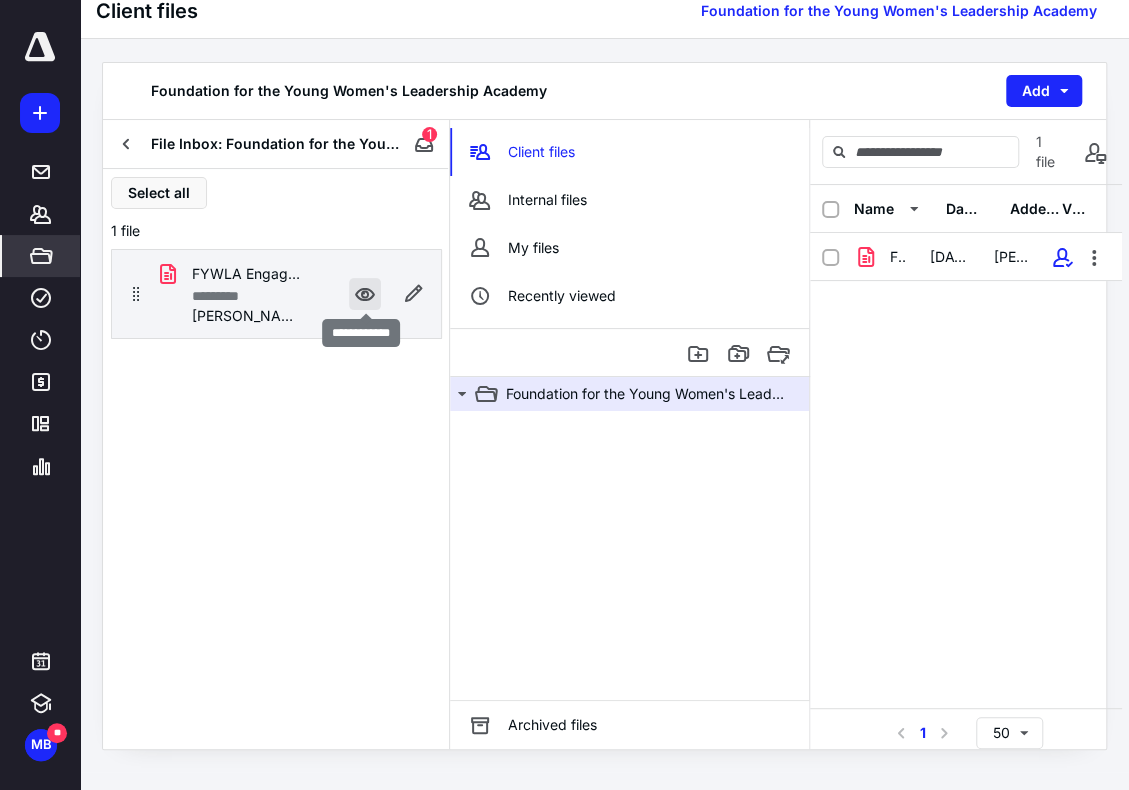 click at bounding box center (365, 294) 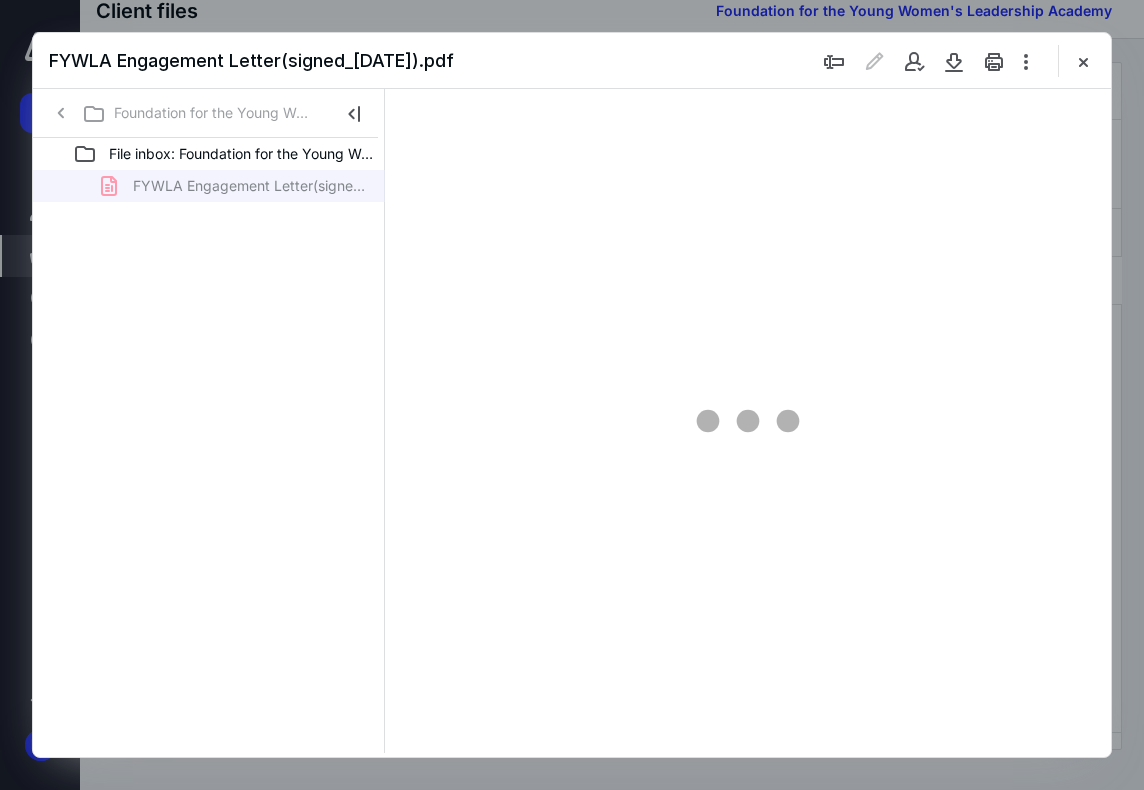scroll, scrollTop: 0, scrollLeft: 0, axis: both 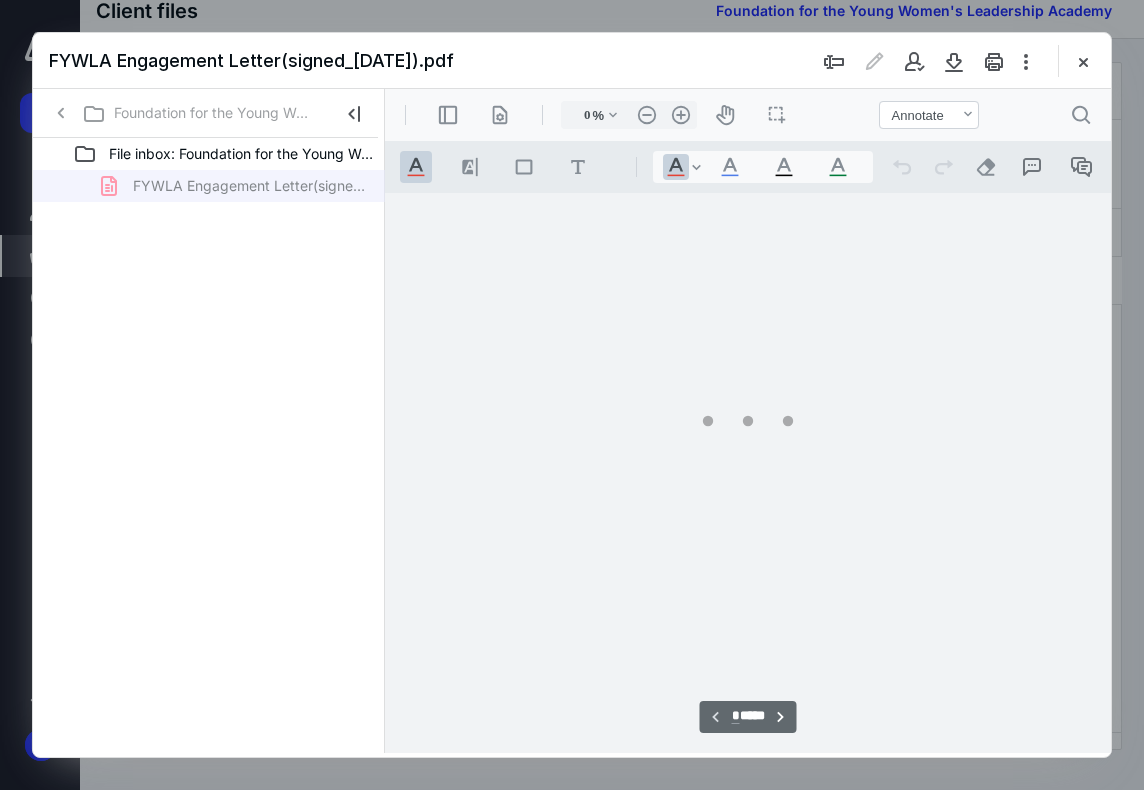 type on "71" 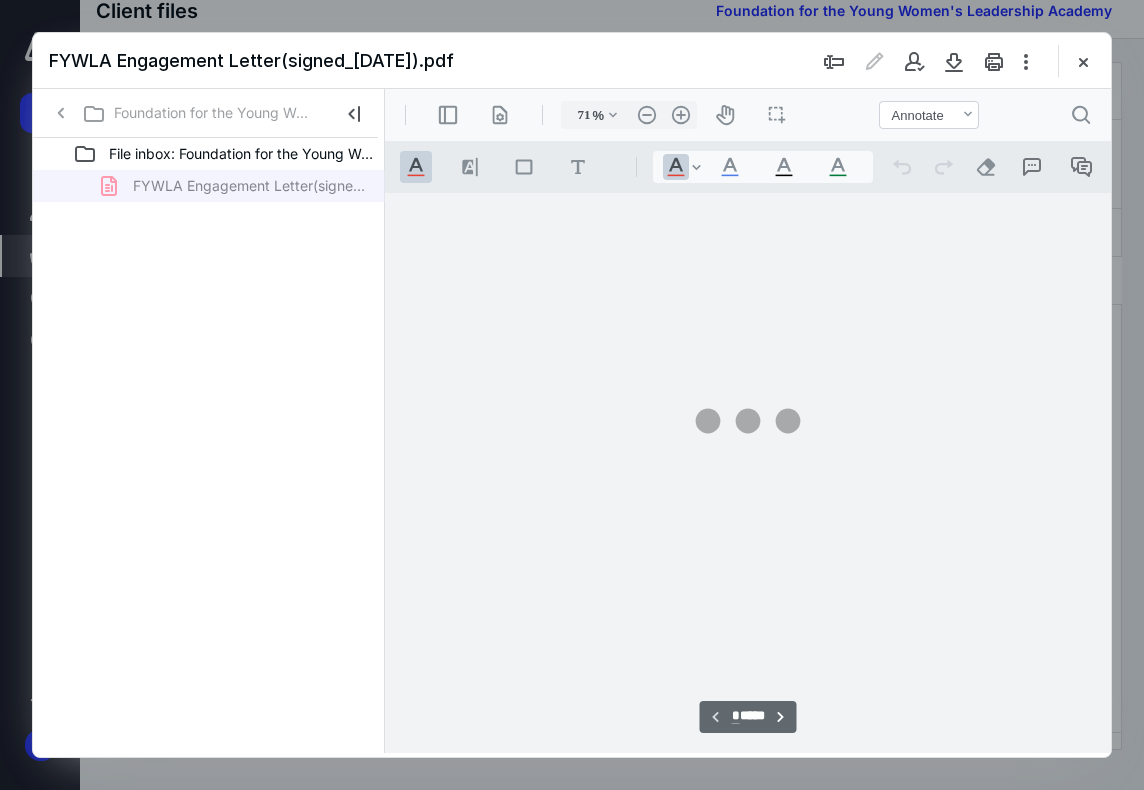 scroll, scrollTop: 107, scrollLeft: 0, axis: vertical 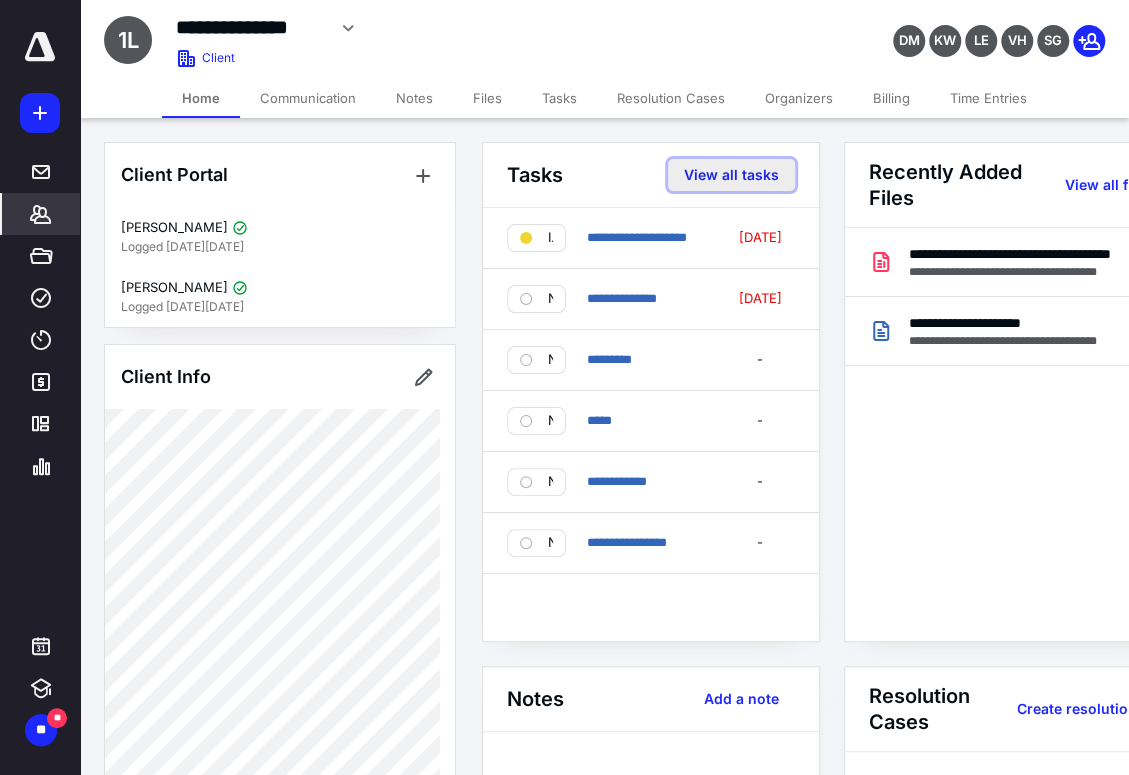 click on "View all tasks" at bounding box center (731, 175) 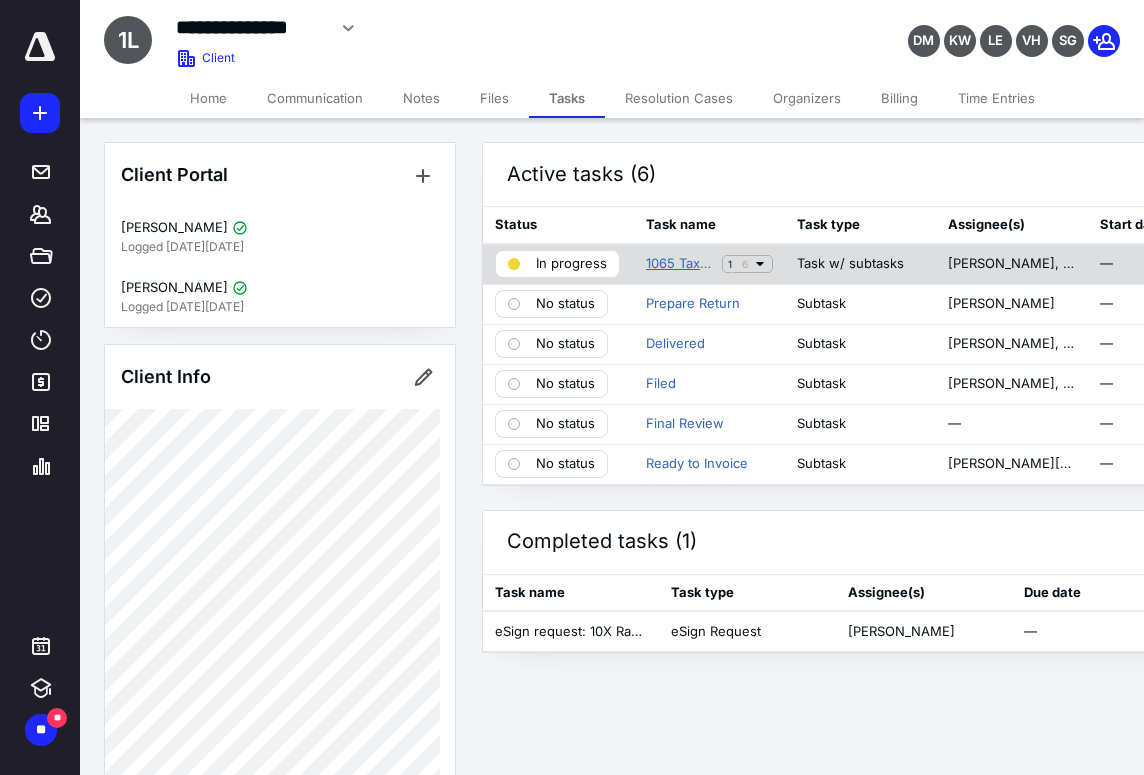 click on "1065 Tax Return 2024" at bounding box center (680, 264) 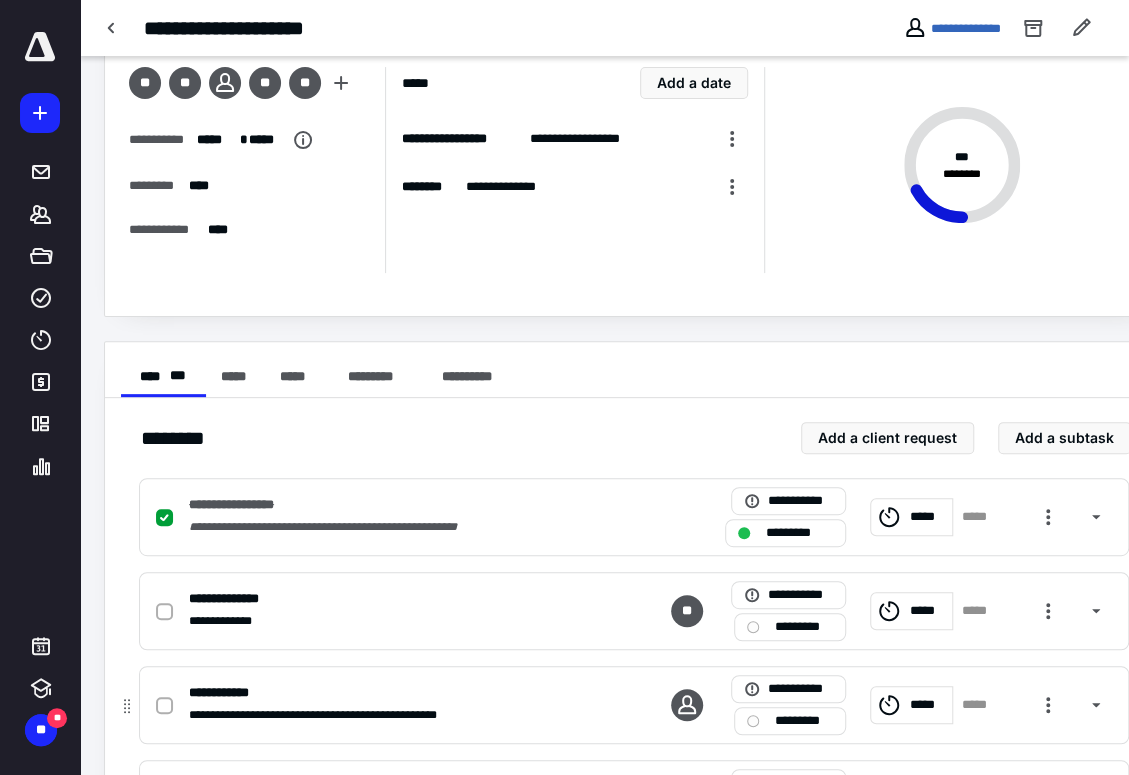 scroll, scrollTop: 0, scrollLeft: 0, axis: both 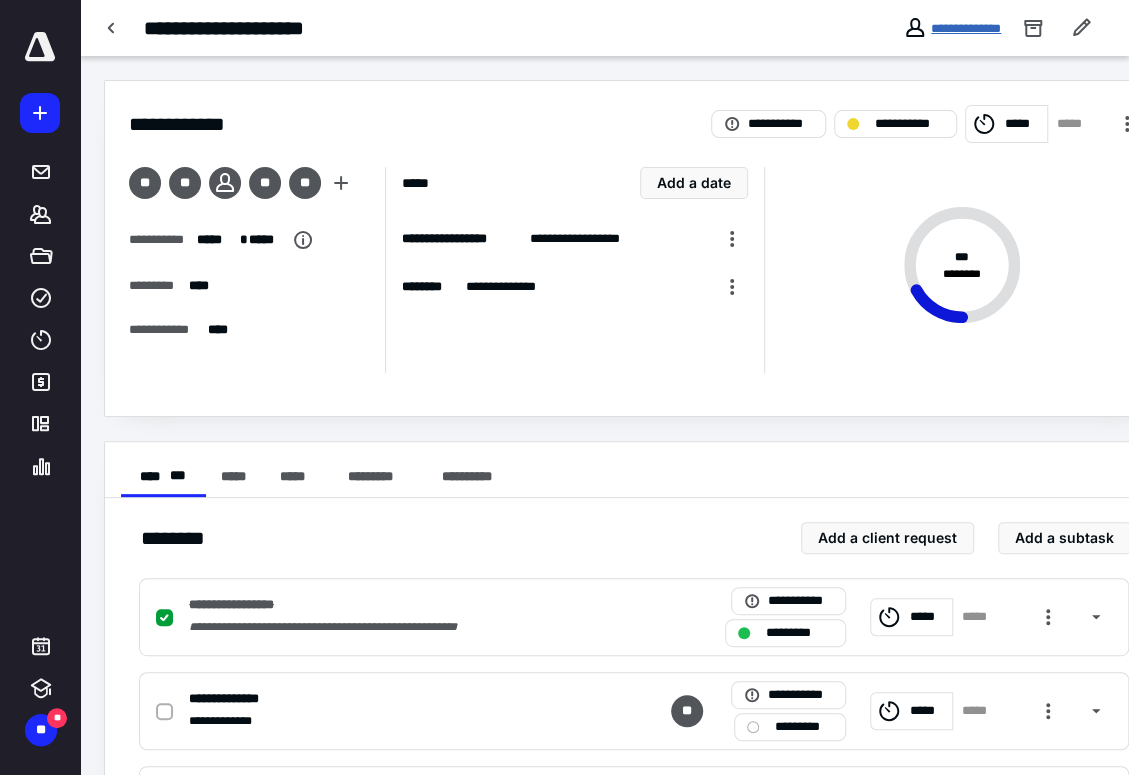 click on "**********" at bounding box center [966, 28] 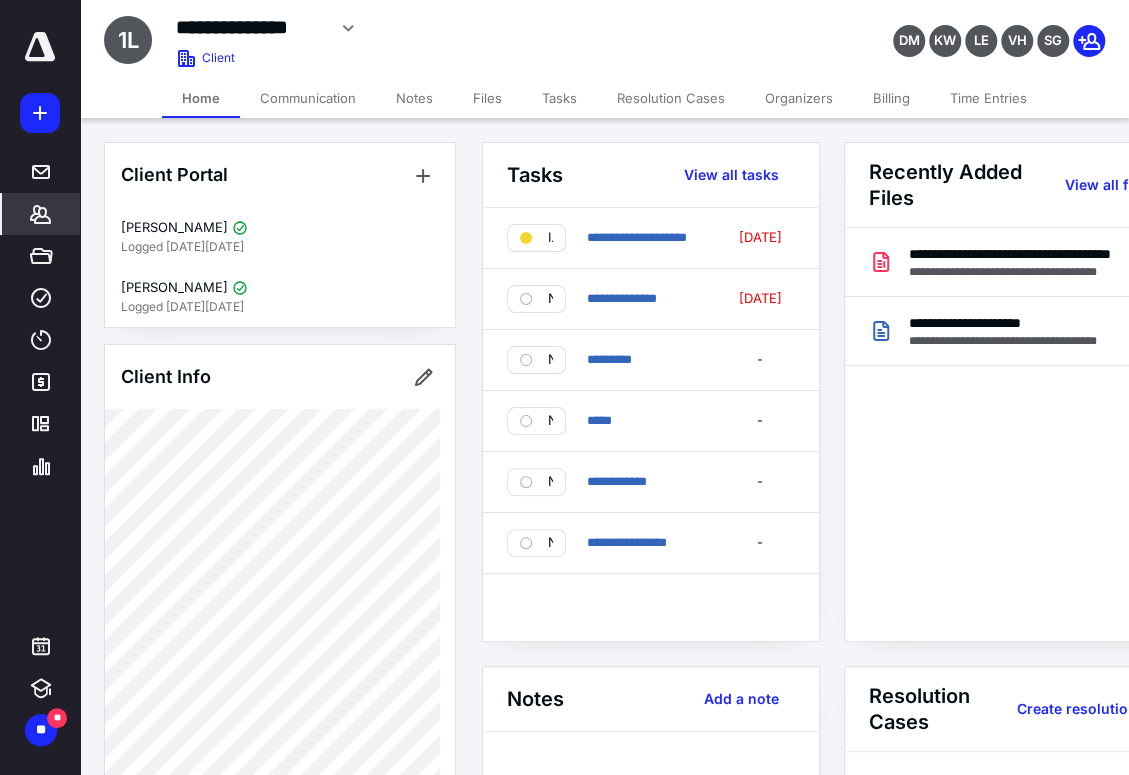 click on "Tasks" at bounding box center [559, 98] 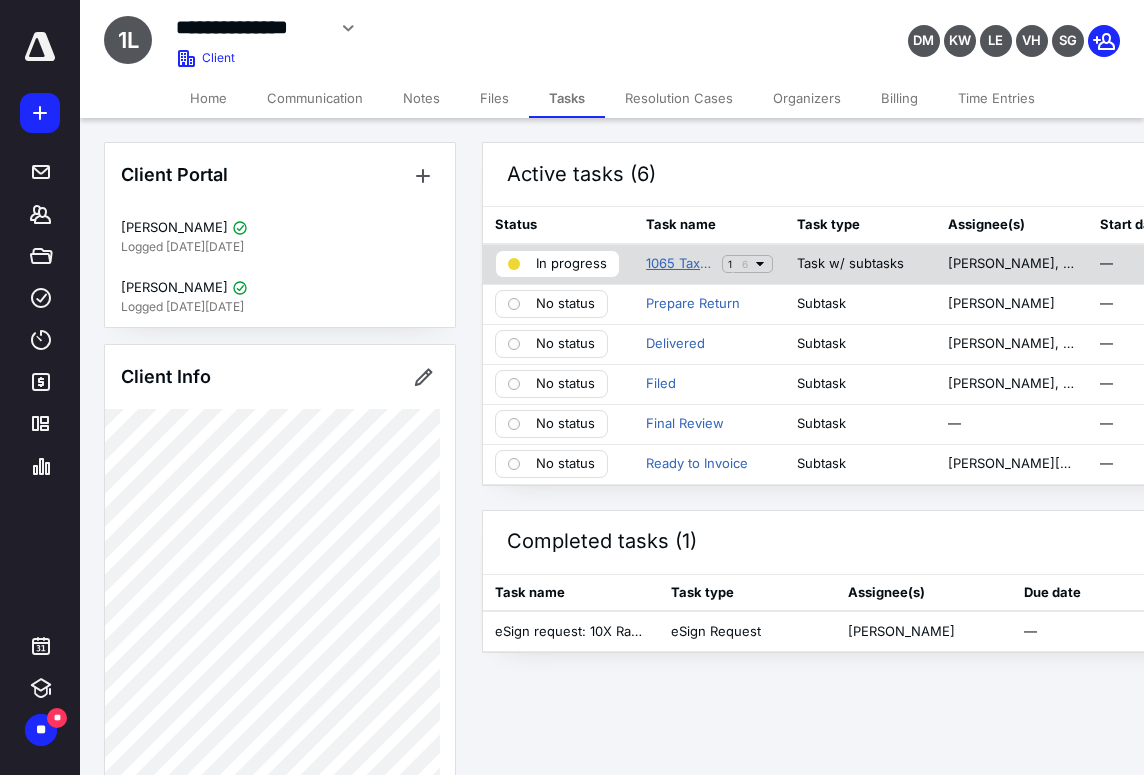 click on "1065 Tax Return 2024" at bounding box center [680, 264] 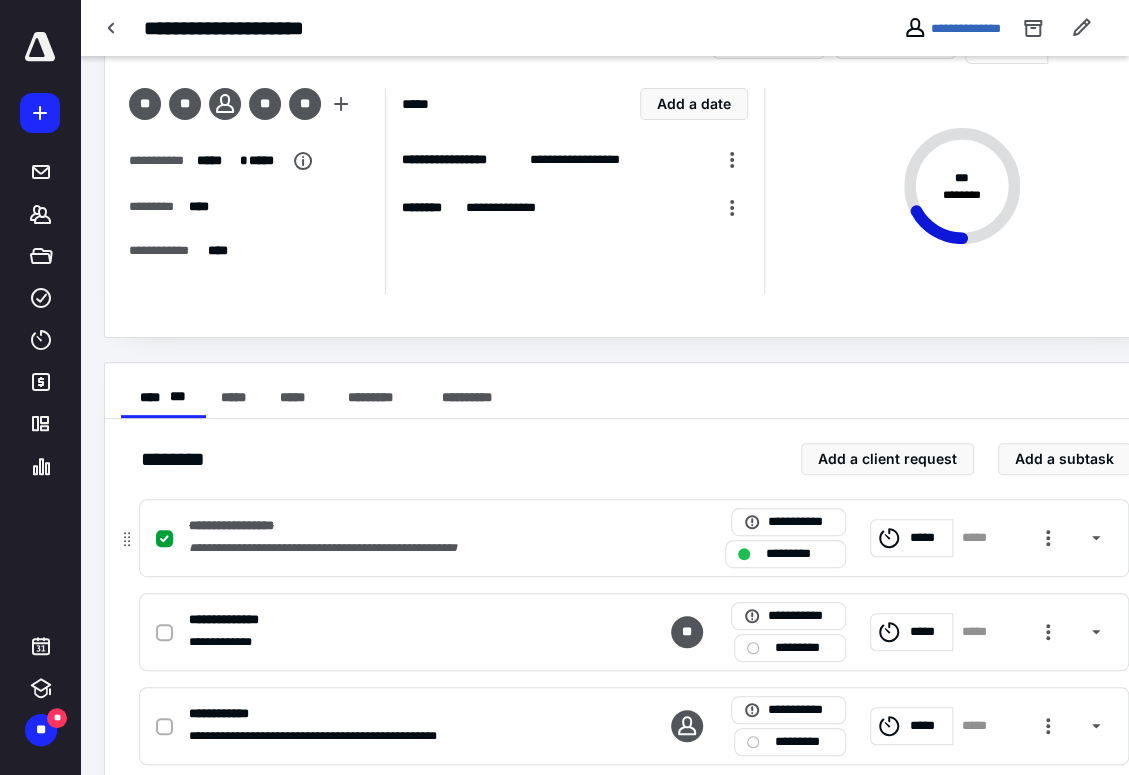 scroll, scrollTop: 300, scrollLeft: 0, axis: vertical 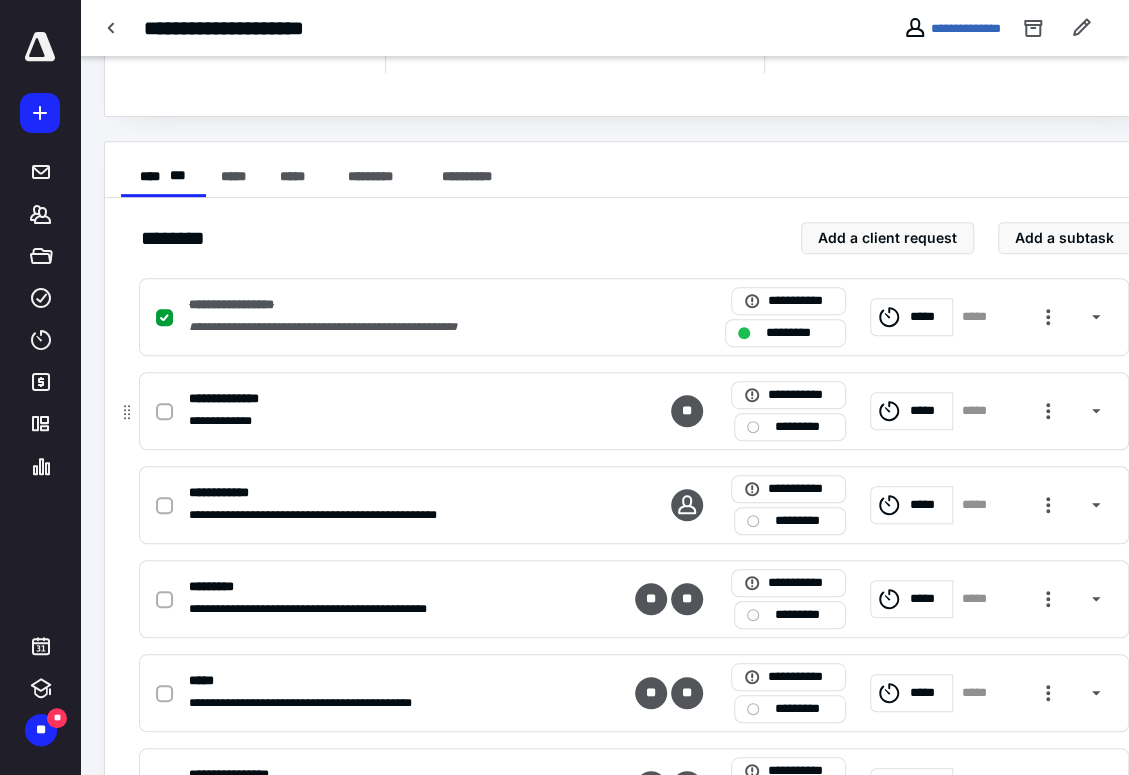 click on "*********" at bounding box center [804, 427] 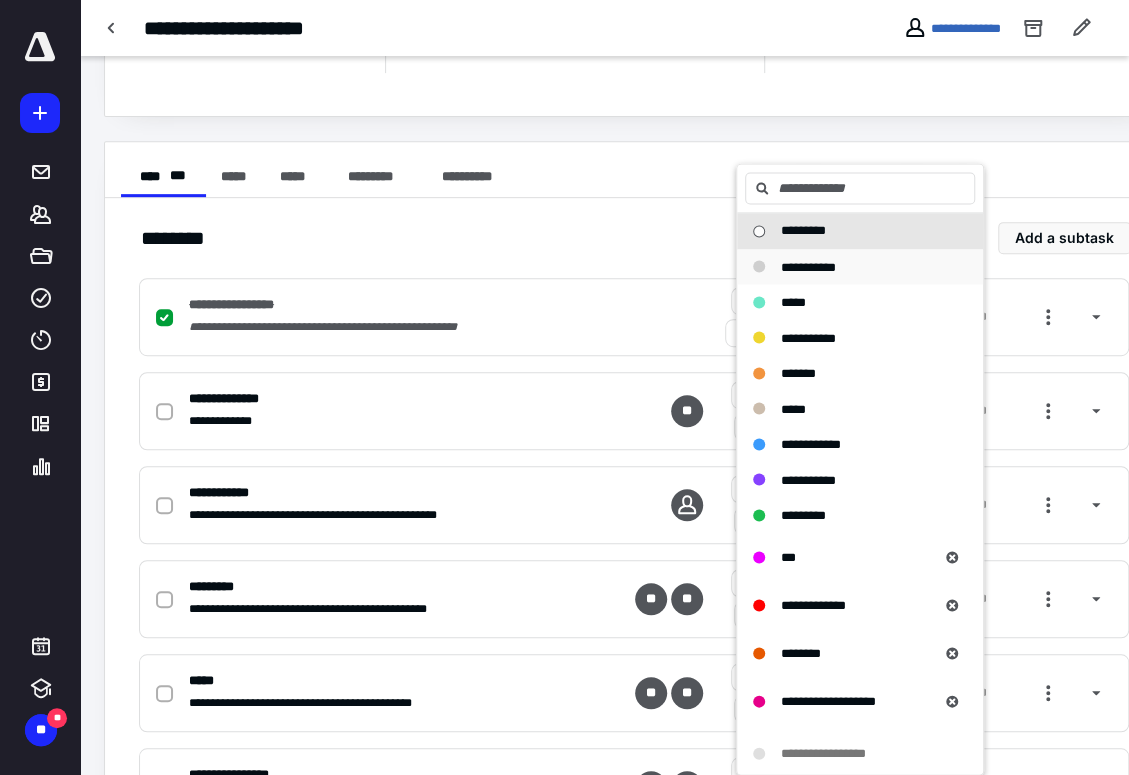 click on "**********" at bounding box center (808, 266) 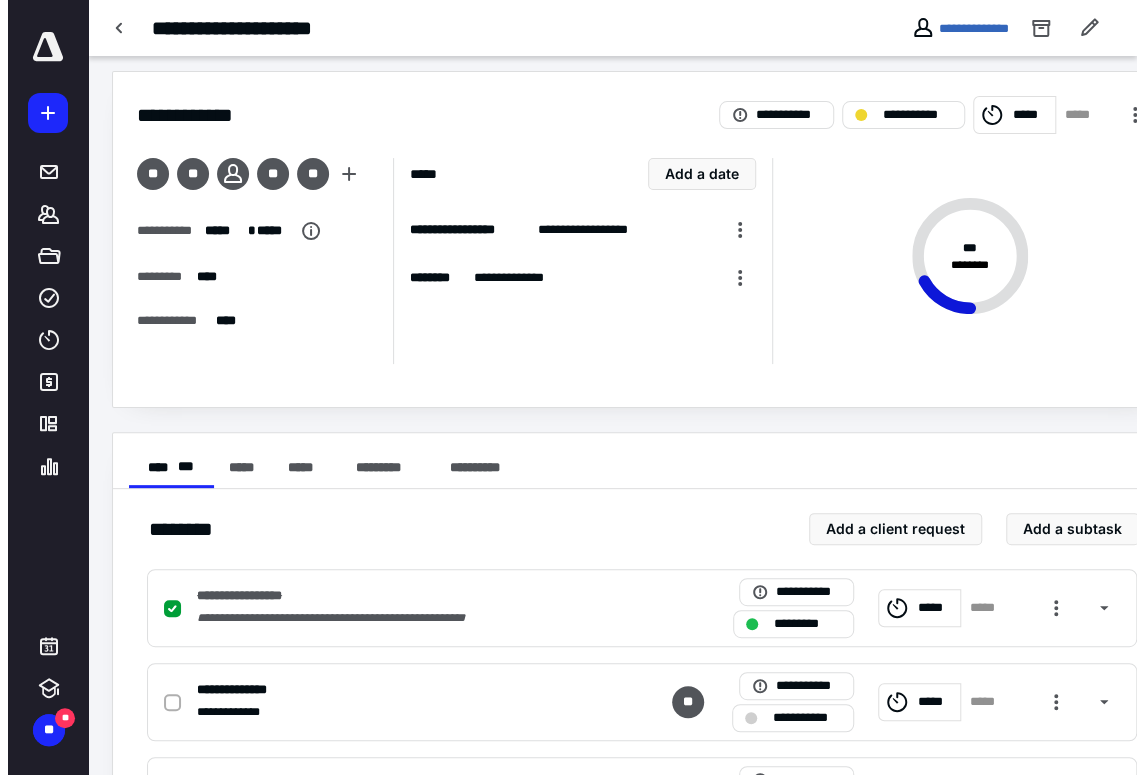 scroll, scrollTop: 0, scrollLeft: 0, axis: both 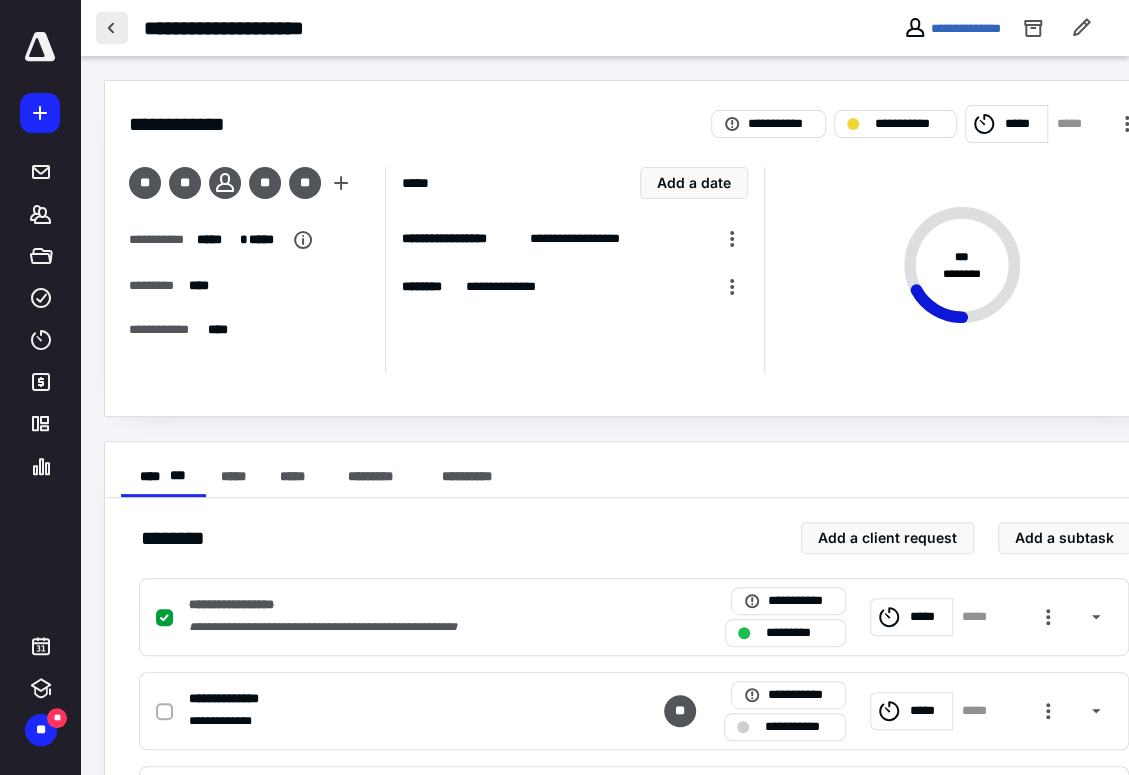 click at bounding box center [112, 28] 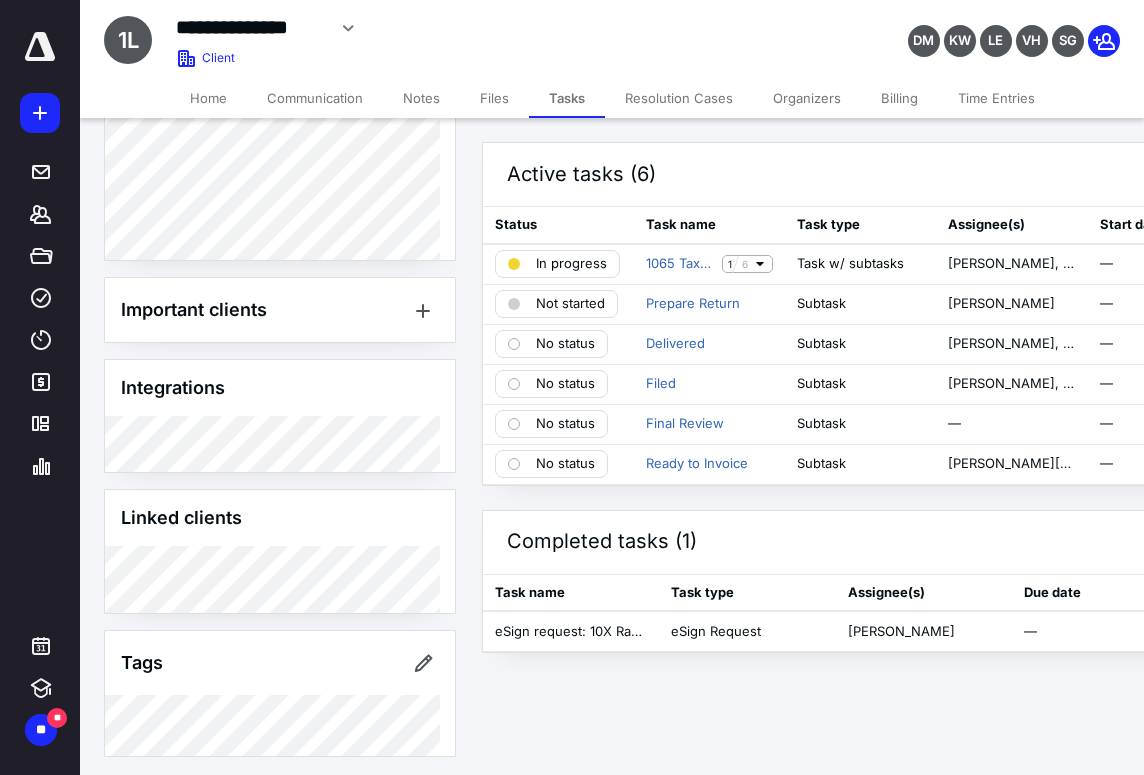 scroll, scrollTop: 893, scrollLeft: 0, axis: vertical 